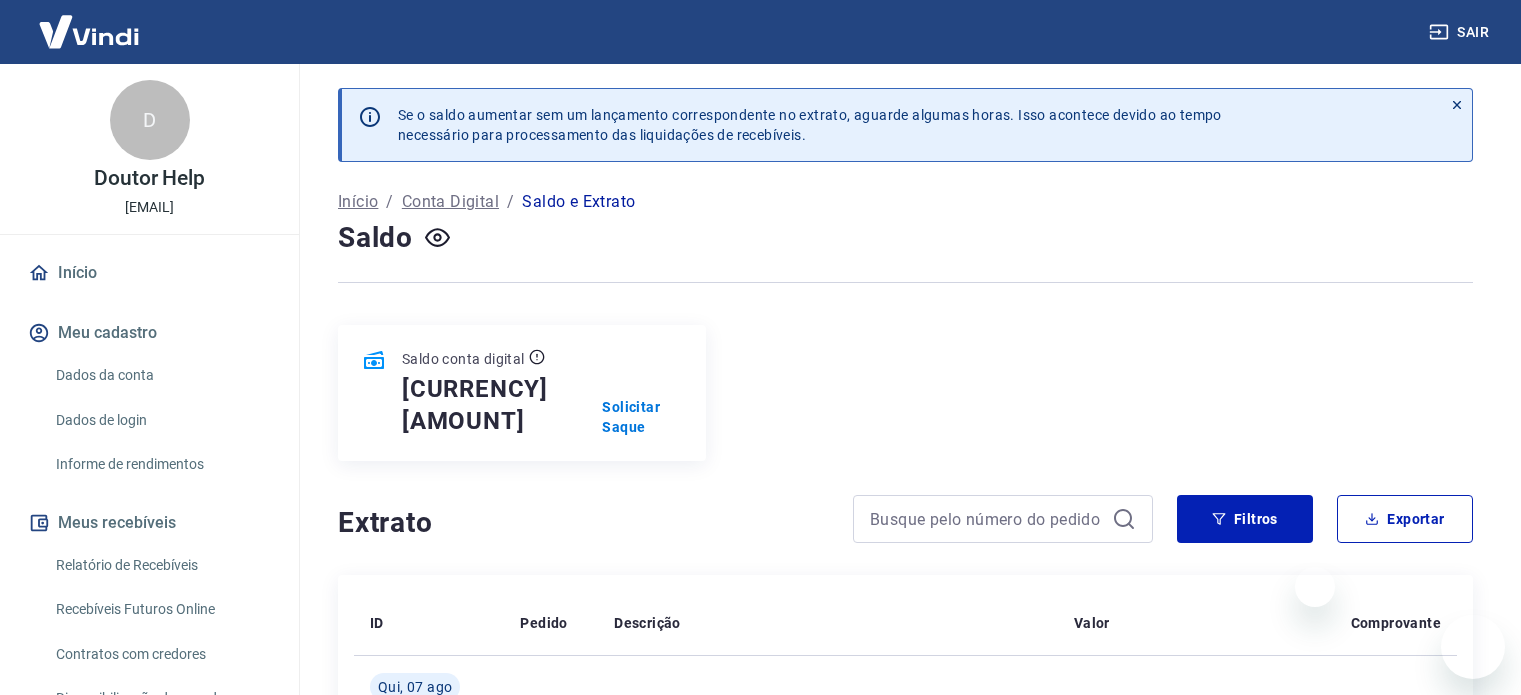 scroll, scrollTop: 0, scrollLeft: 0, axis: both 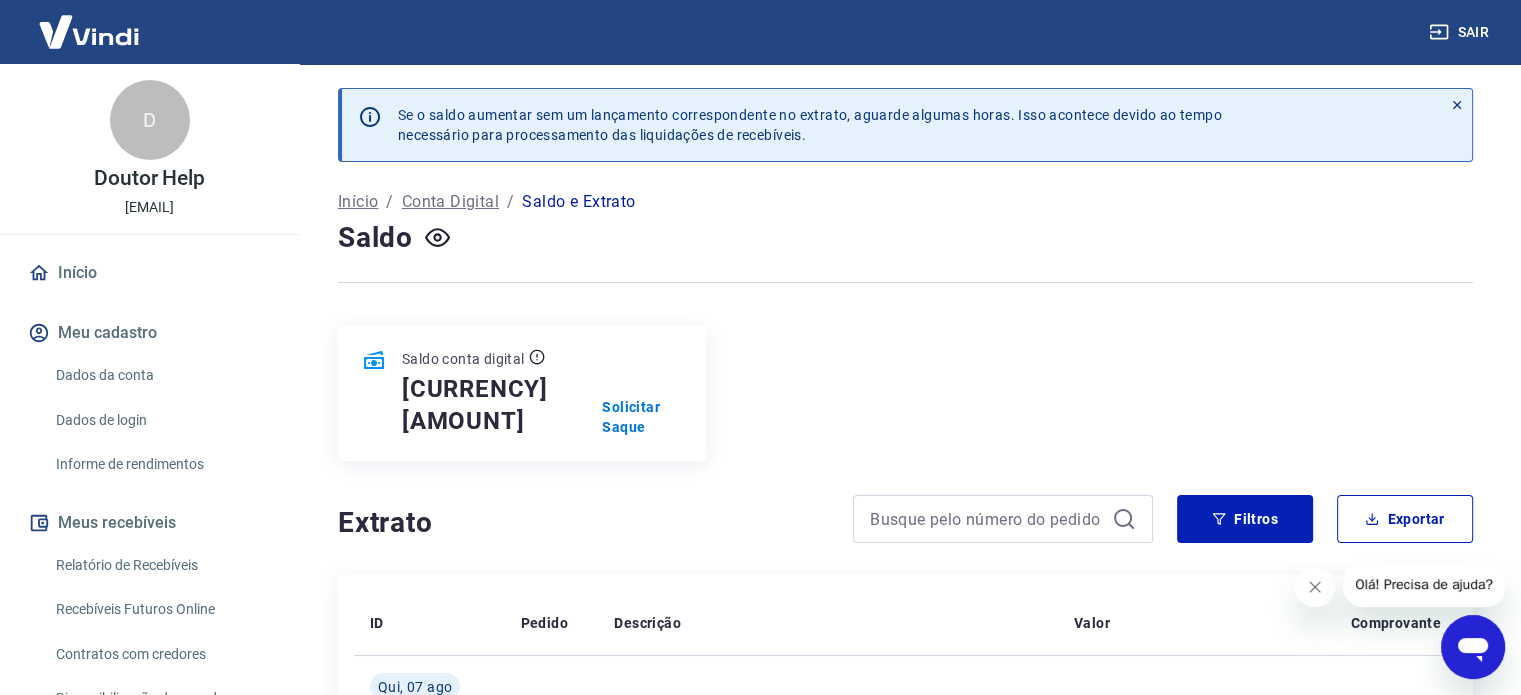 click 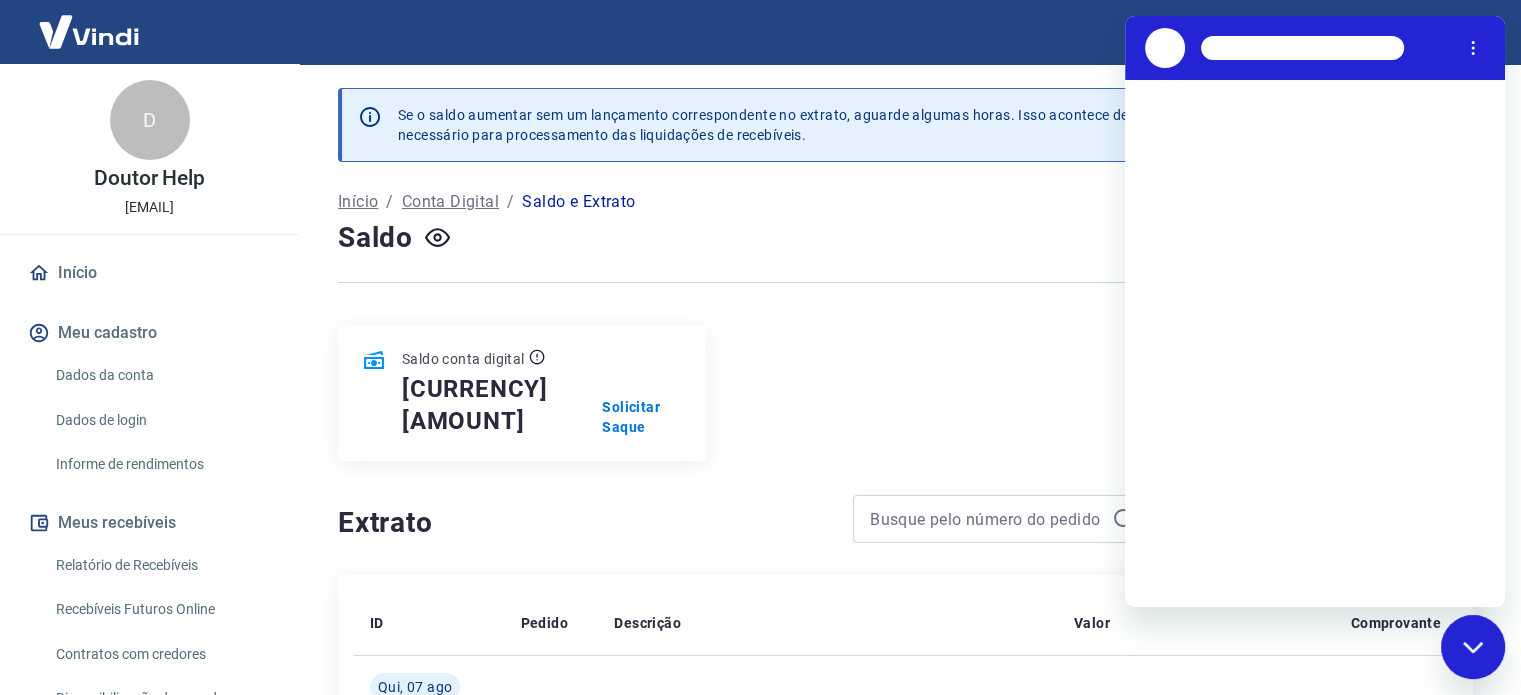 scroll, scrollTop: 0, scrollLeft: 0, axis: both 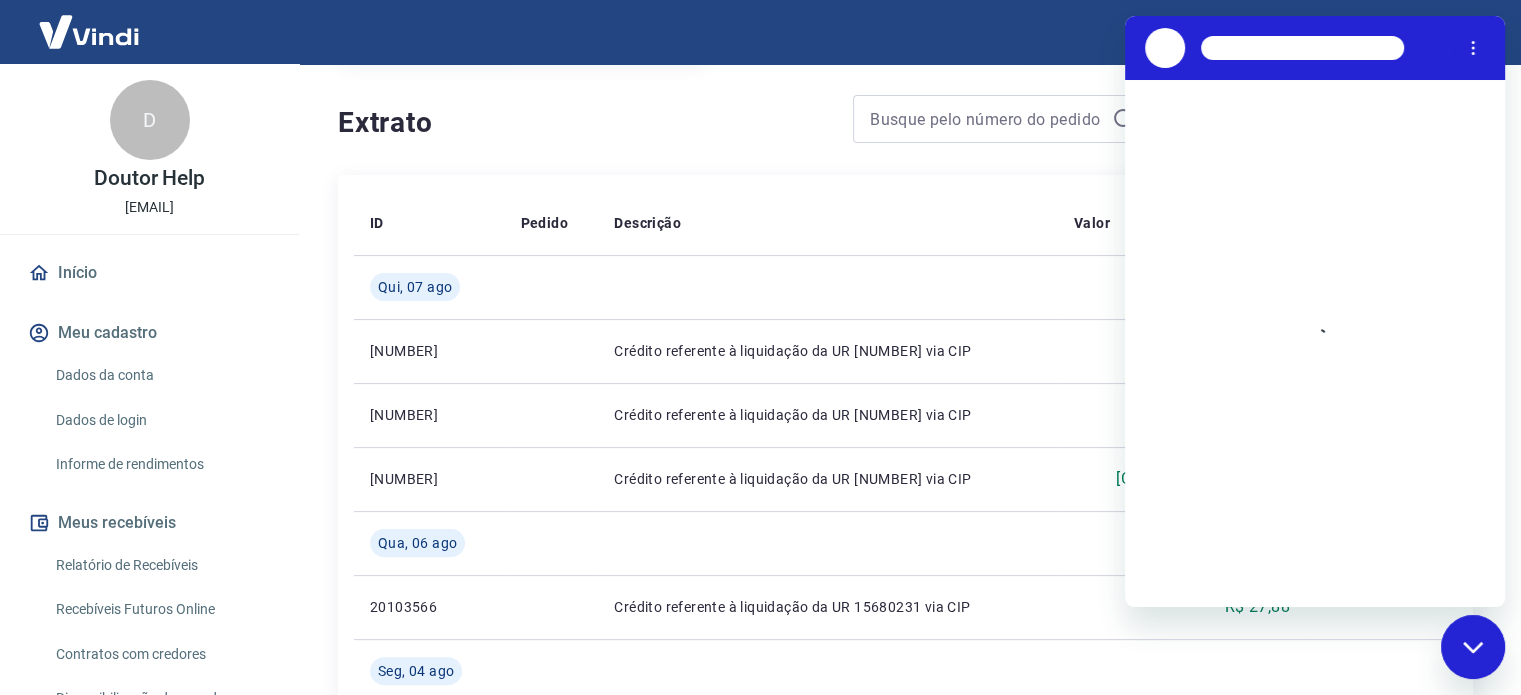 click 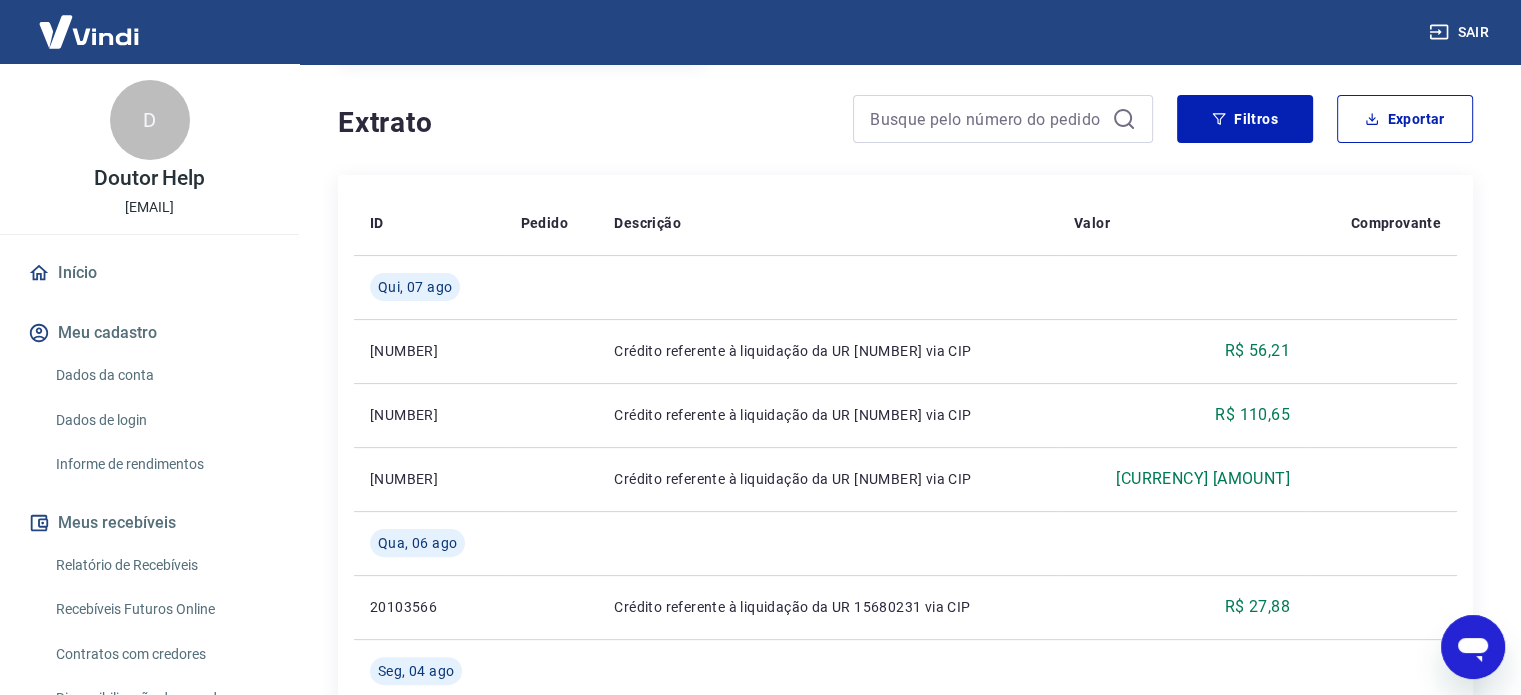 click 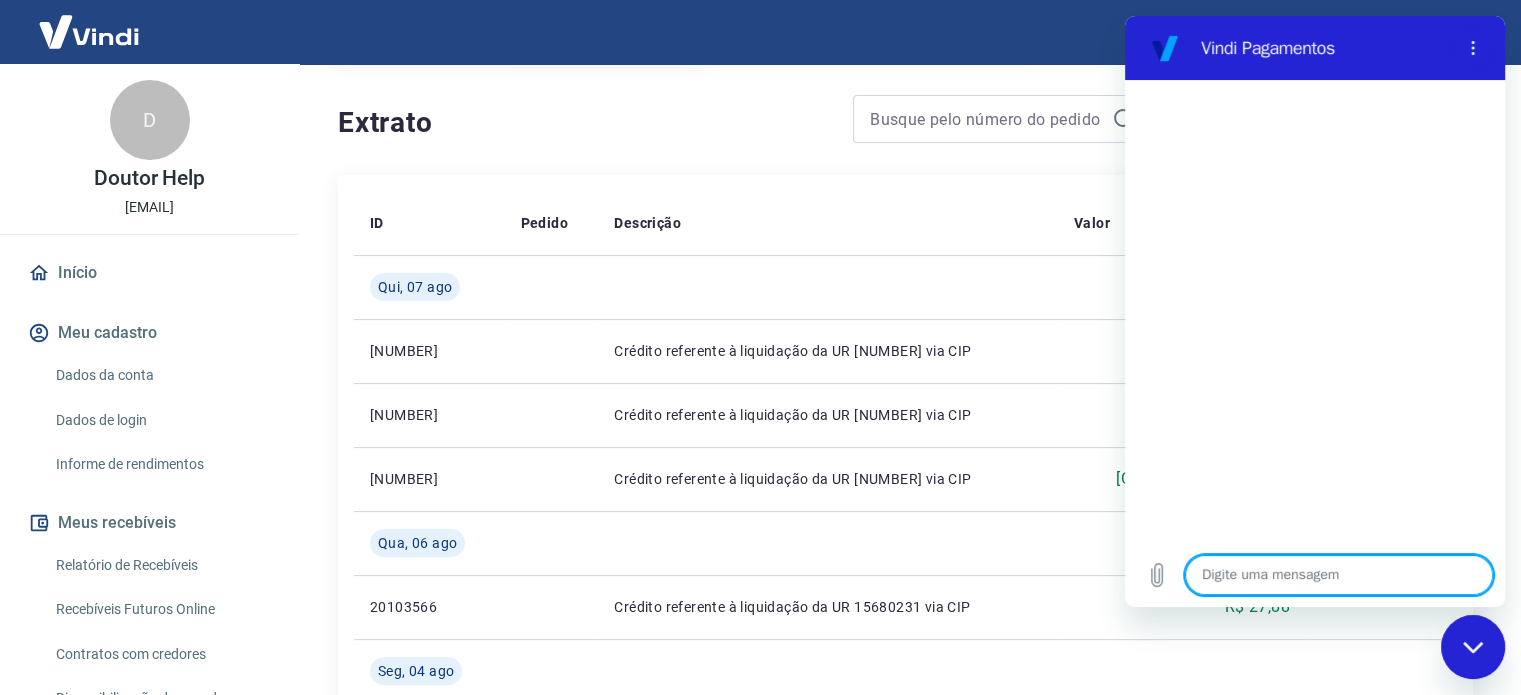 scroll, scrollTop: 0, scrollLeft: 0, axis: both 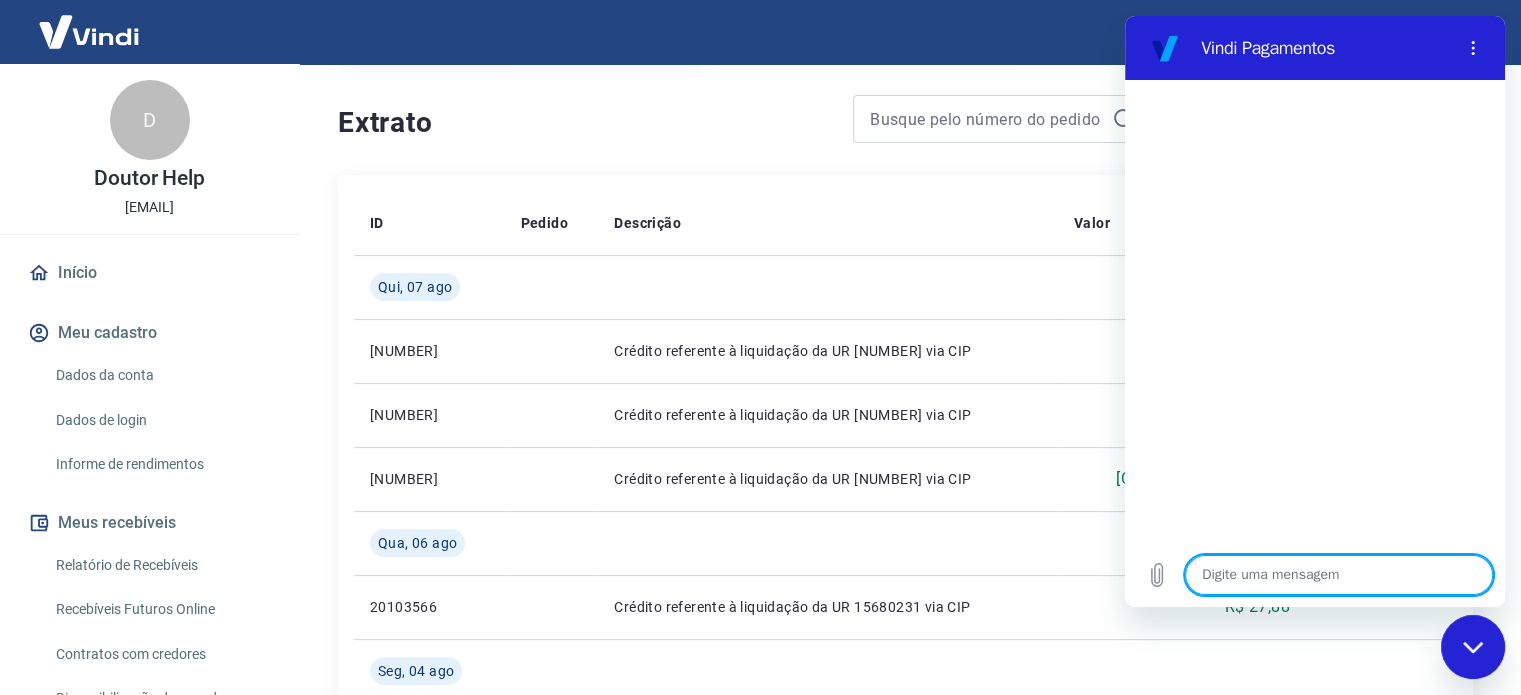 type on "o" 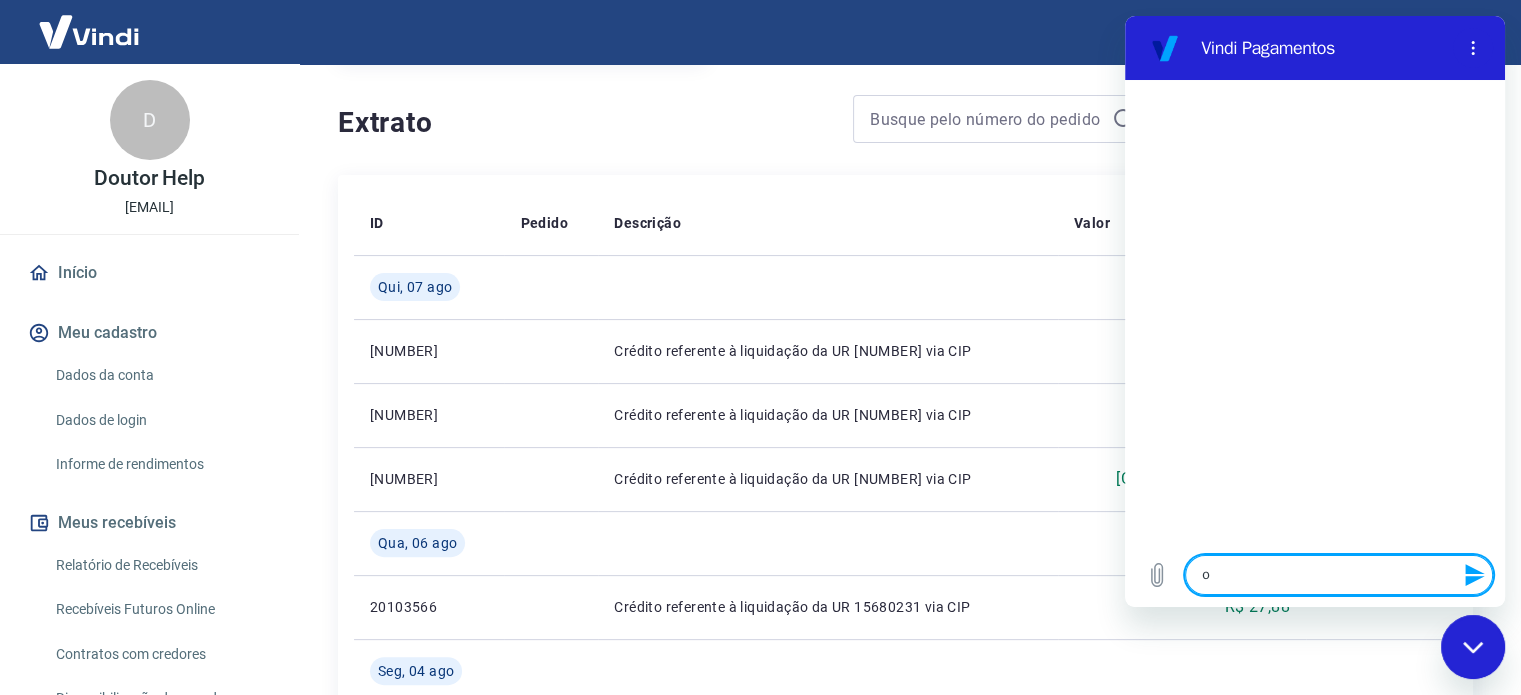 type on "ol" 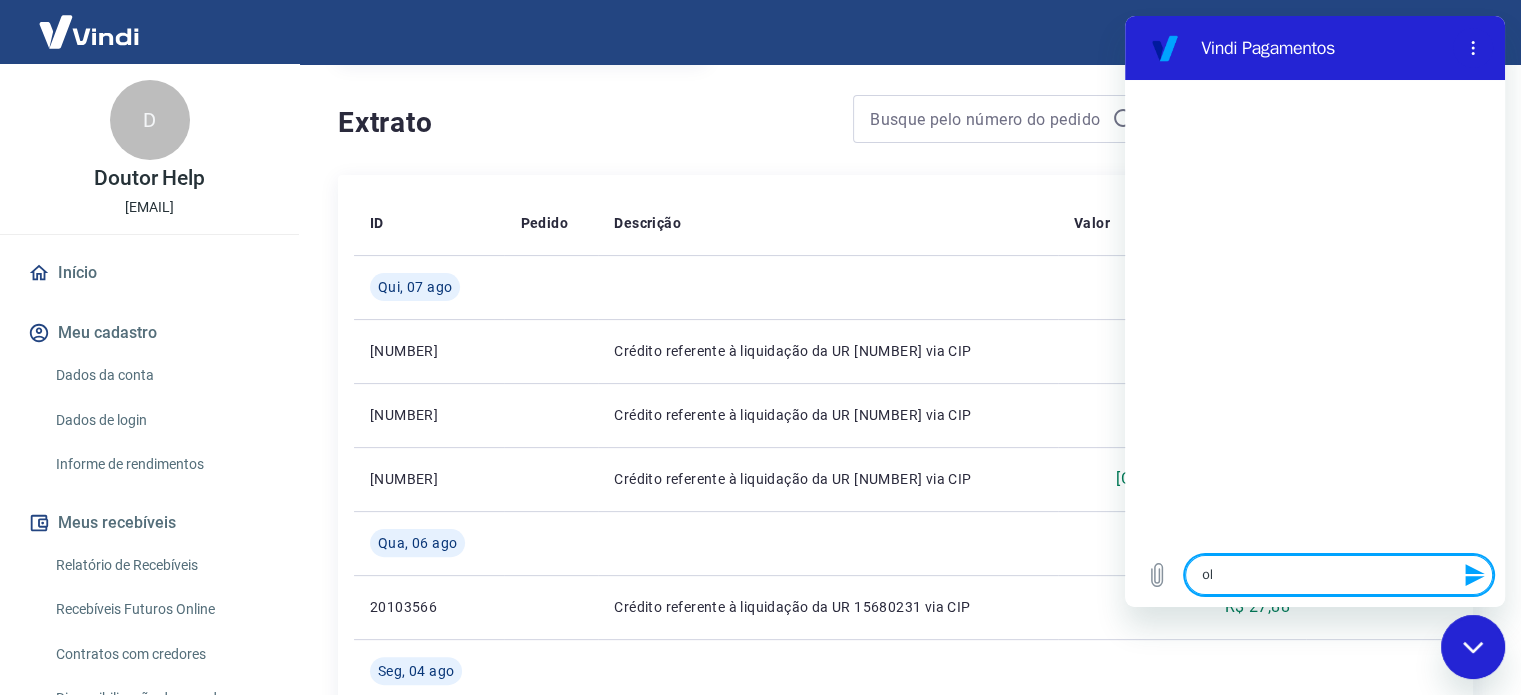 type on "ola" 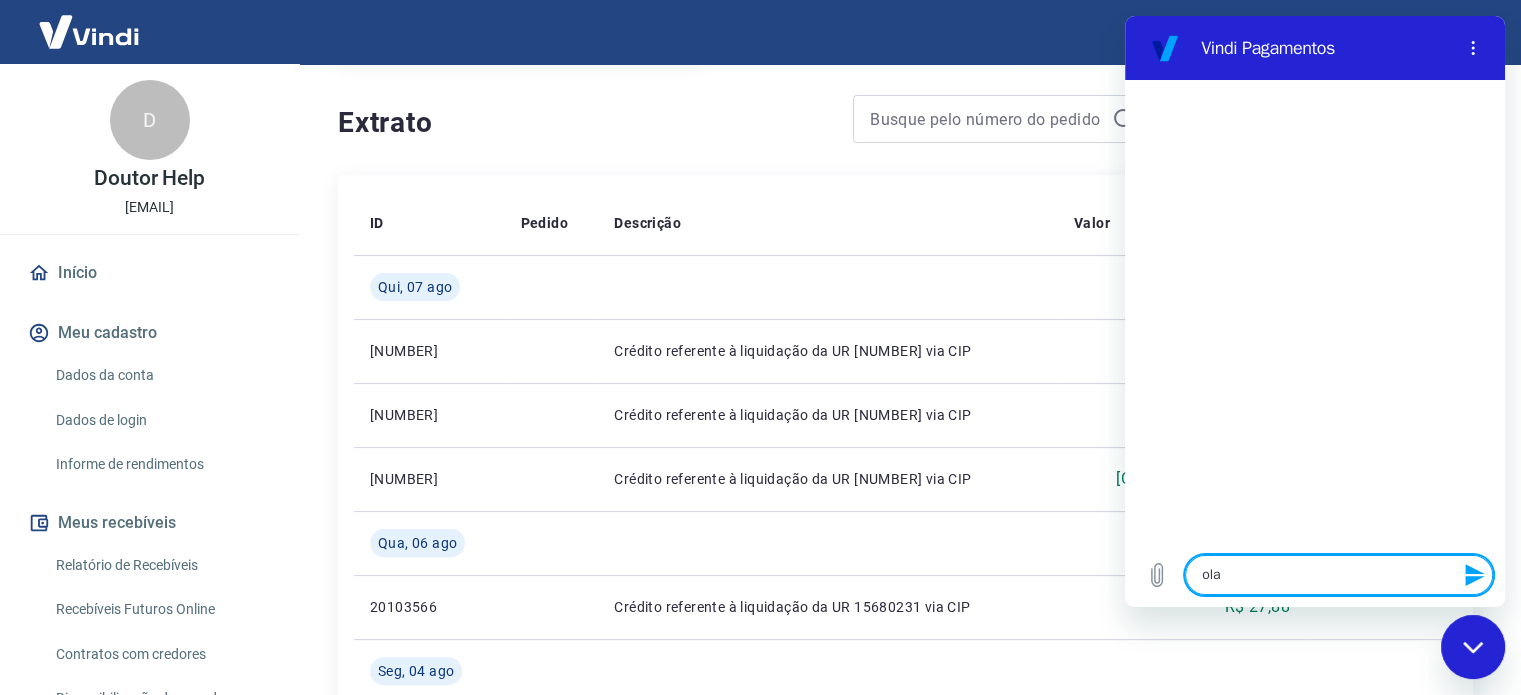 type 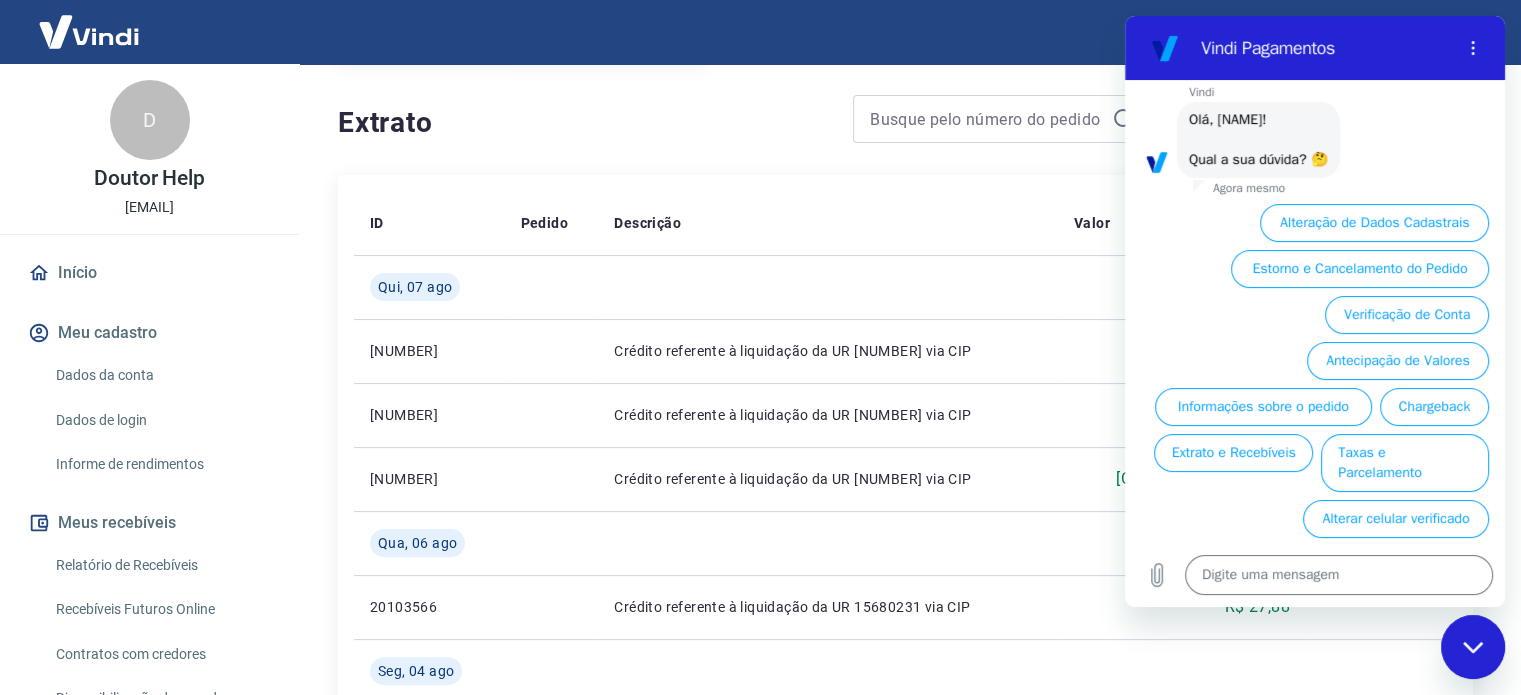 scroll, scrollTop: 126, scrollLeft: 0, axis: vertical 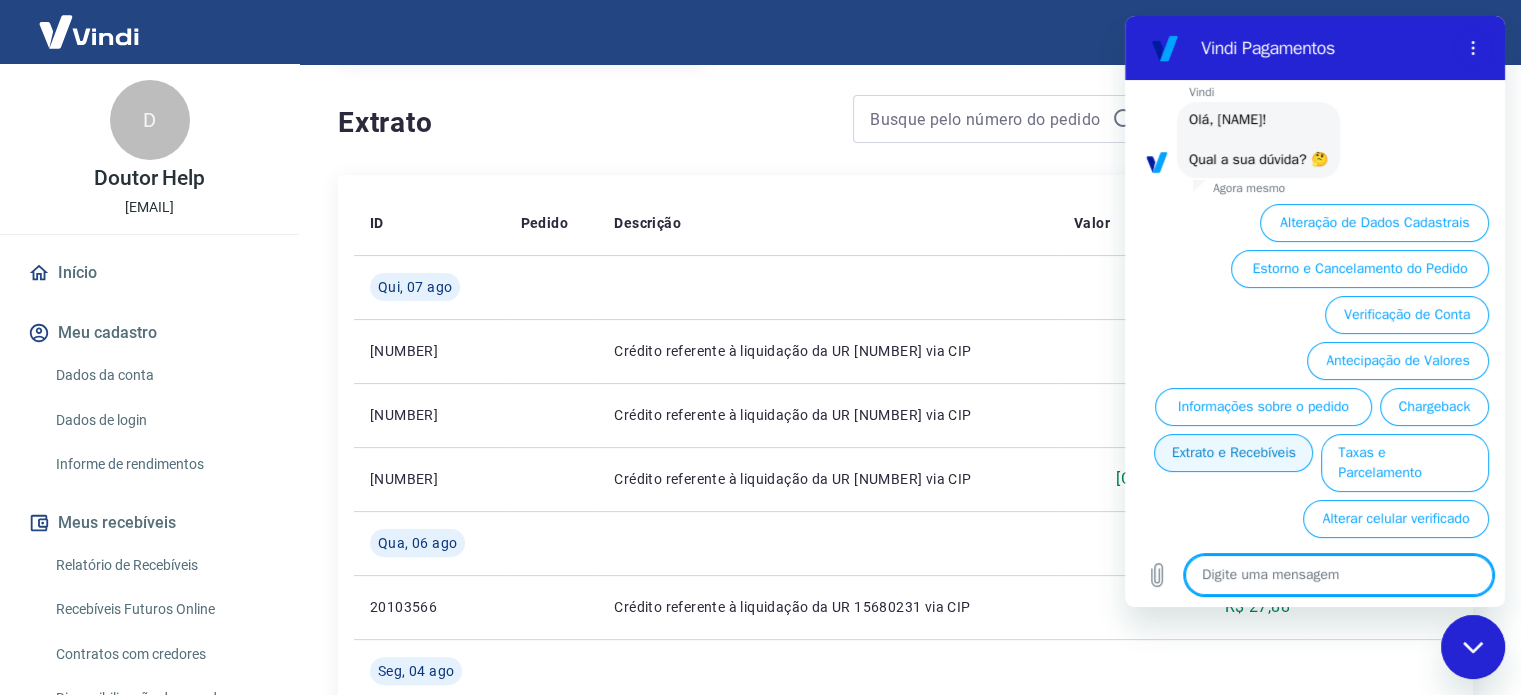 click on "Extrato e Recebíveis" at bounding box center [1233, 453] 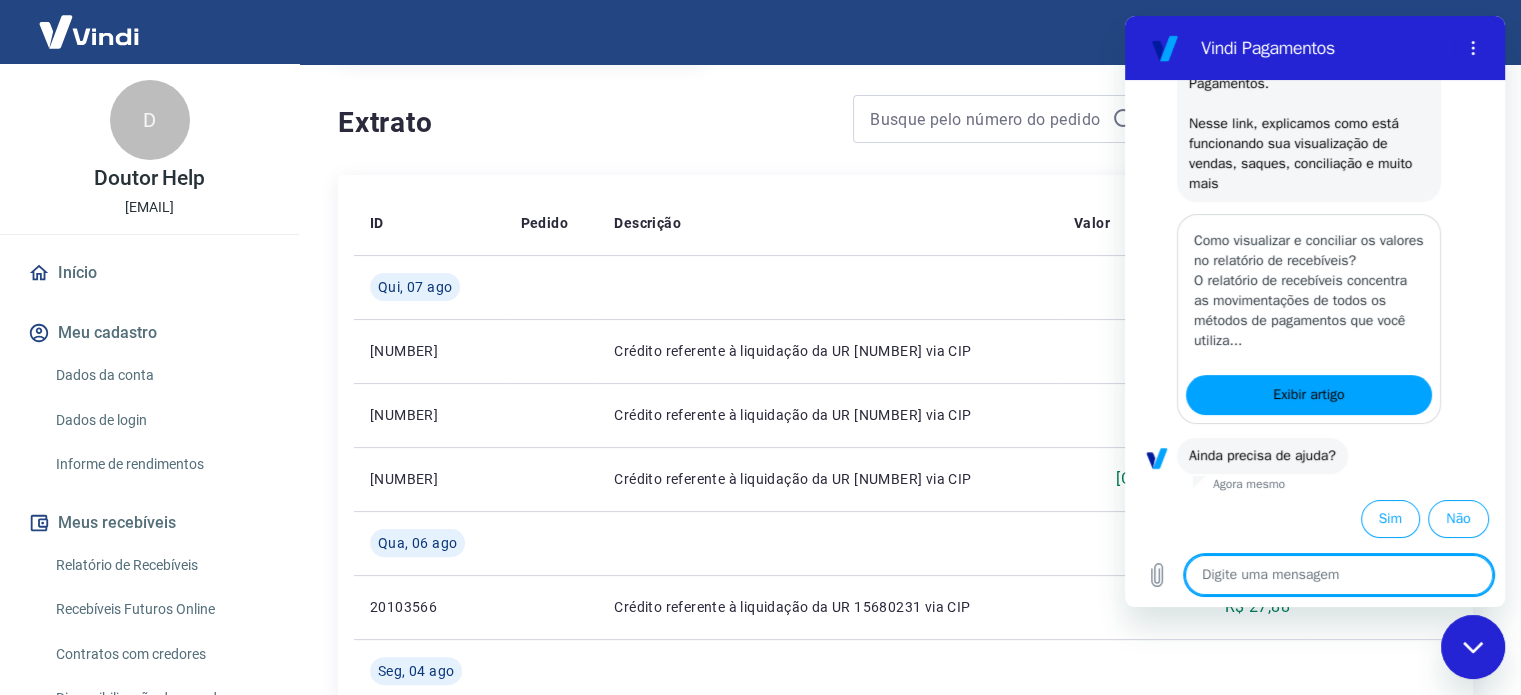 scroll, scrollTop: 352, scrollLeft: 0, axis: vertical 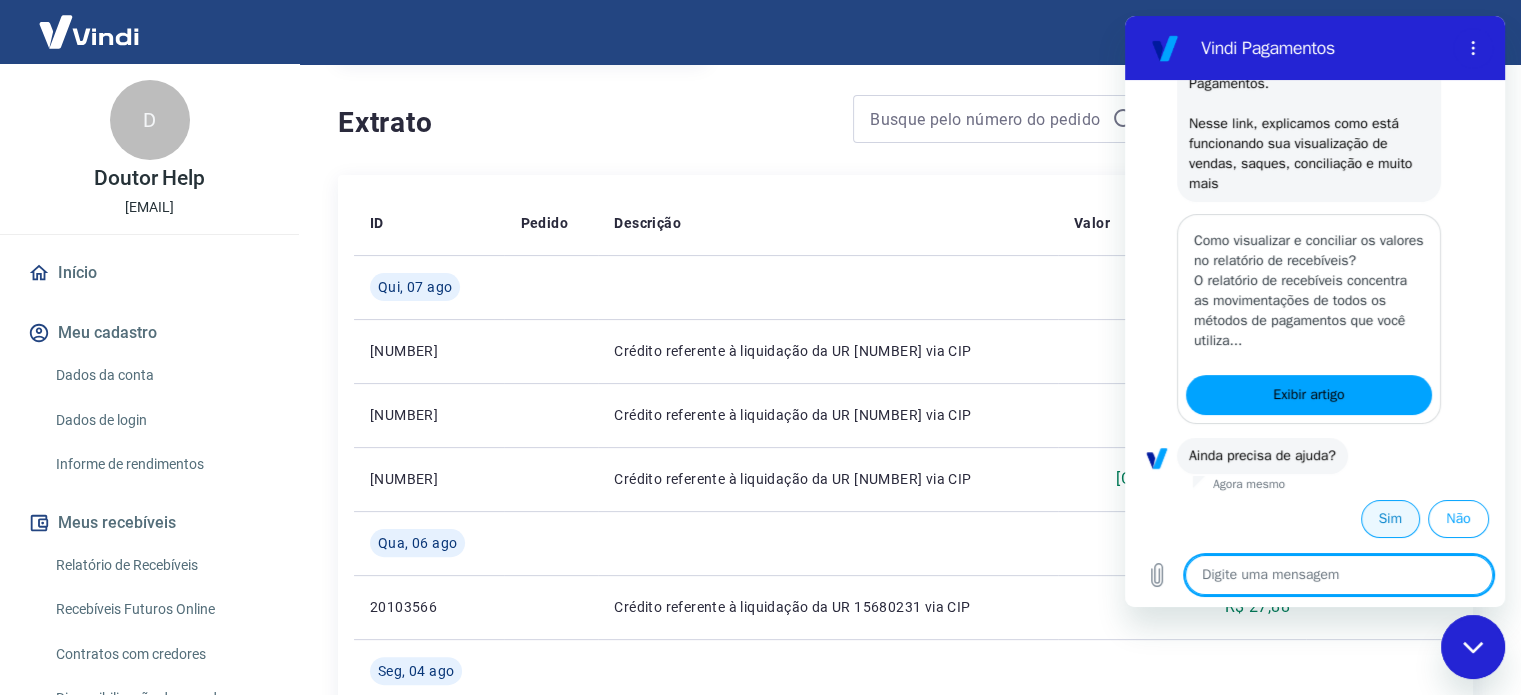 click on "Sim" at bounding box center [1390, 519] 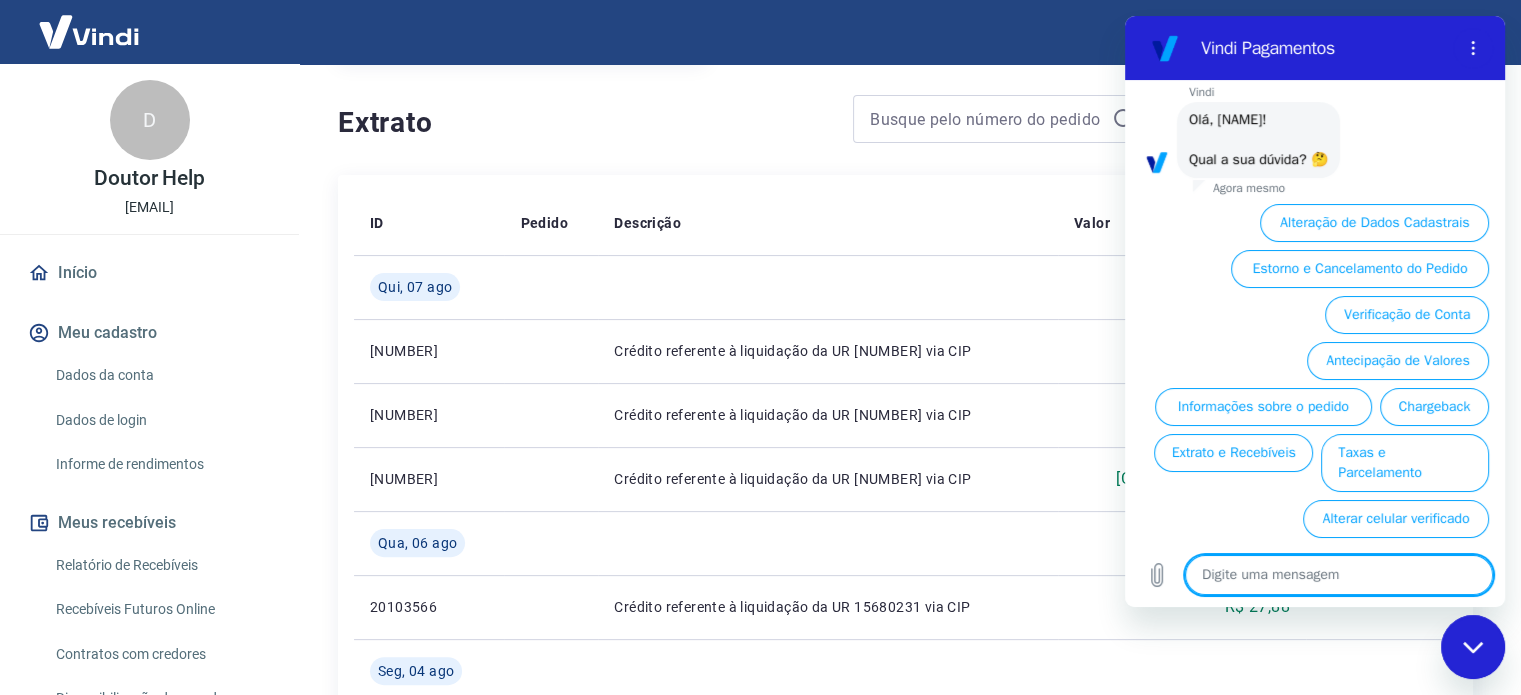 scroll, scrollTop: 846, scrollLeft: 0, axis: vertical 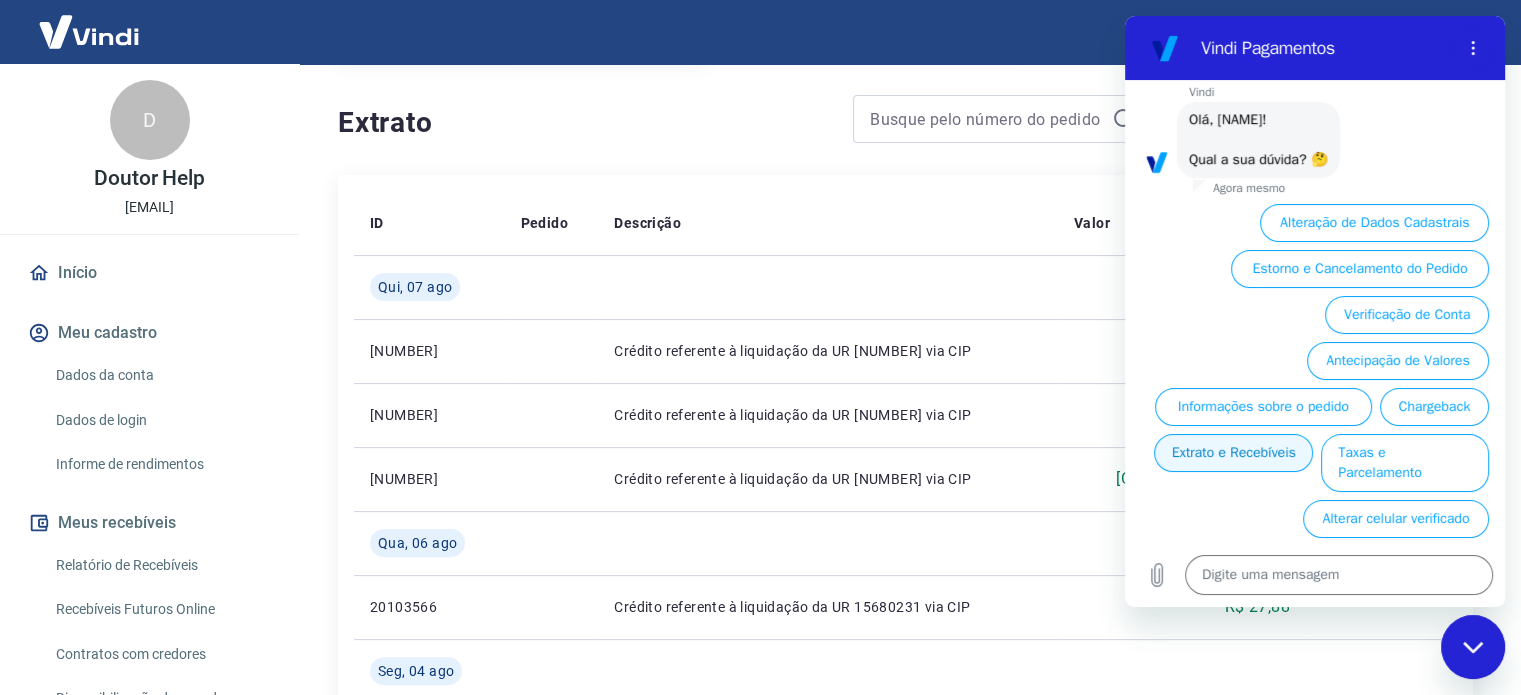 click on "Extrato e Recebíveis" at bounding box center [1233, 453] 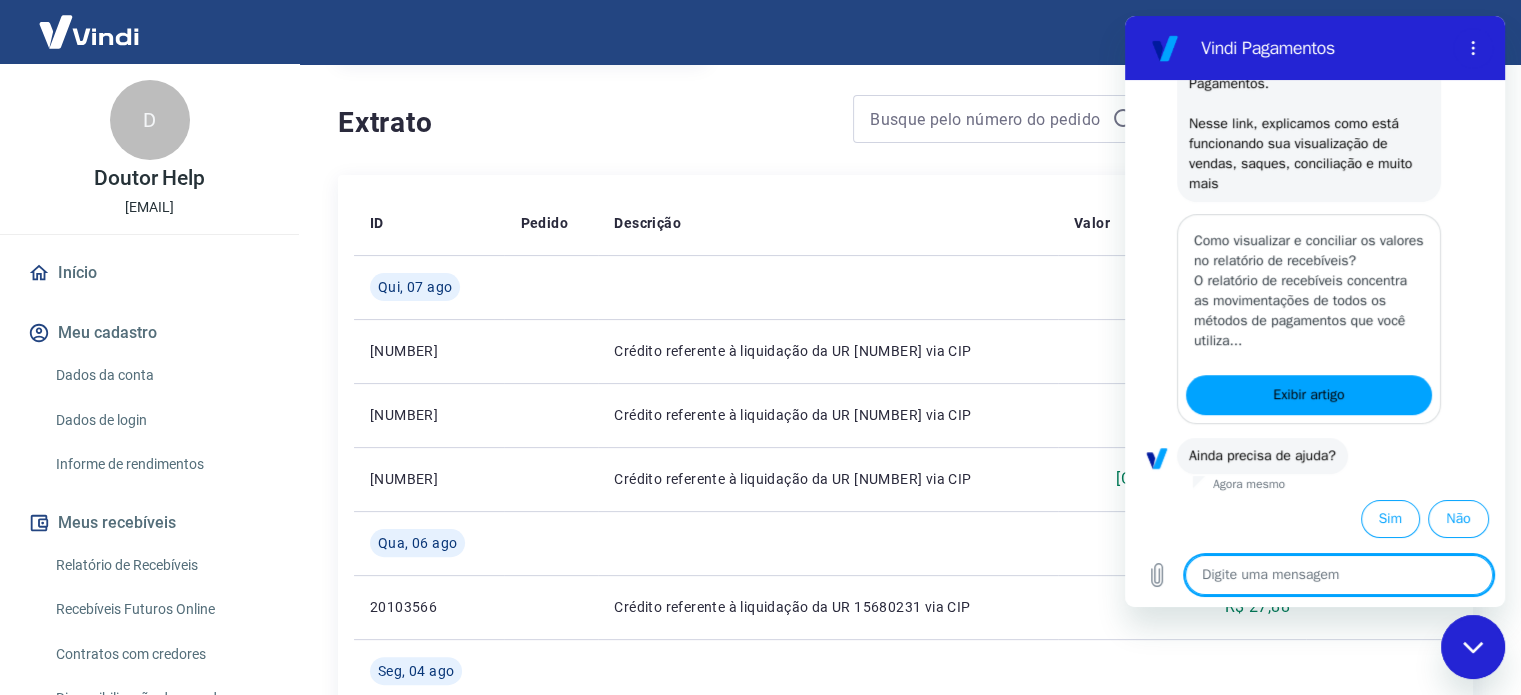 scroll, scrollTop: 1072, scrollLeft: 0, axis: vertical 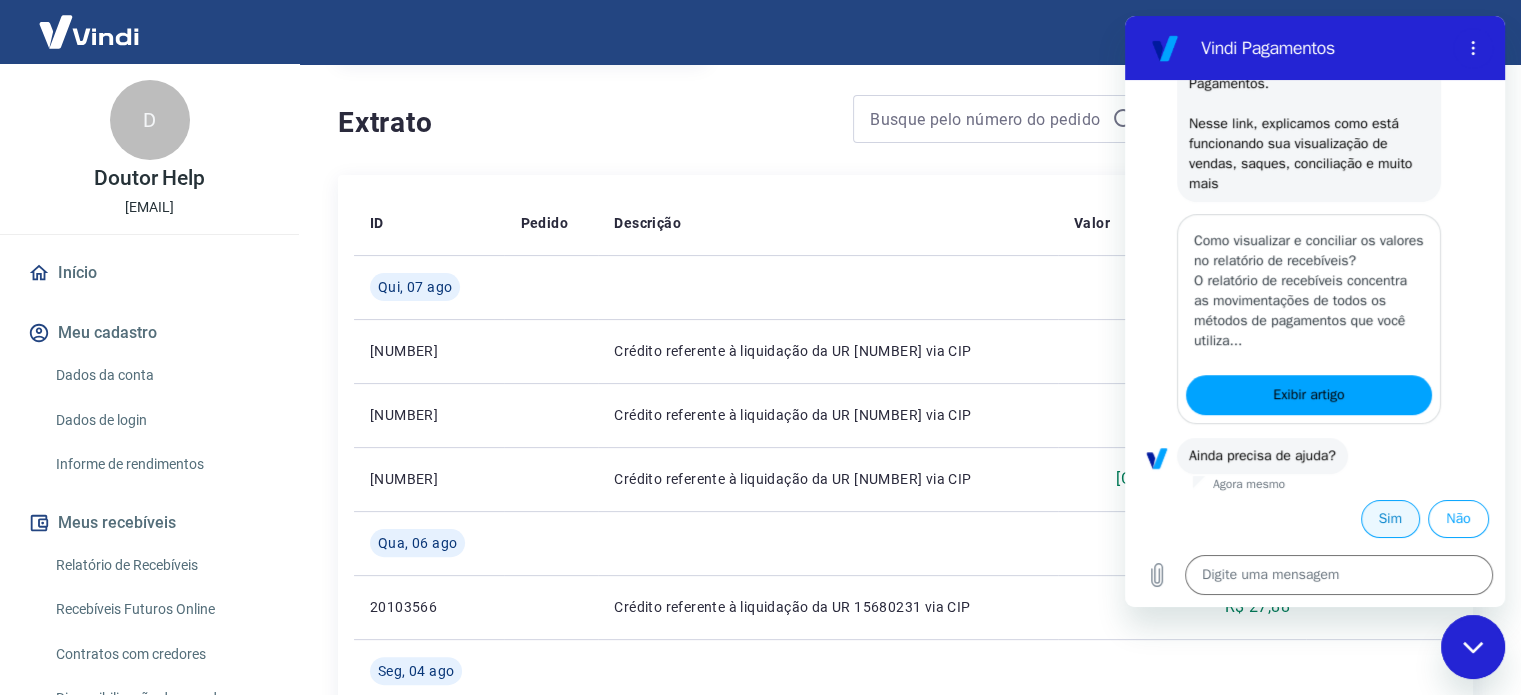 click on "Sim" at bounding box center (1390, 519) 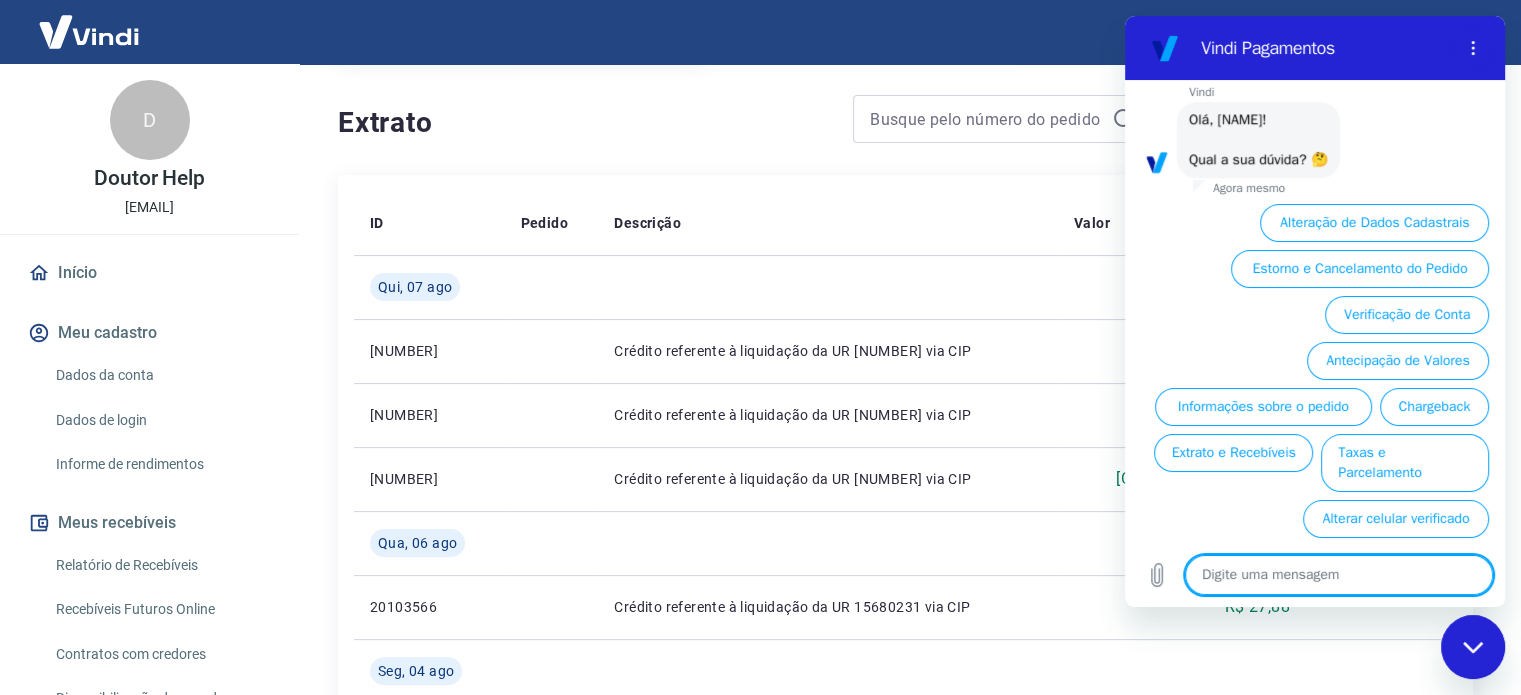 scroll, scrollTop: 1565, scrollLeft: 0, axis: vertical 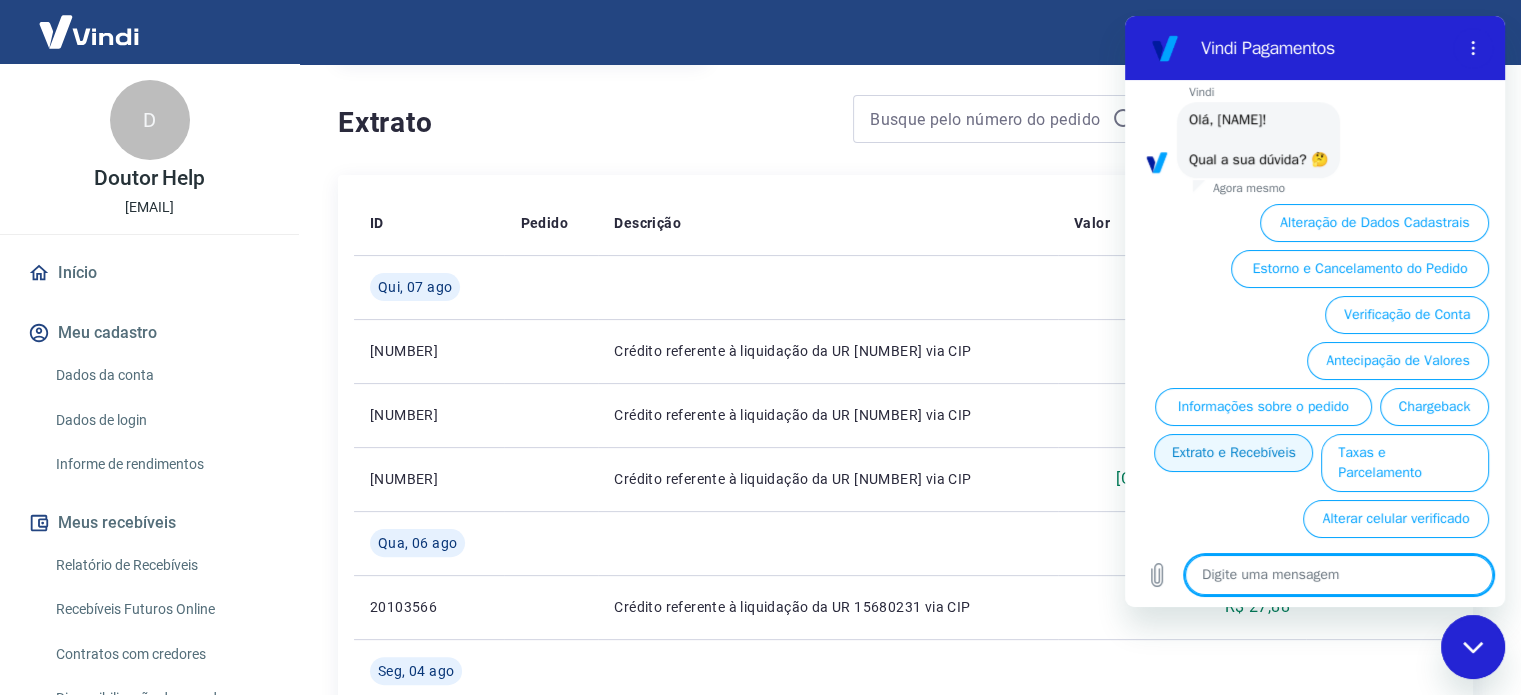 click on "Extrato e Recebíveis" at bounding box center [1233, 453] 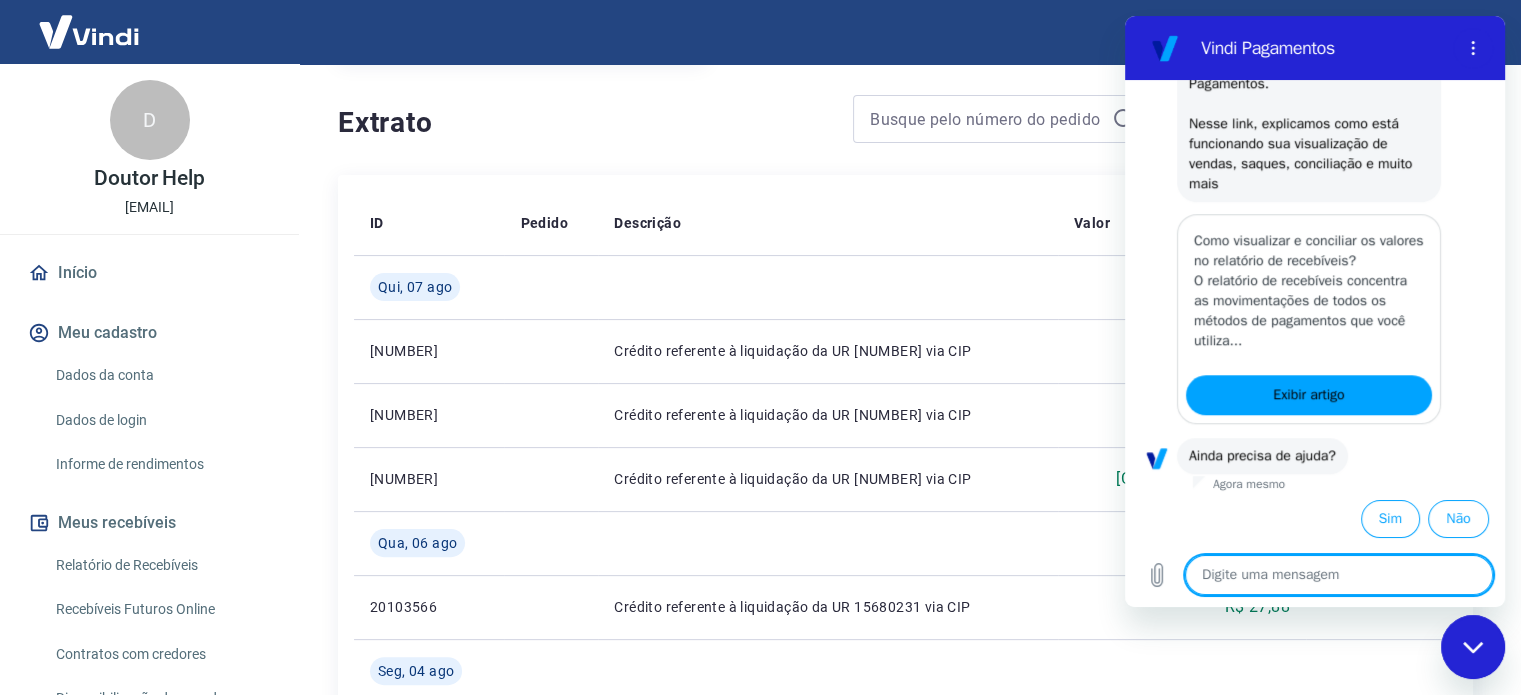 scroll, scrollTop: 1792, scrollLeft: 0, axis: vertical 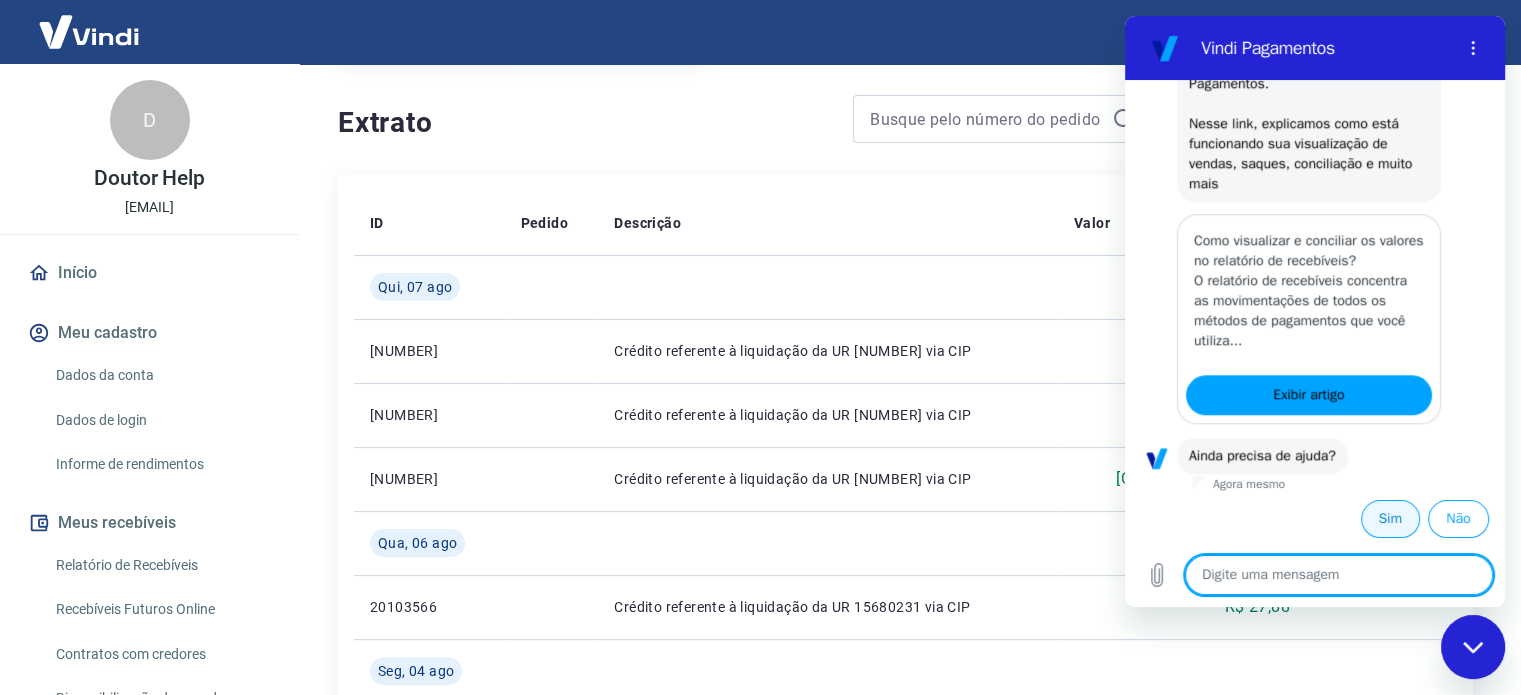 click on "Sim" at bounding box center (1390, 519) 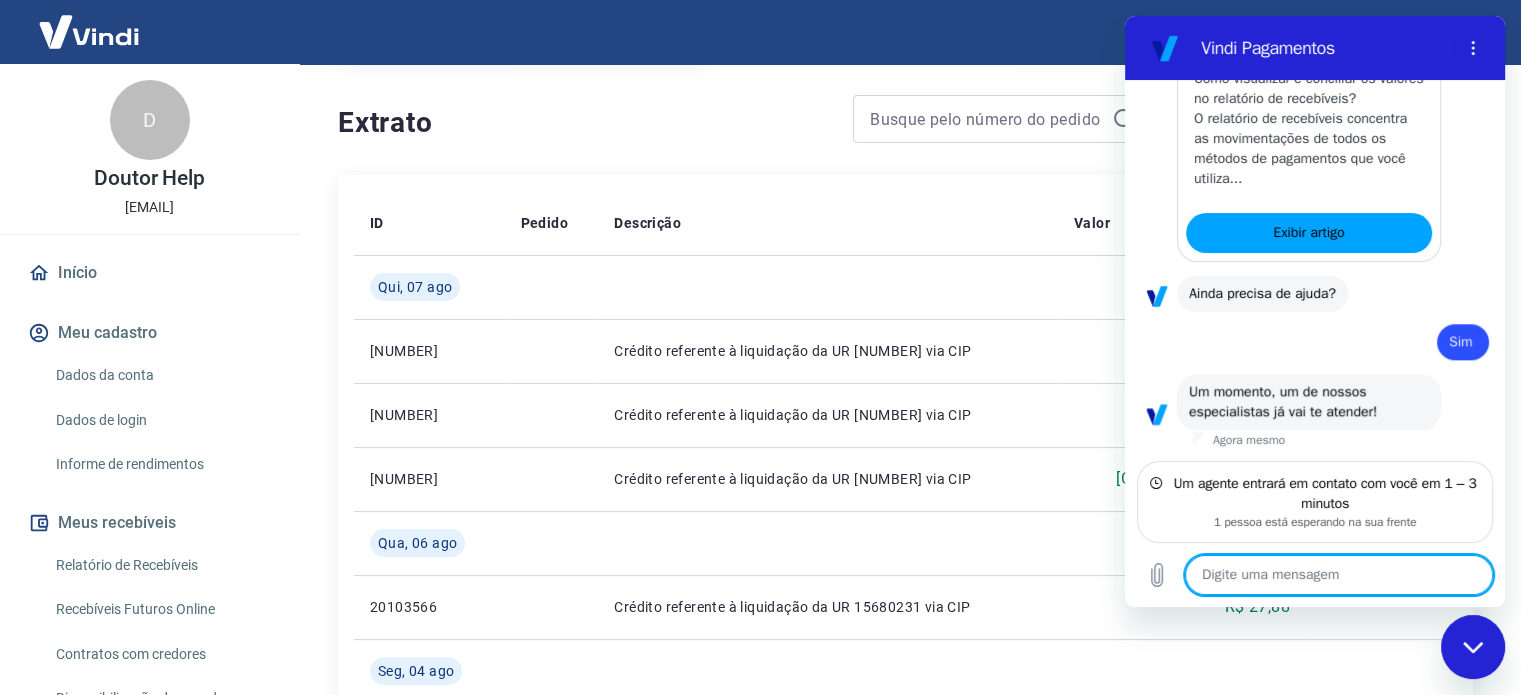 scroll, scrollTop: 1954, scrollLeft: 0, axis: vertical 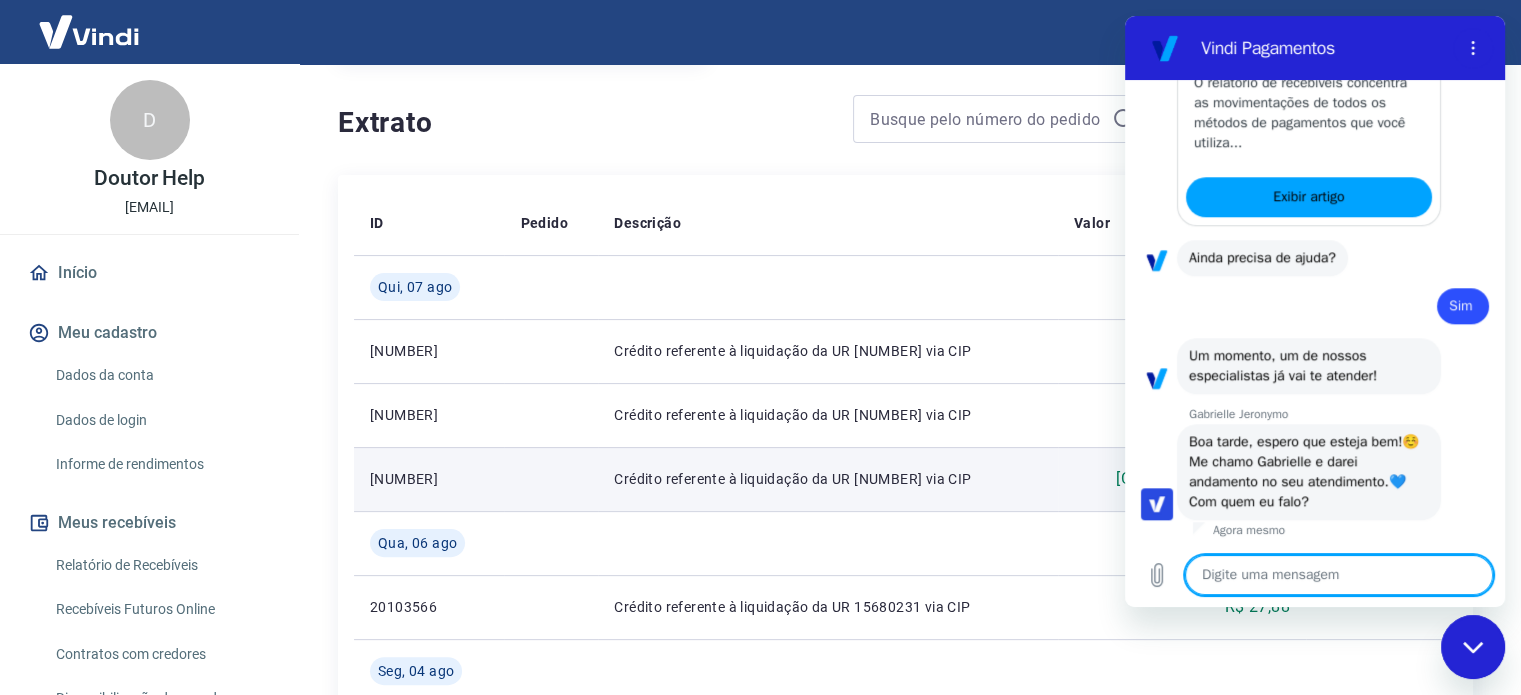 type on "x" 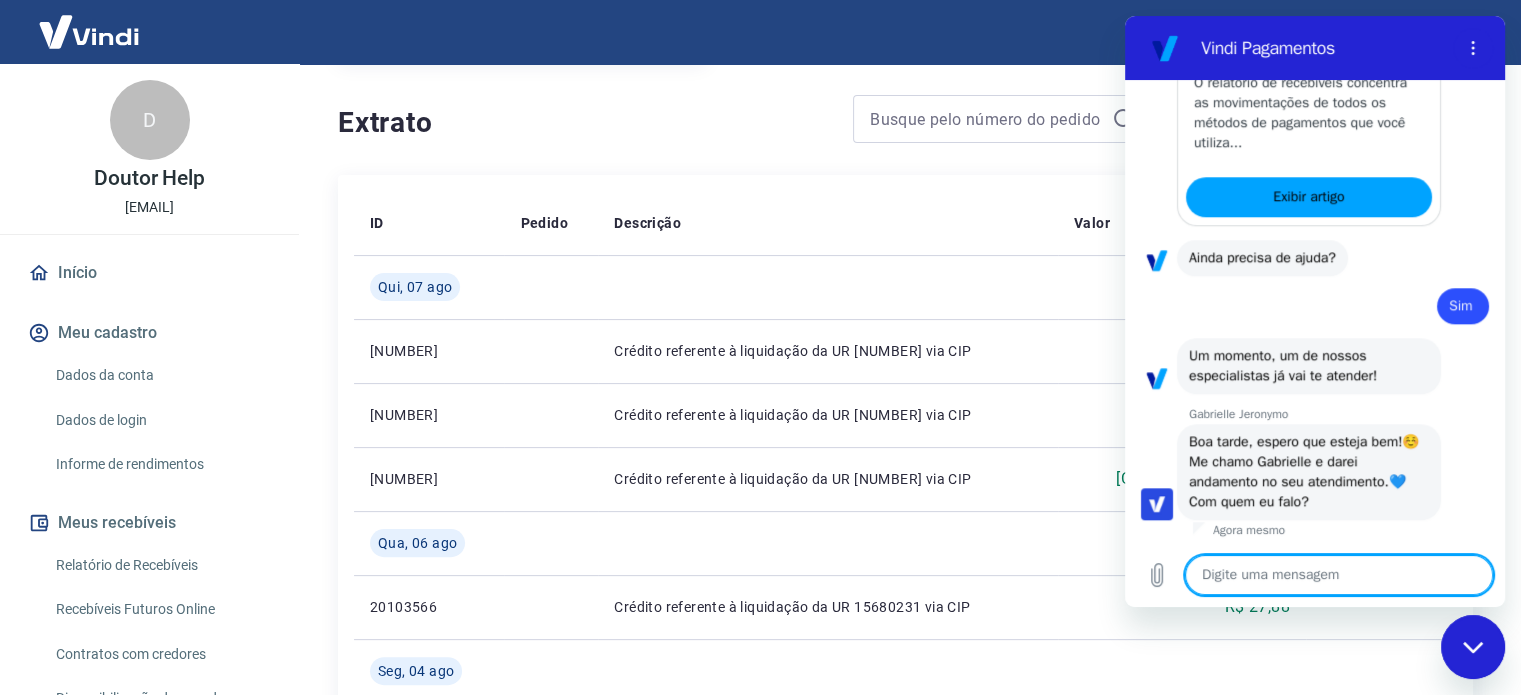 type on "o" 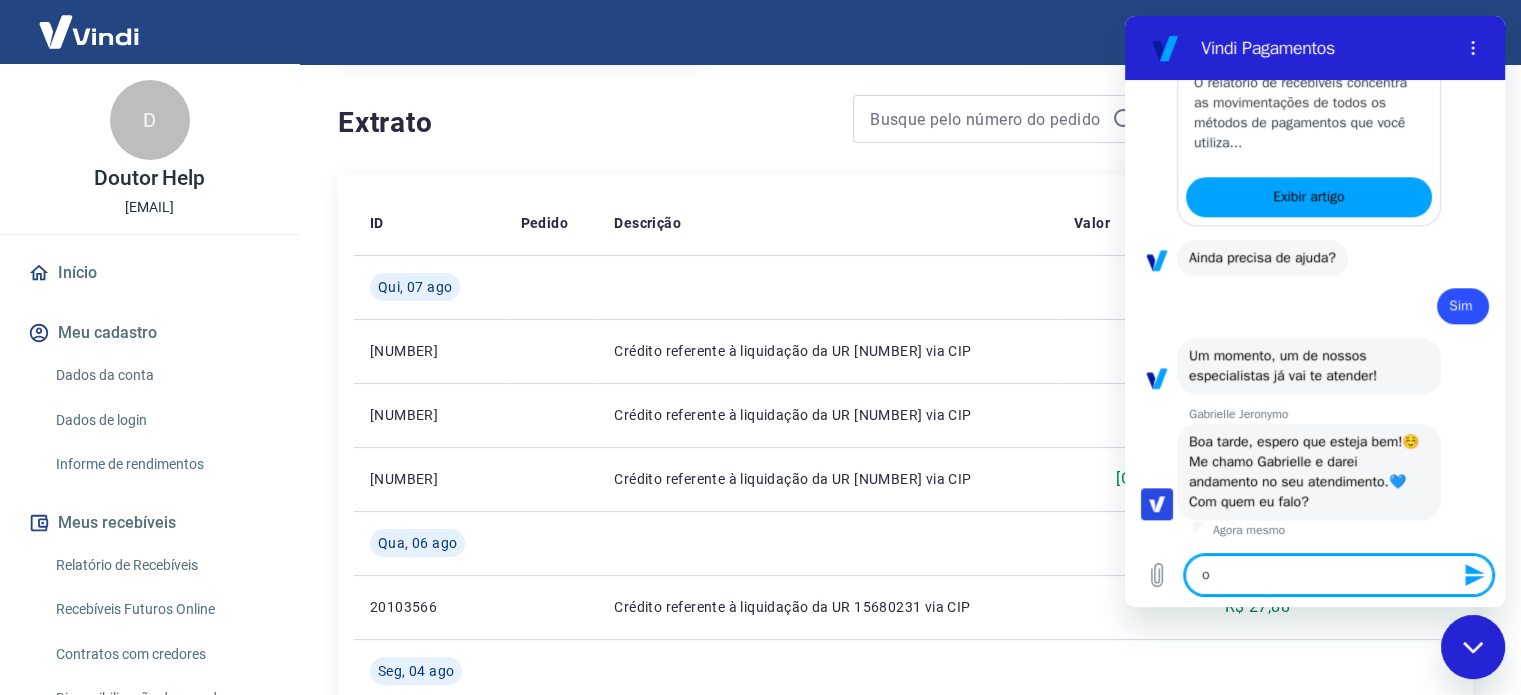 type on "ol" 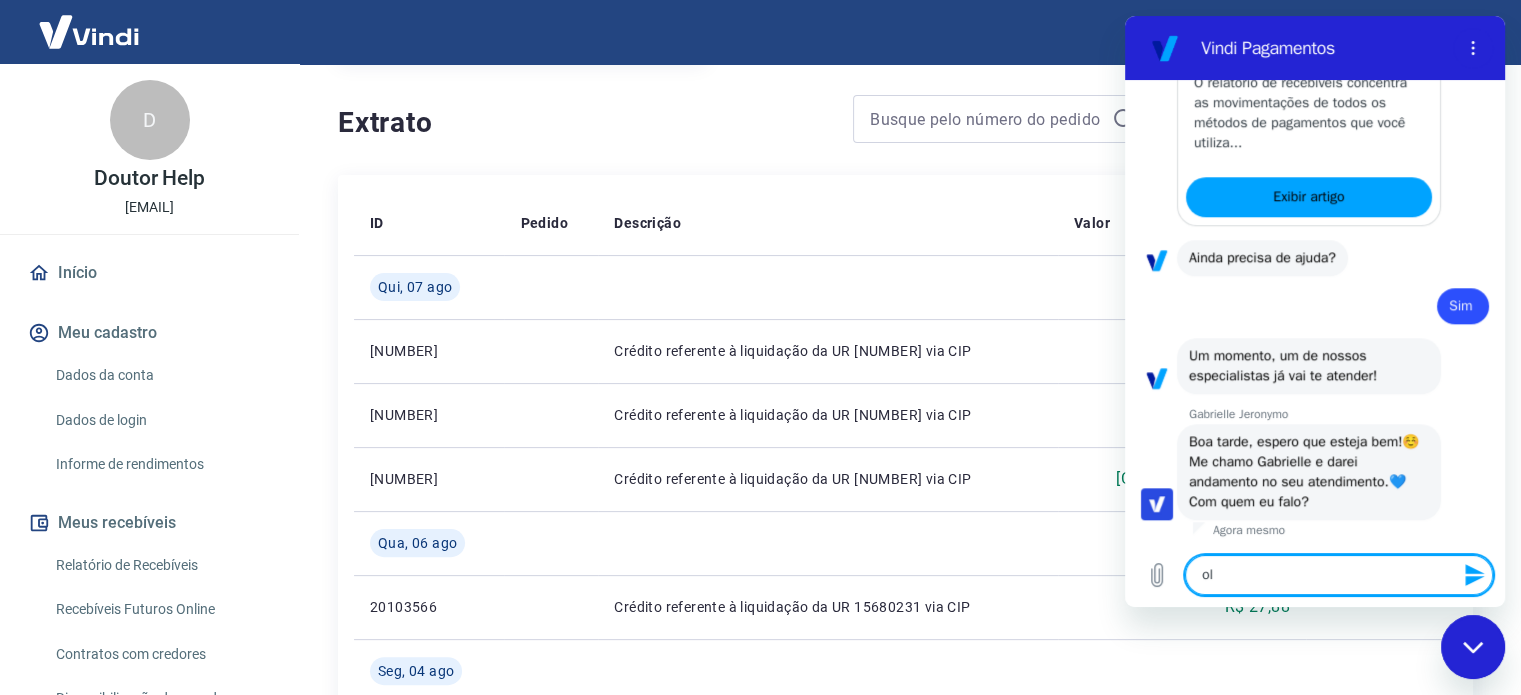 type on "olá" 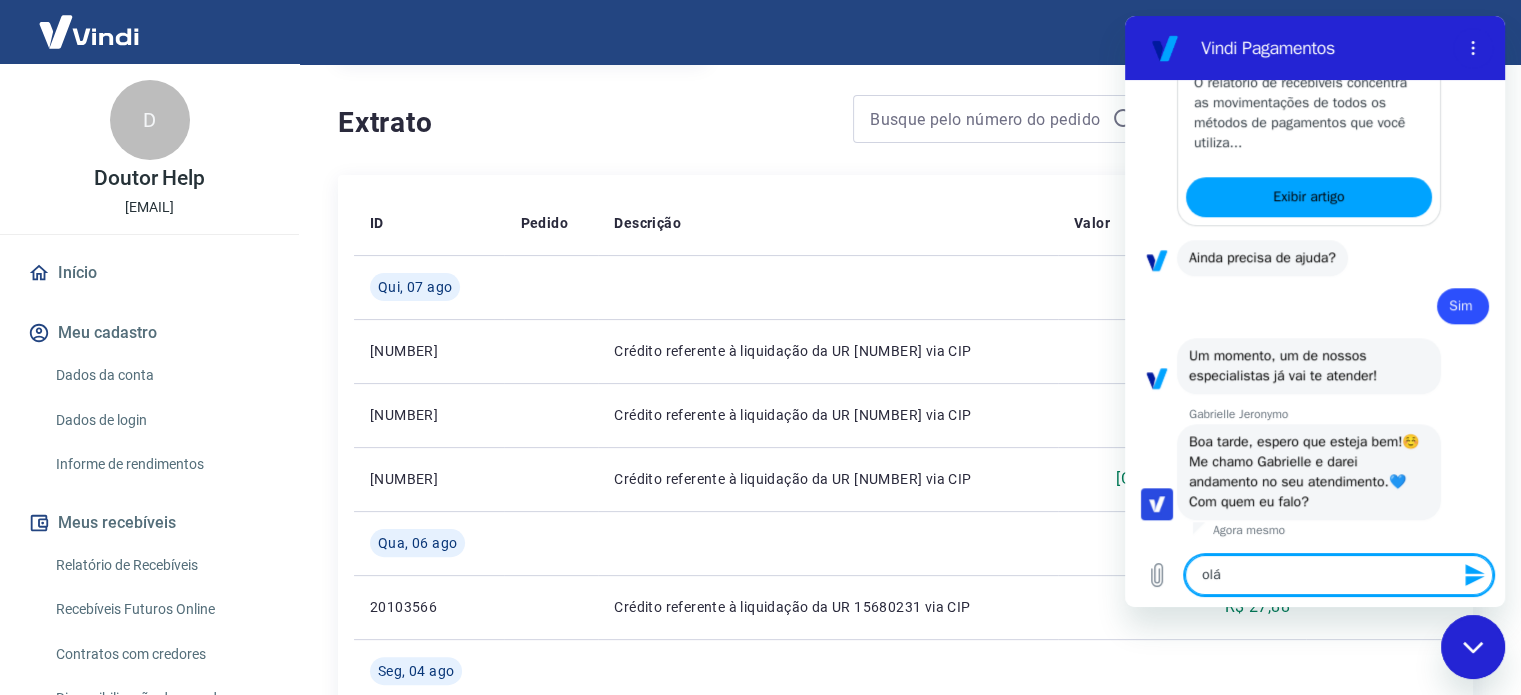 type 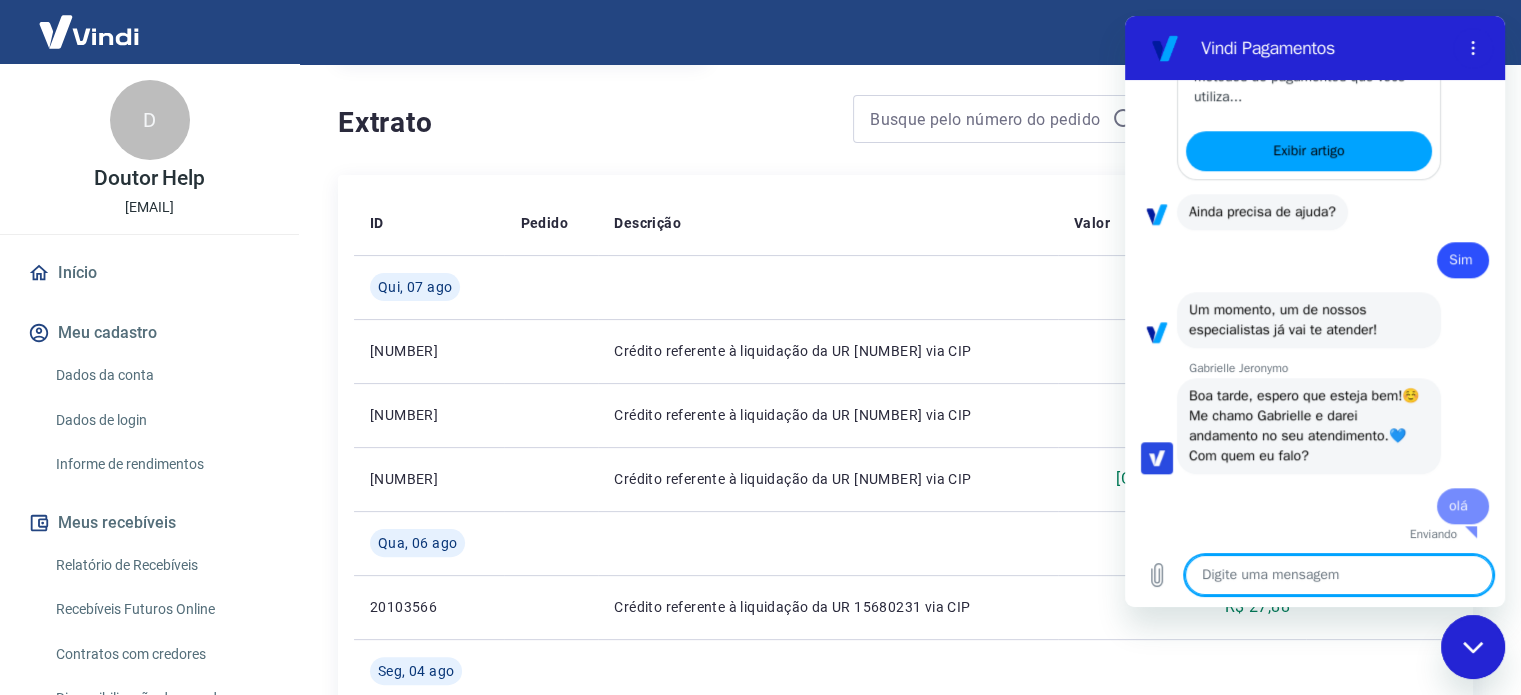 type on "x" 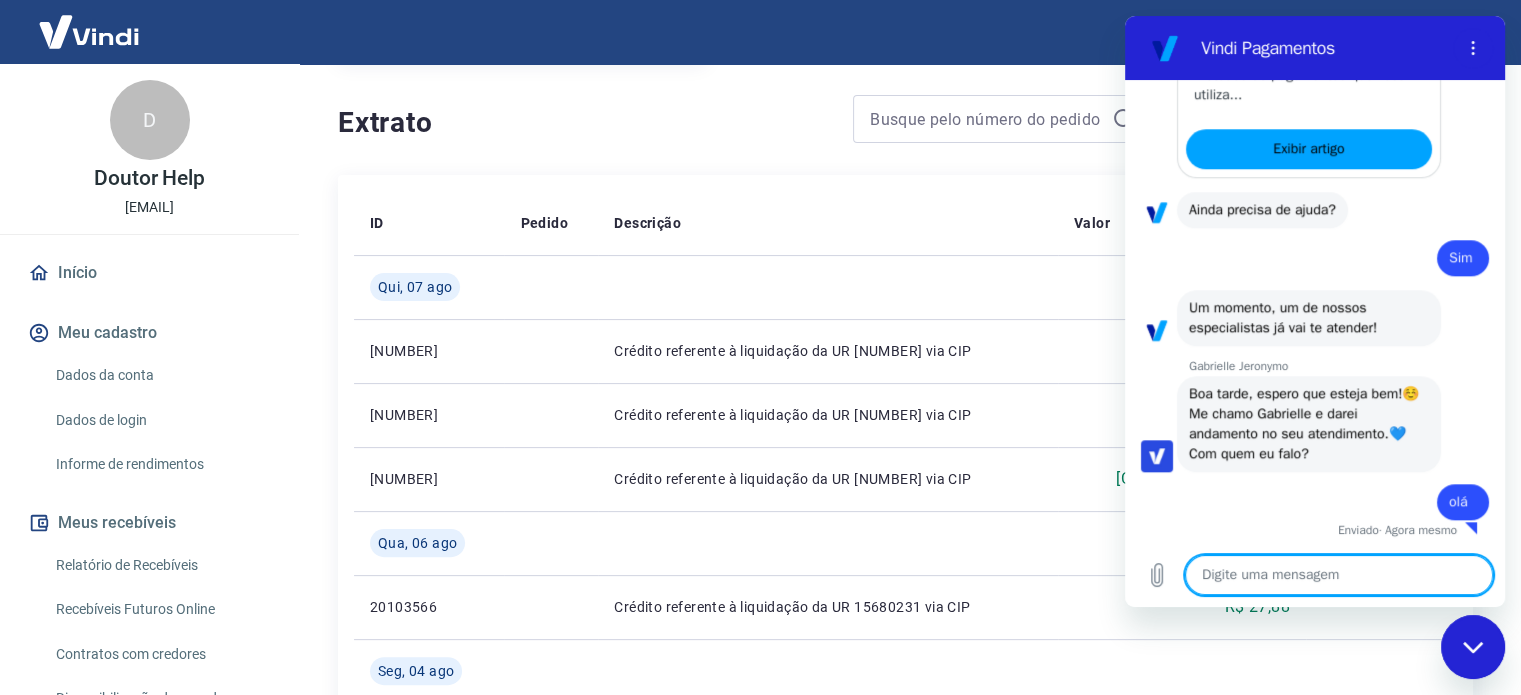 scroll, scrollTop: 2078, scrollLeft: 0, axis: vertical 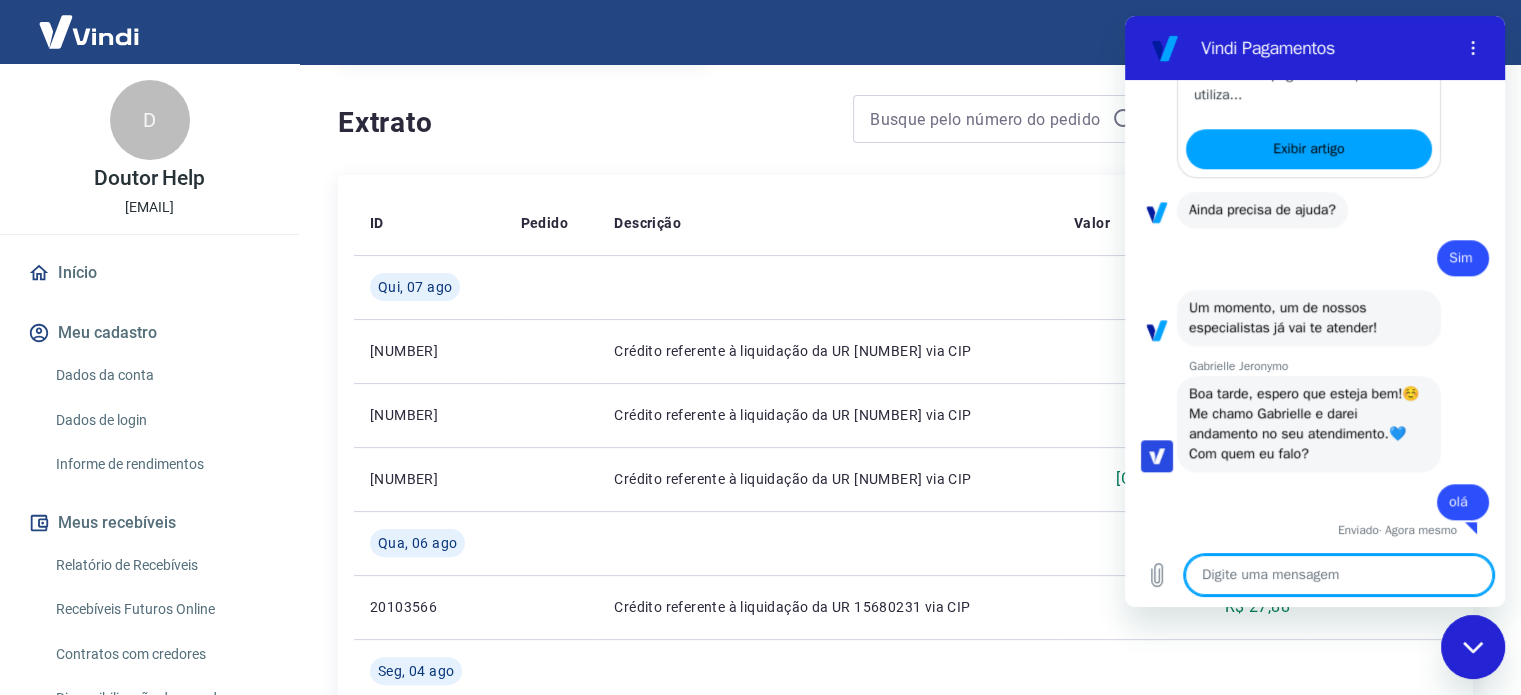 type on "h" 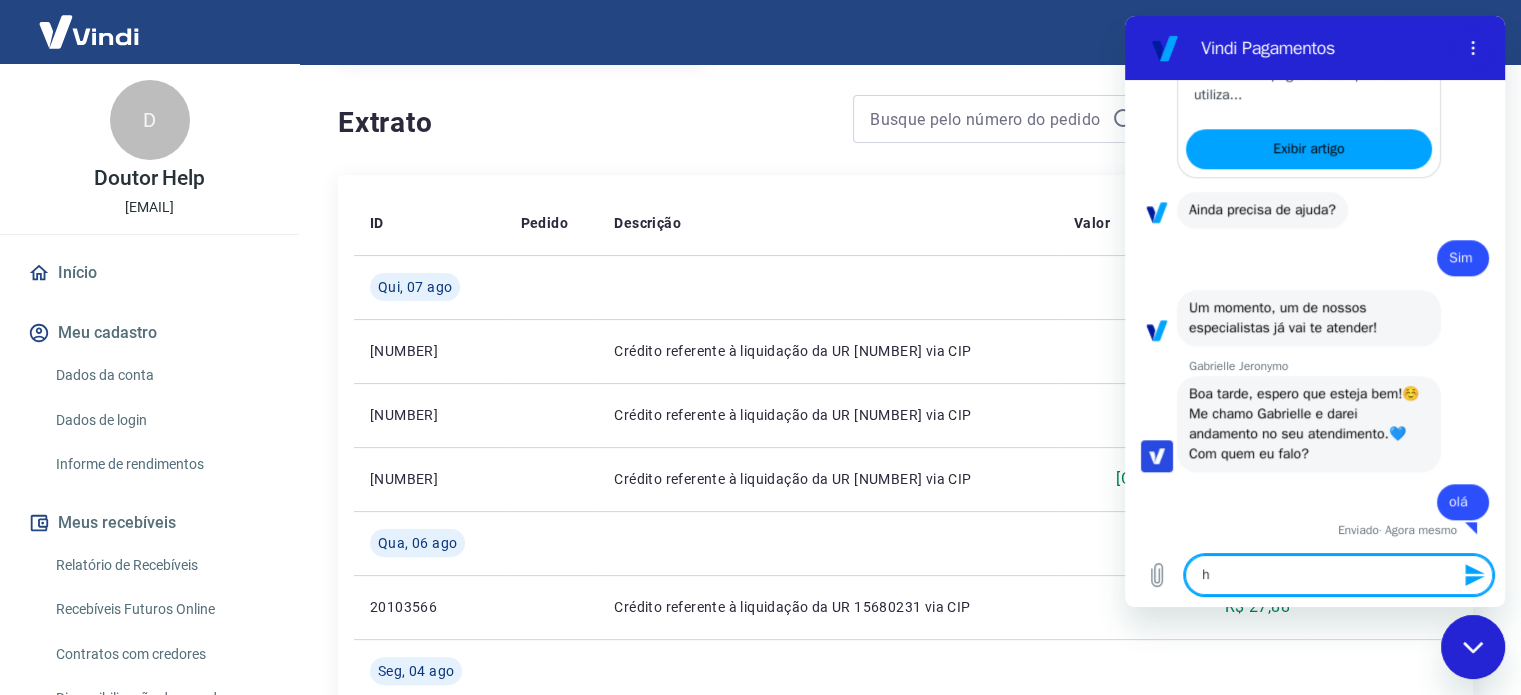 type on "ho" 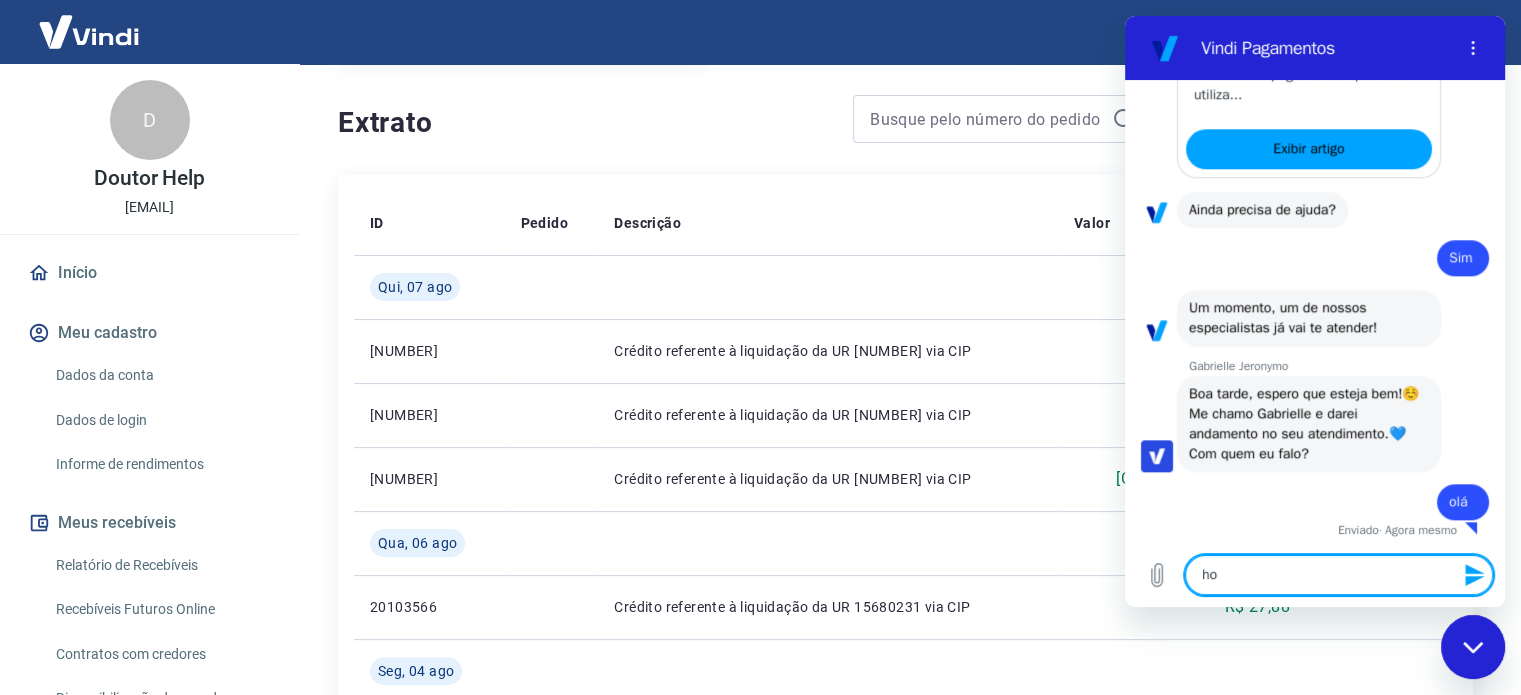 type on "hoj" 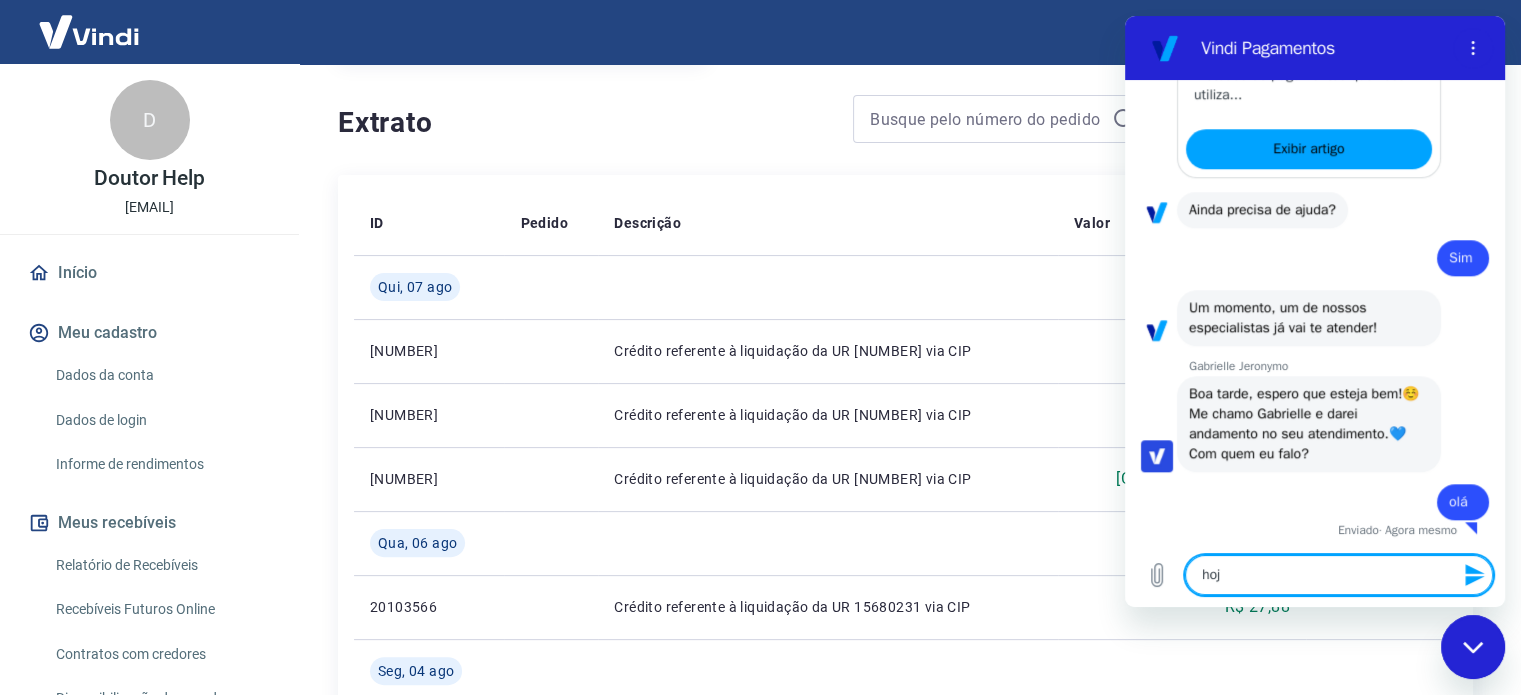 type on "hoje" 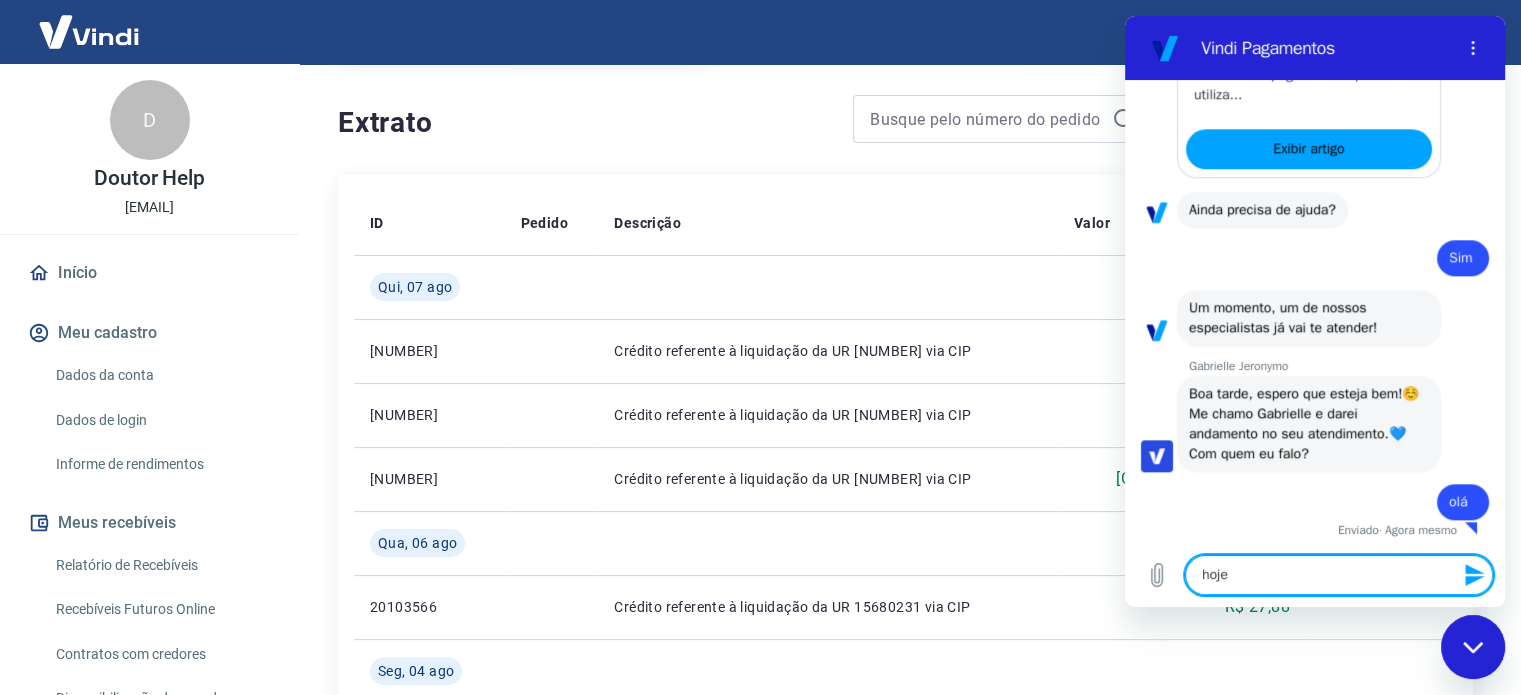 type on "hoje n" 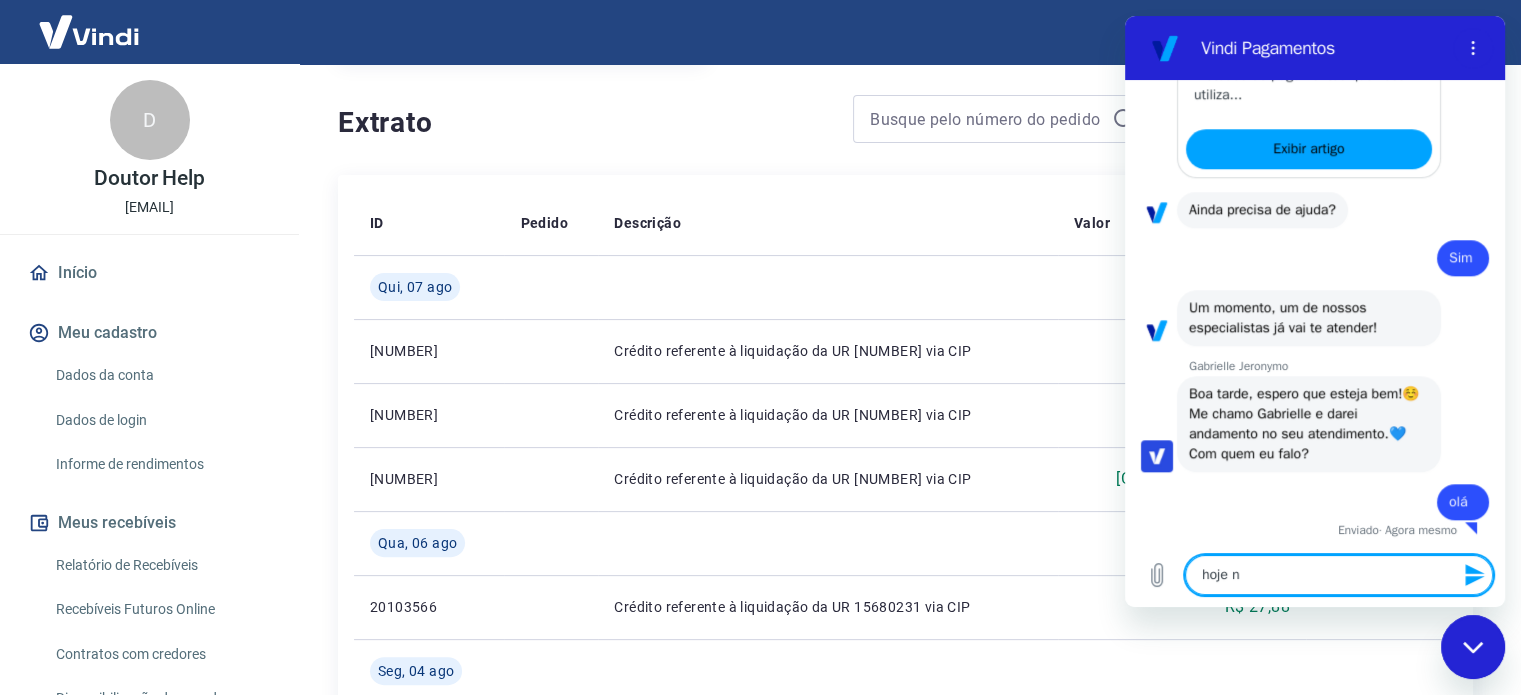 type on "hoje" 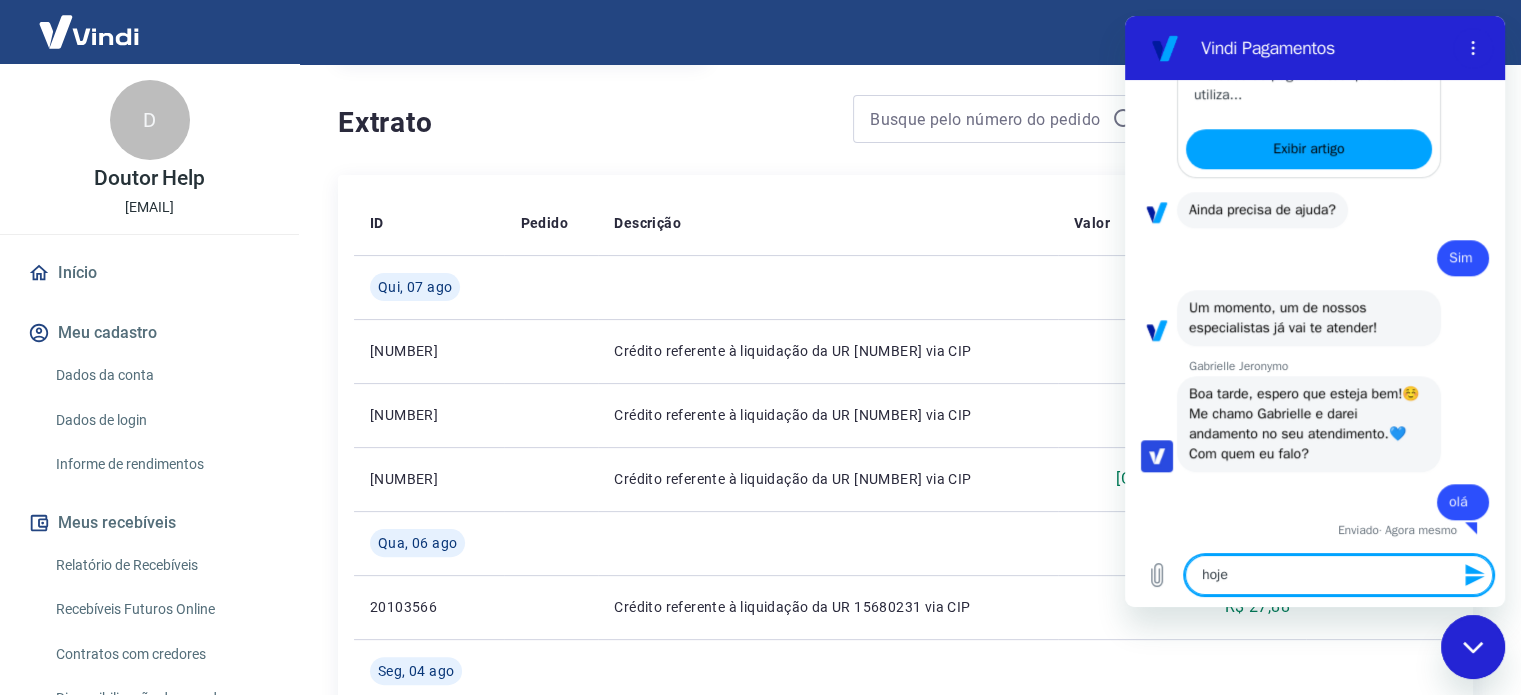 type on "hoje t" 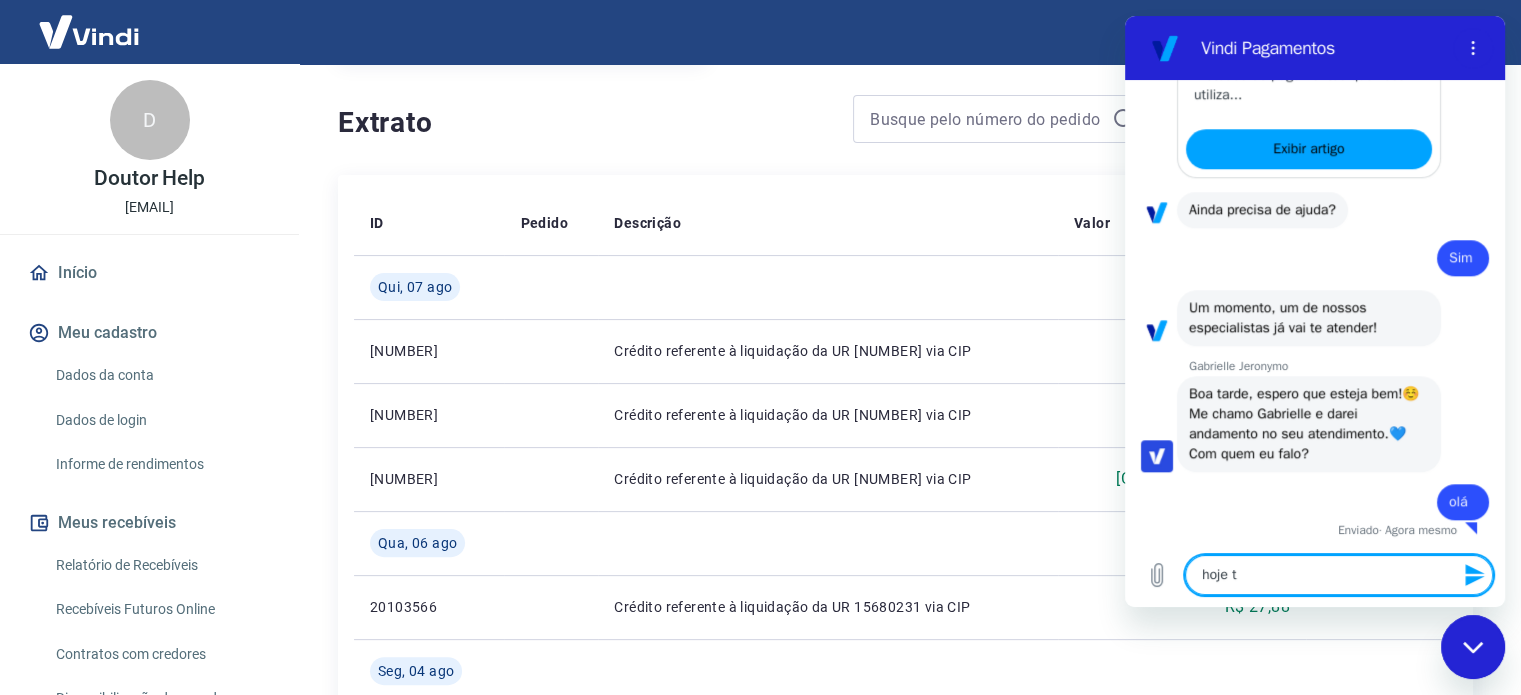 type on "hoje te" 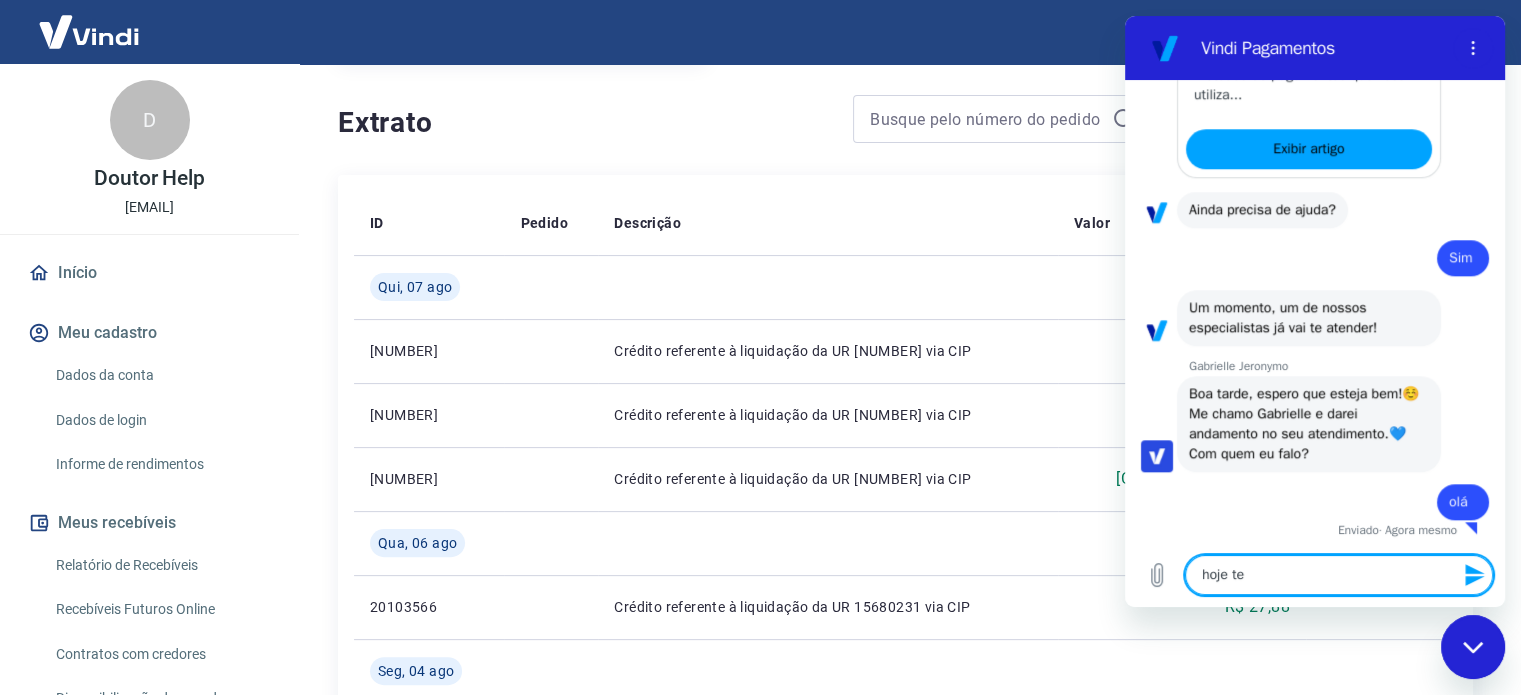 type on "hoje tem" 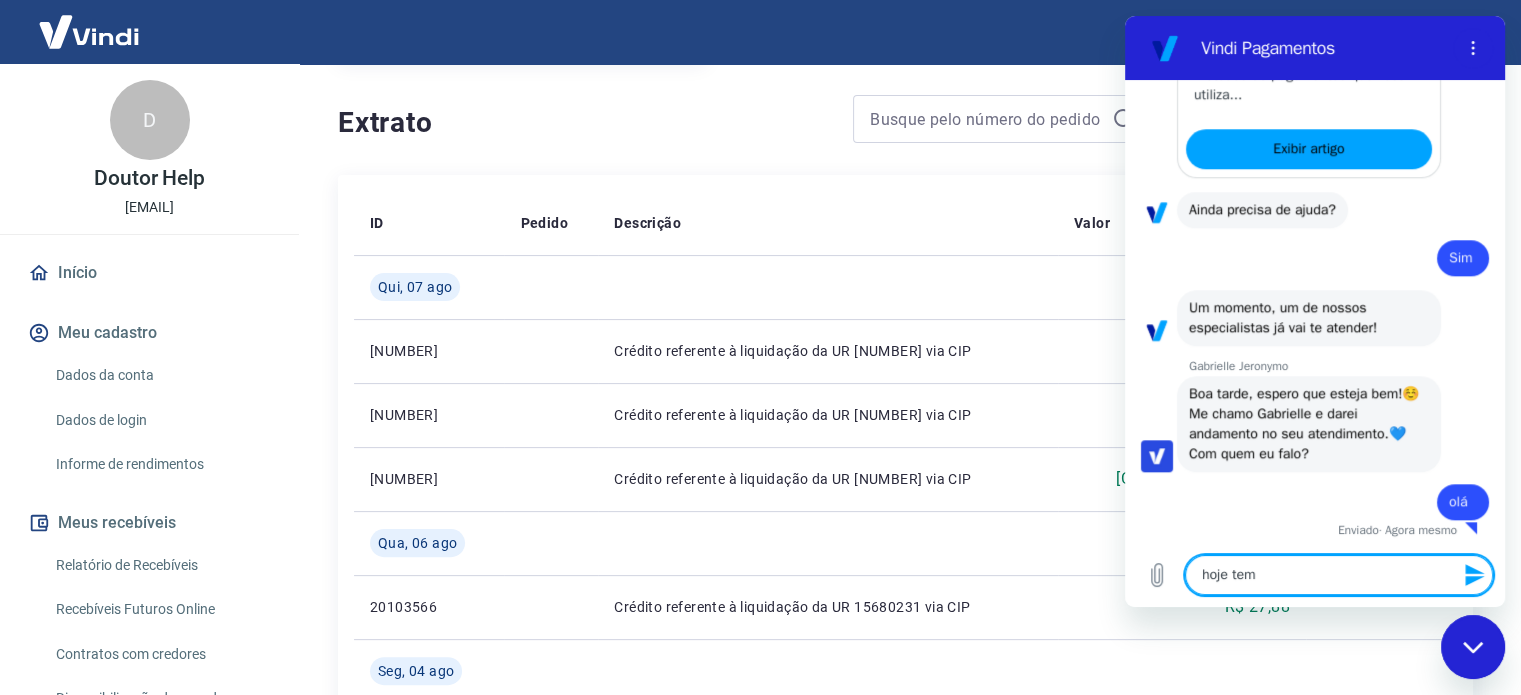 type on "hoje tem" 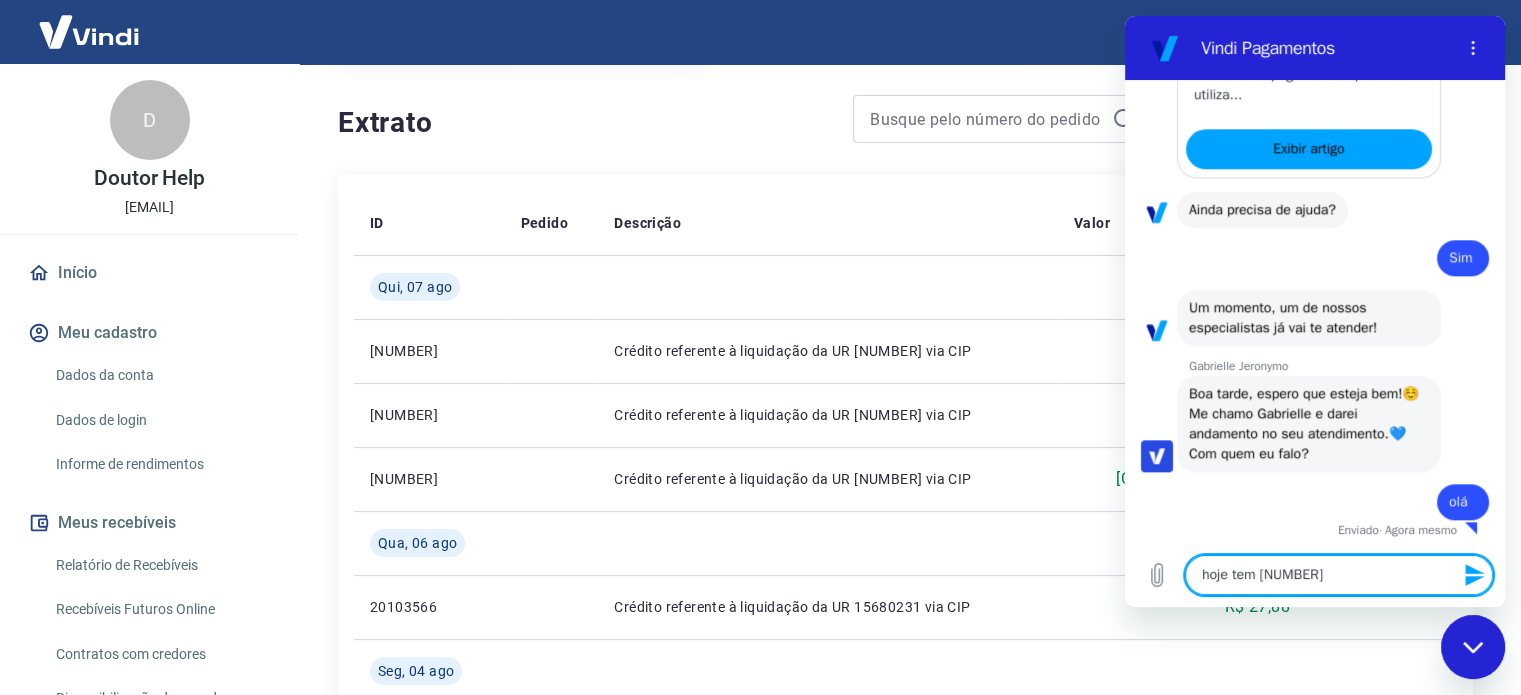 type on "hoje tem 66" 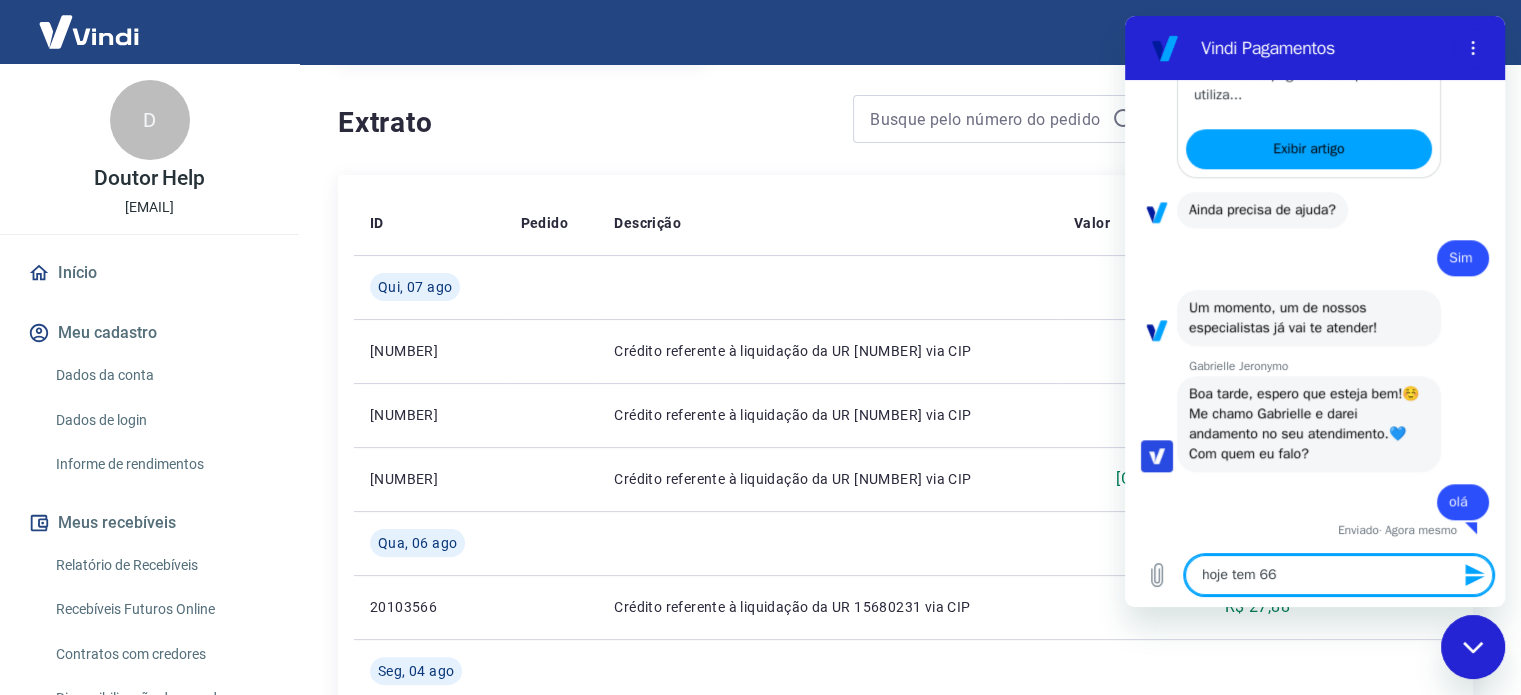 type on "hoje tem 660" 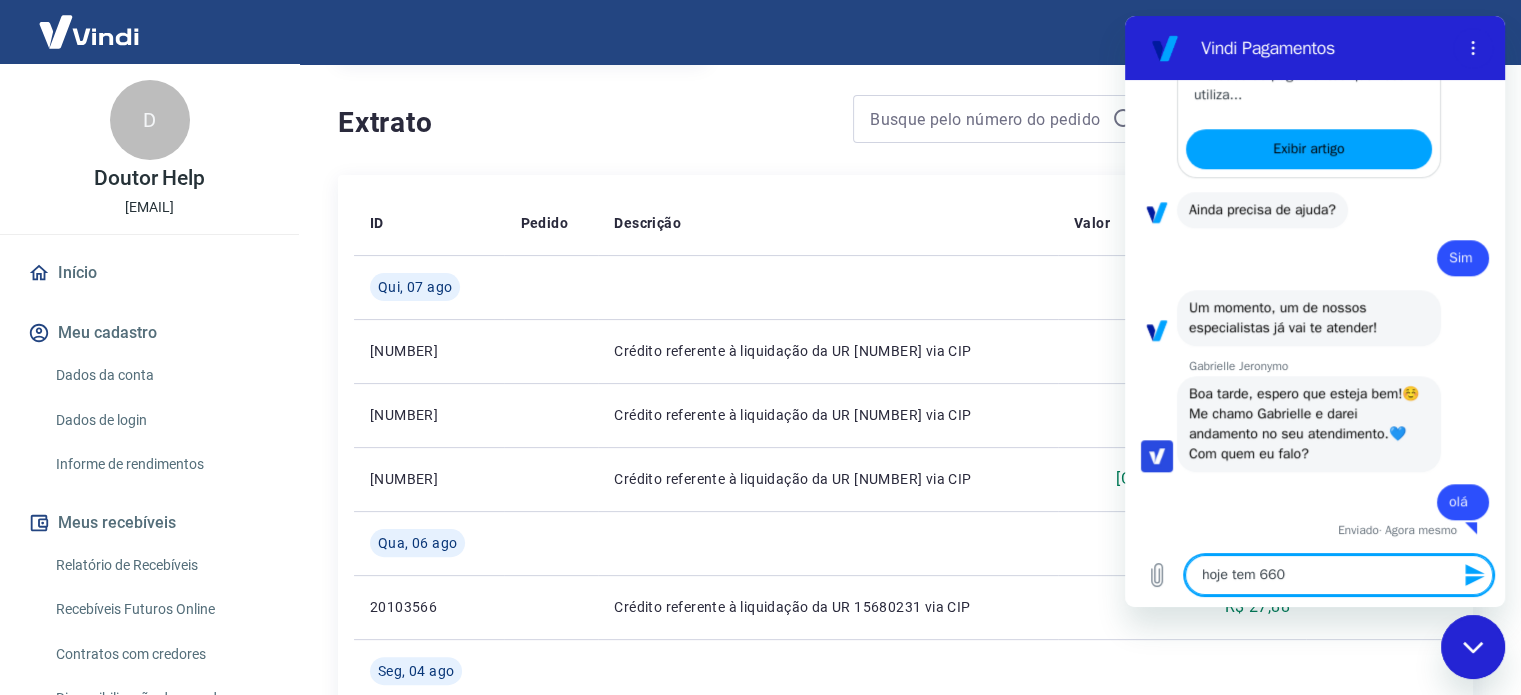 type on "hoje tem 660" 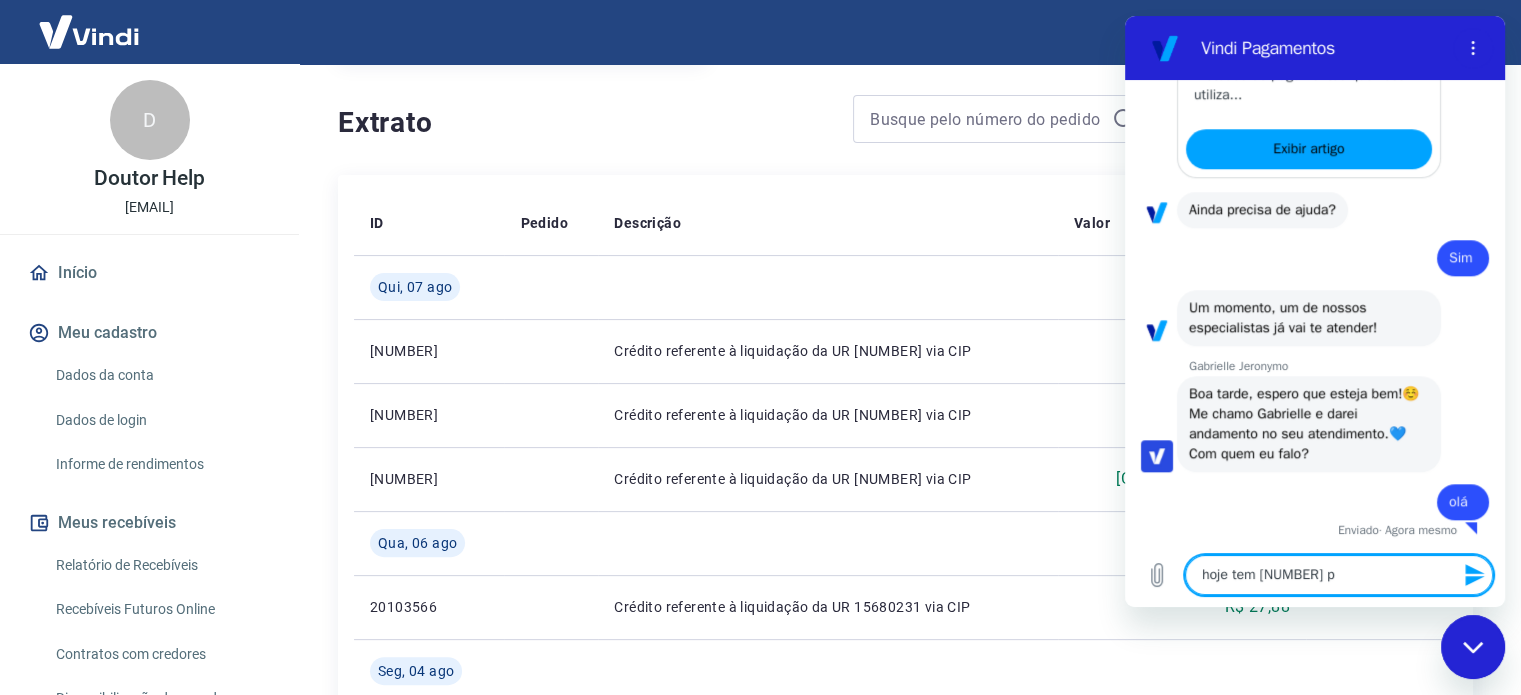 type on "hoje tem [NUMBER] pr" 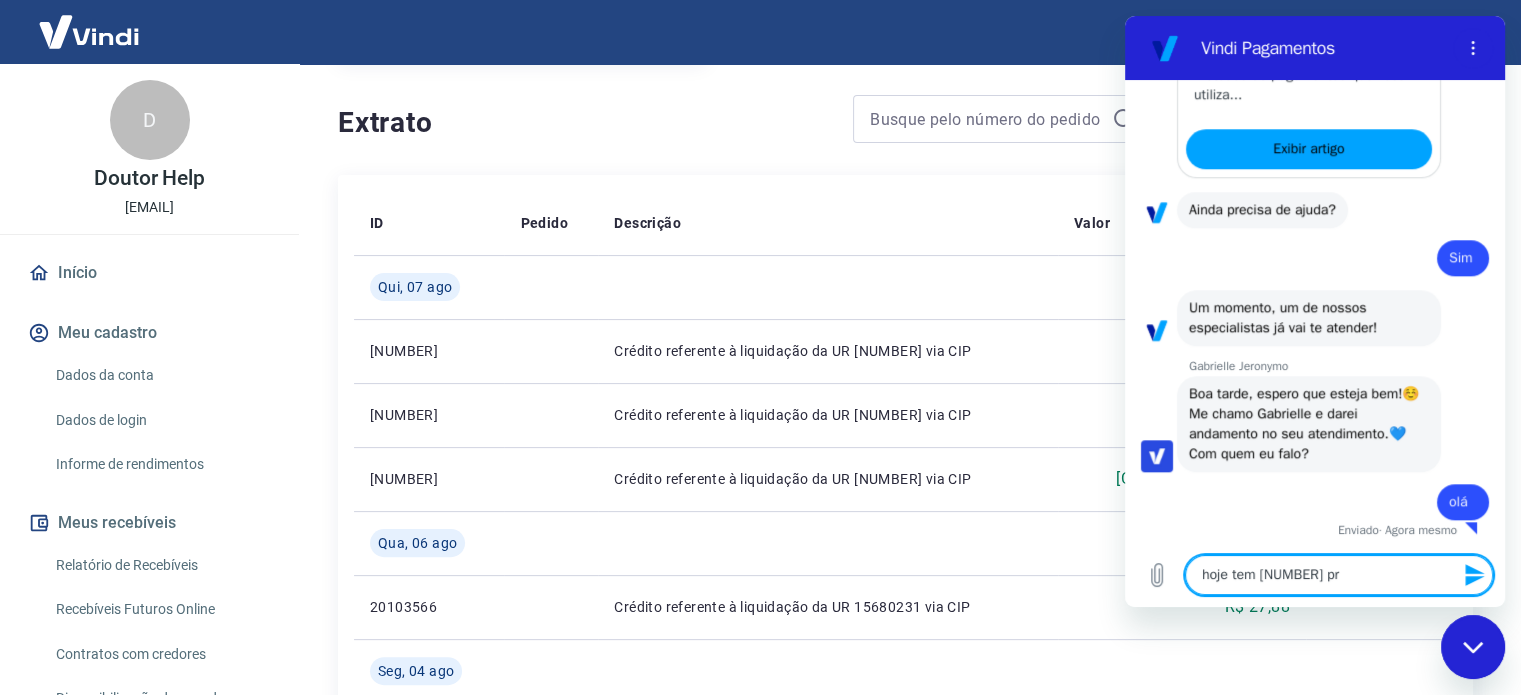 type on "hoje tem 660 pra" 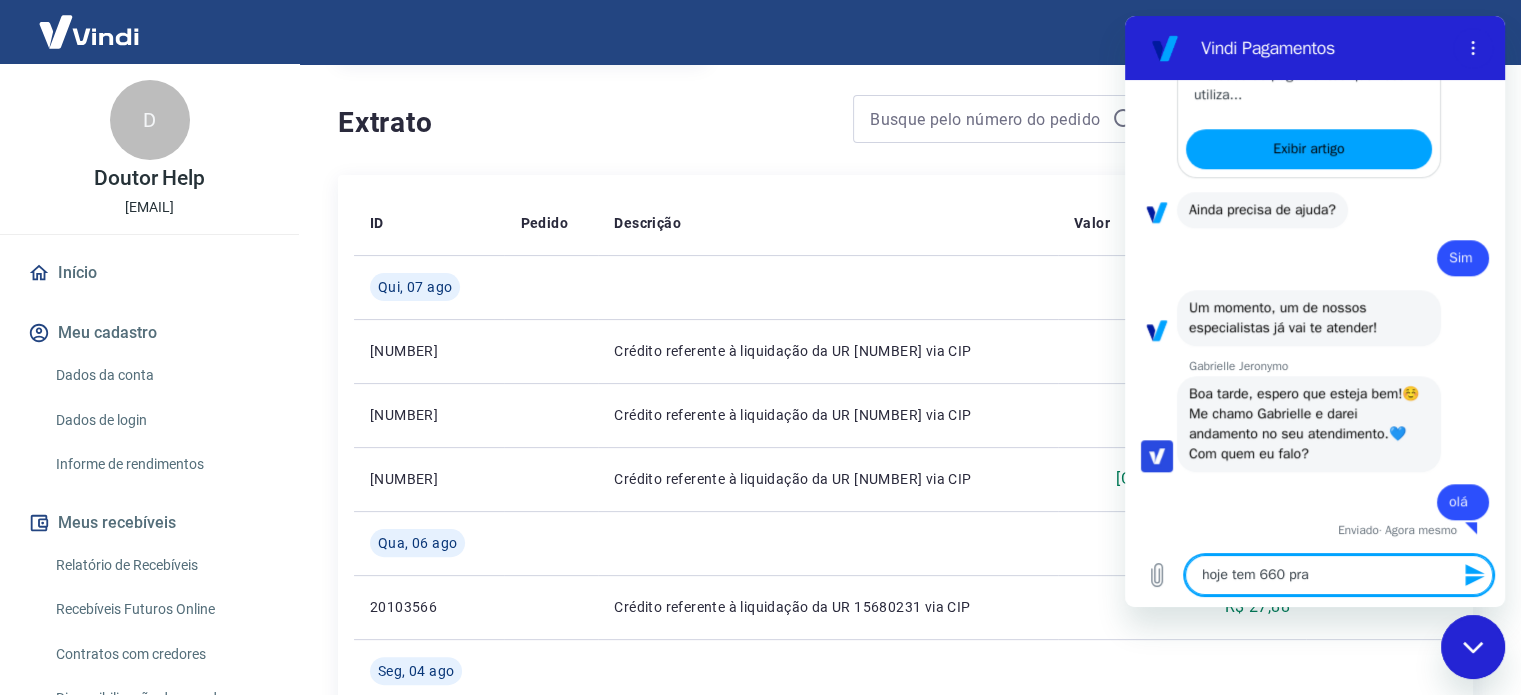 type on "hoje tem 660 pra" 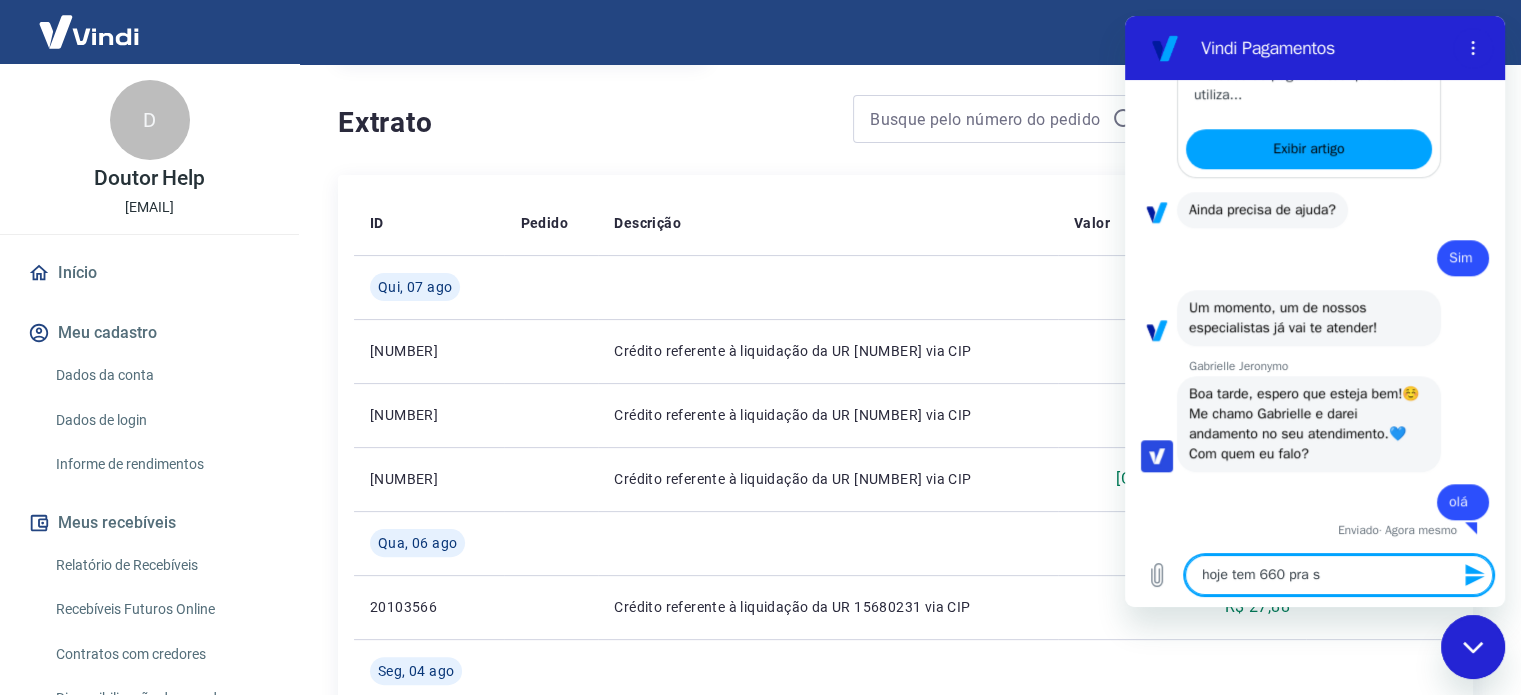 type on "hoje tem 660 pra se" 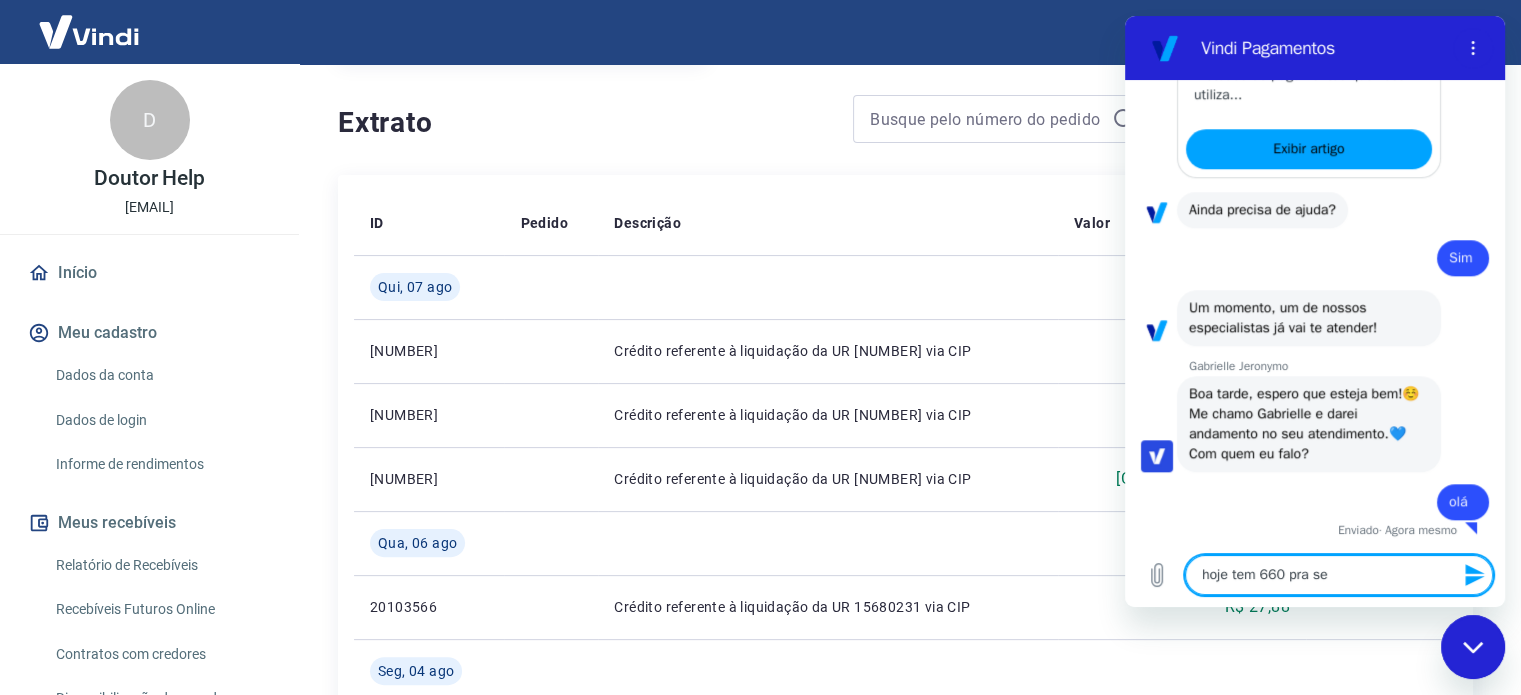 type on "hoje tem 660 pra ser" 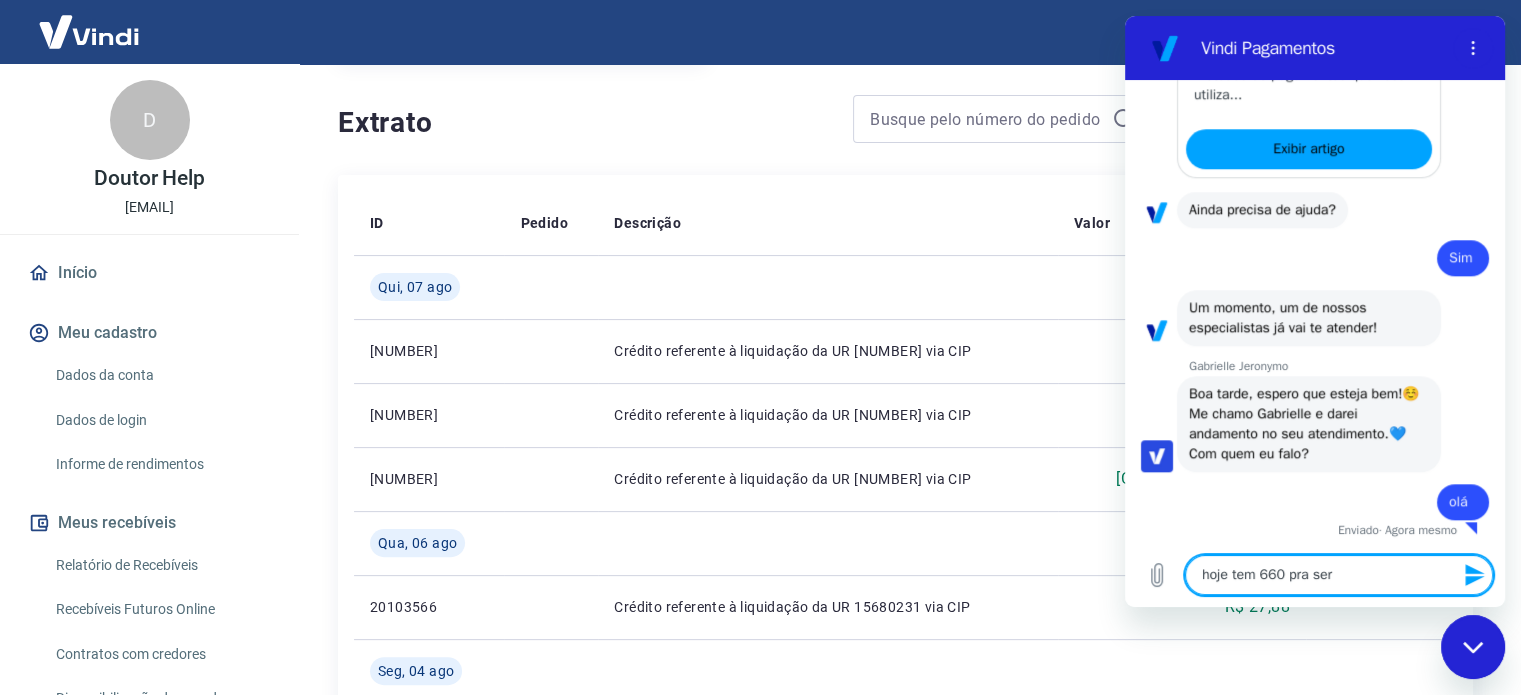 type on "hoje tem 660 pra ser" 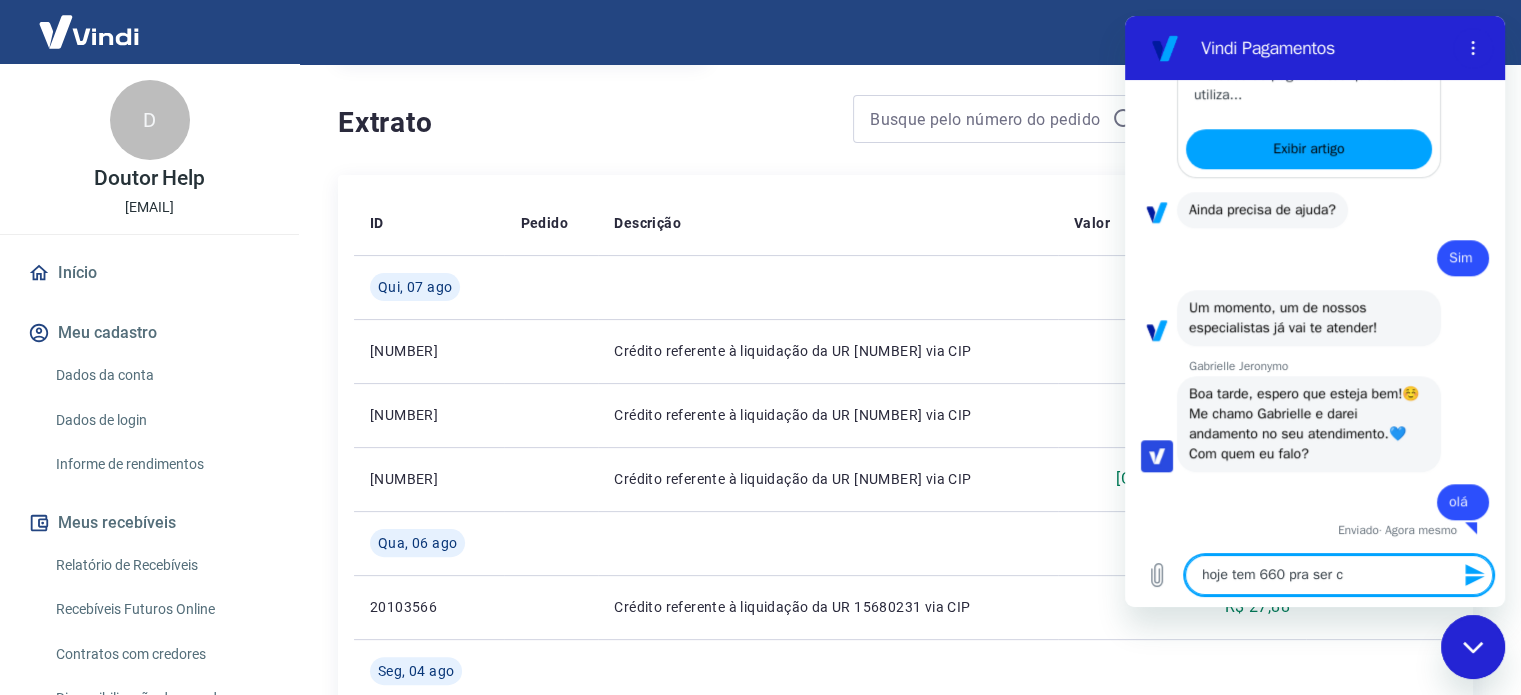 type on "hoje tem 660 pra ser cr" 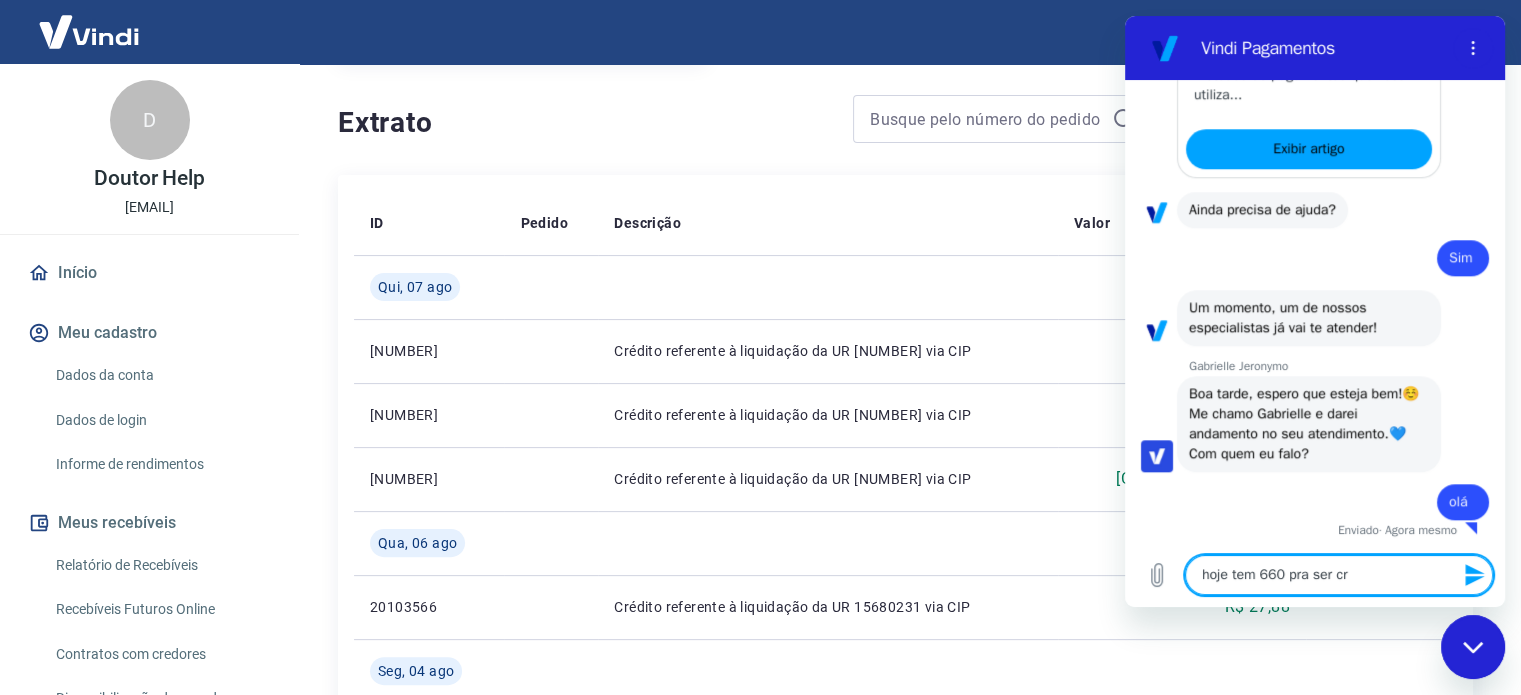 type on "hoje tem 660 pra ser cre" 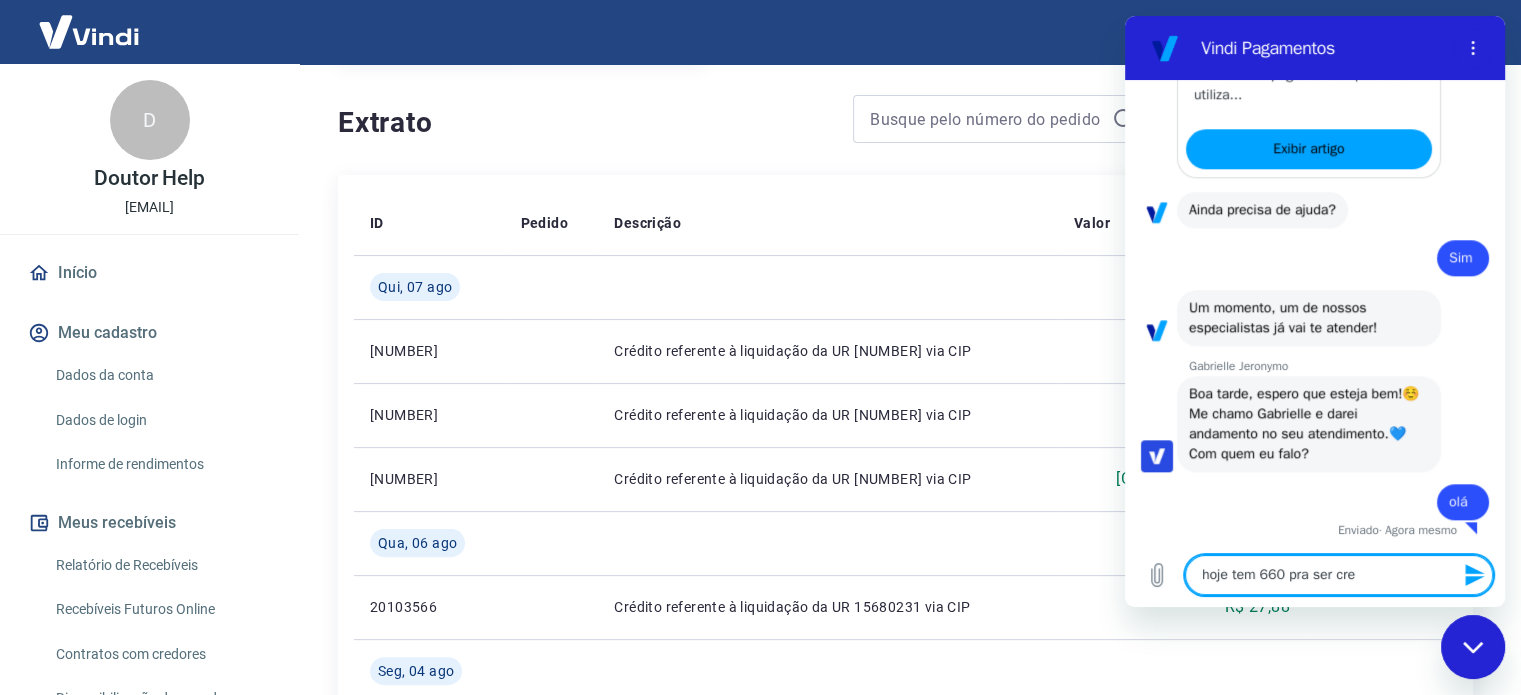 type on "hoje tem 660 pra ser cred" 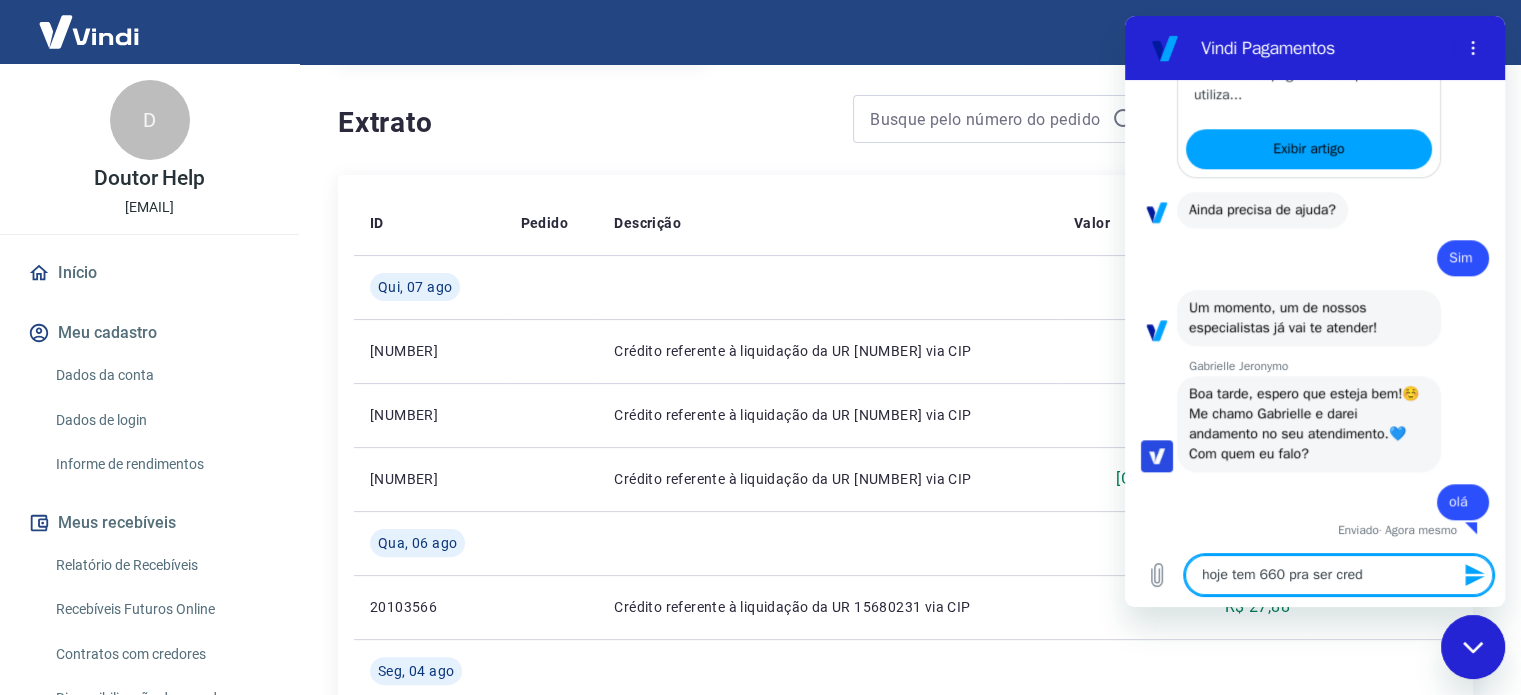 type on "hoje tem 660 pra ser credi" 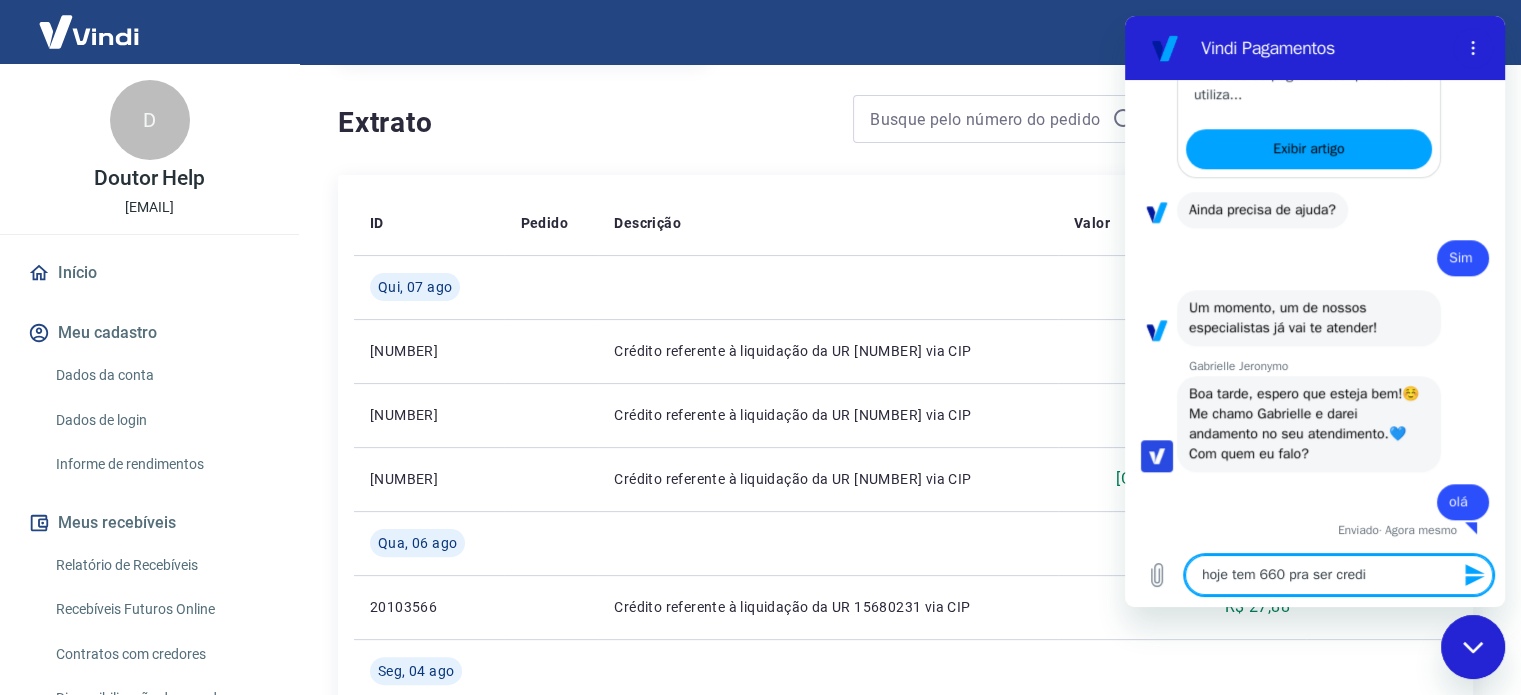 type on "hoje tem 660 pra ser credit" 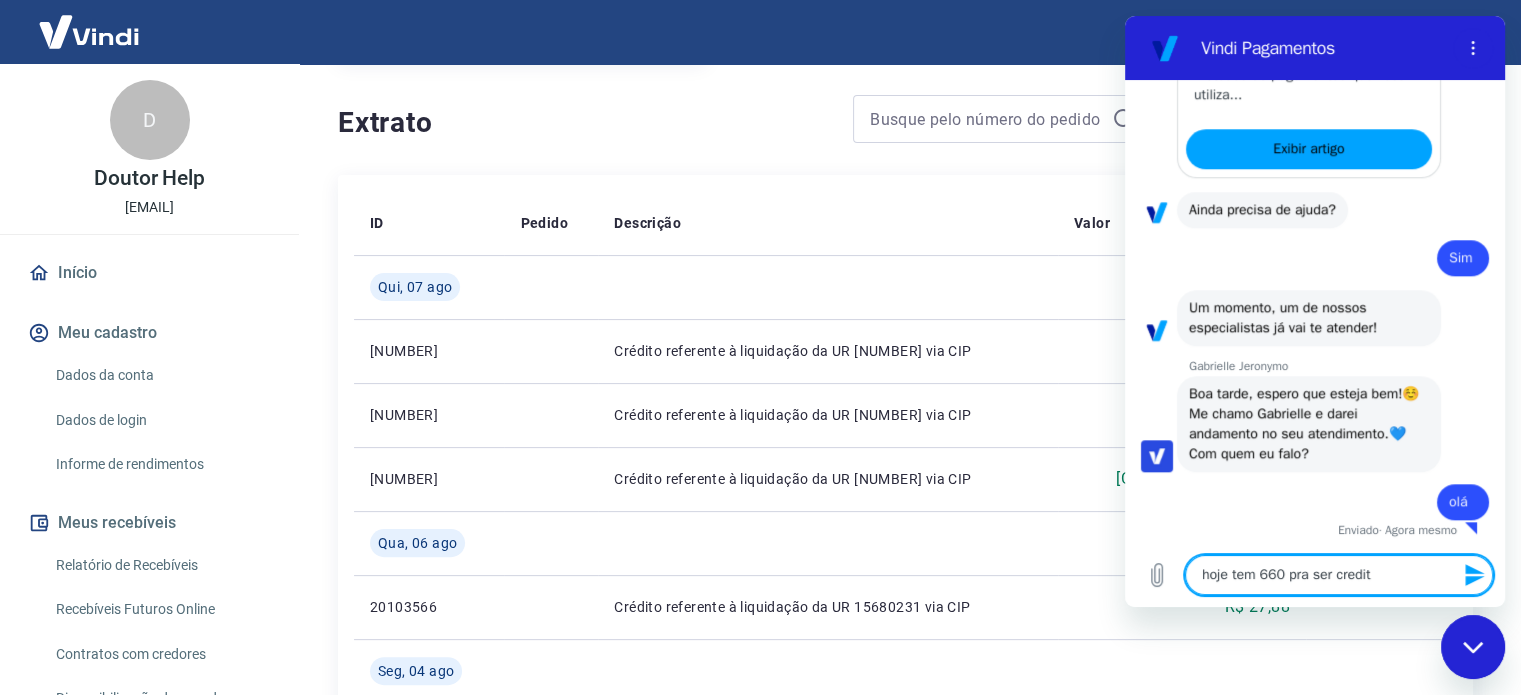 type on "hoje tem 660 pra ser credita" 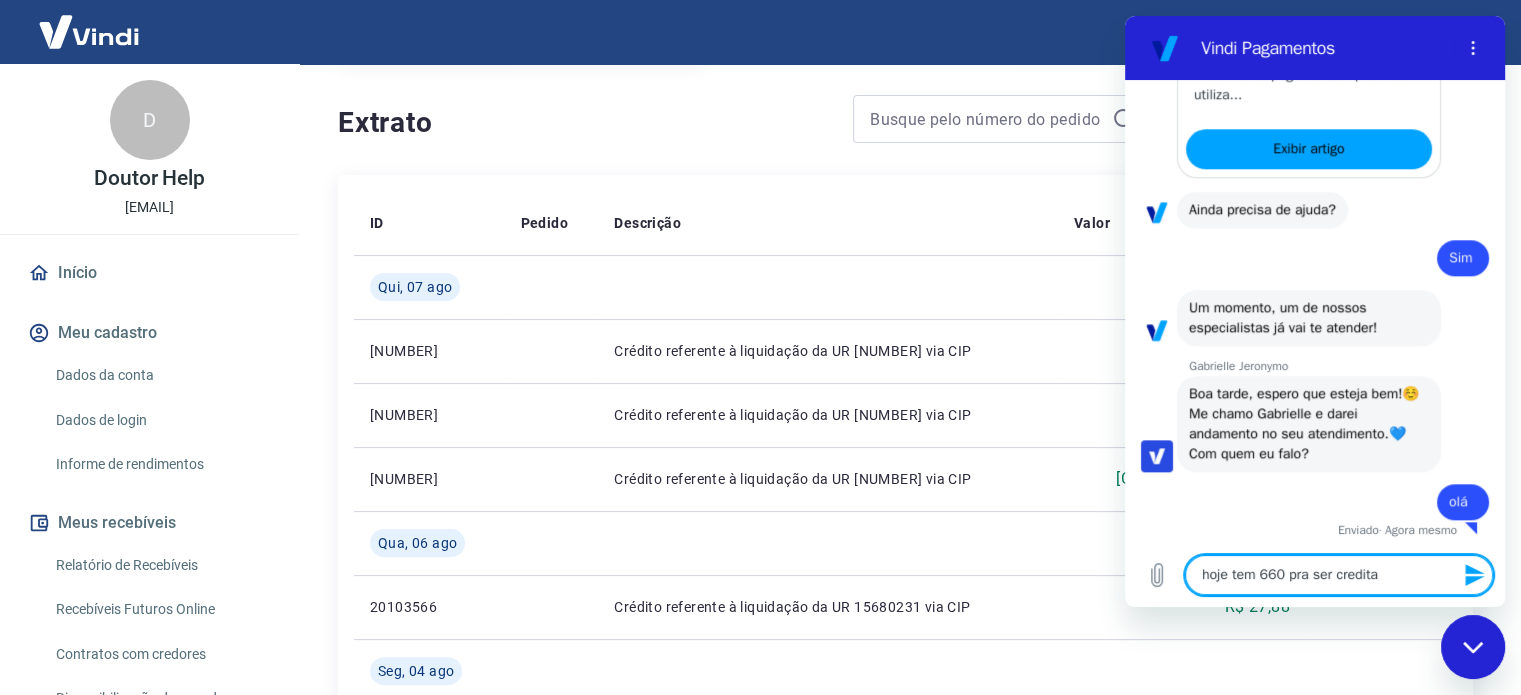 type on "hoje tem 660 pra ser creditad" 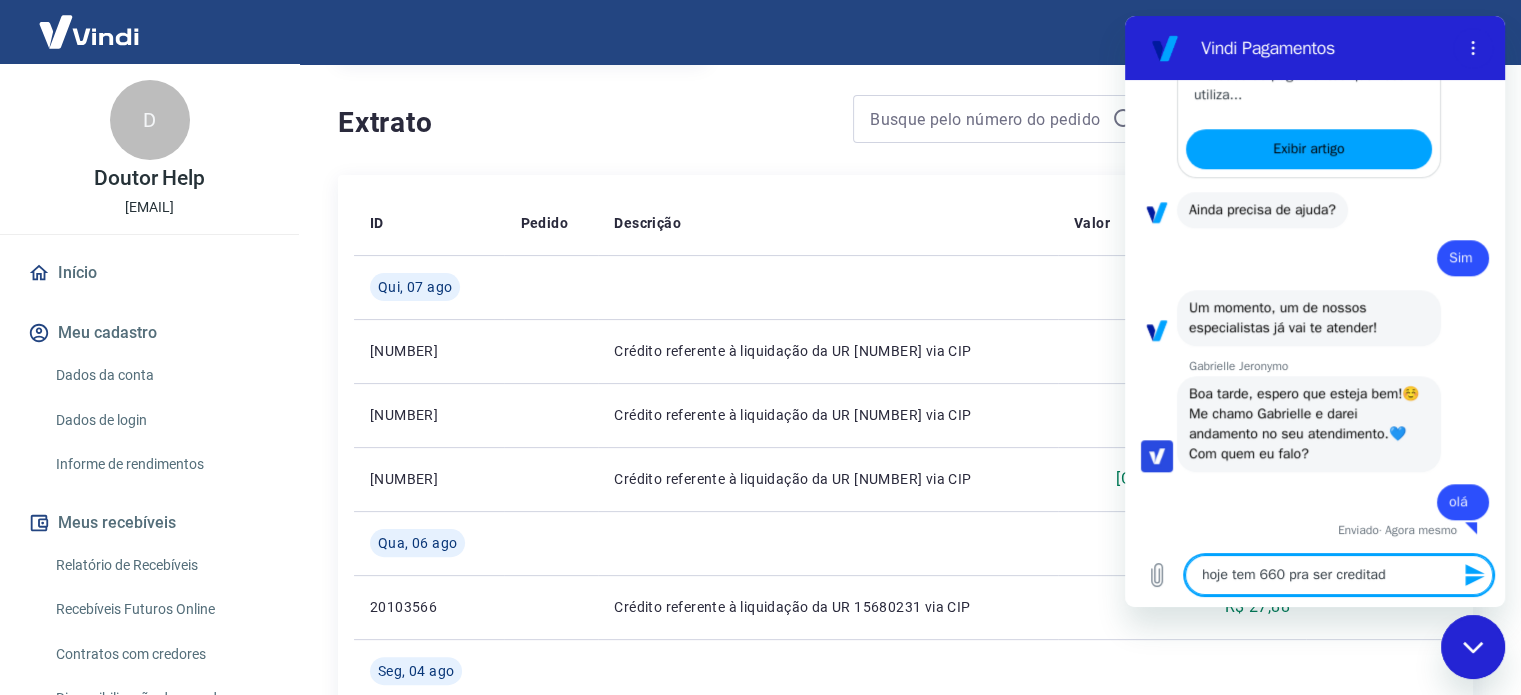 type on "hoje tem [NUMBER] pra ser creditado" 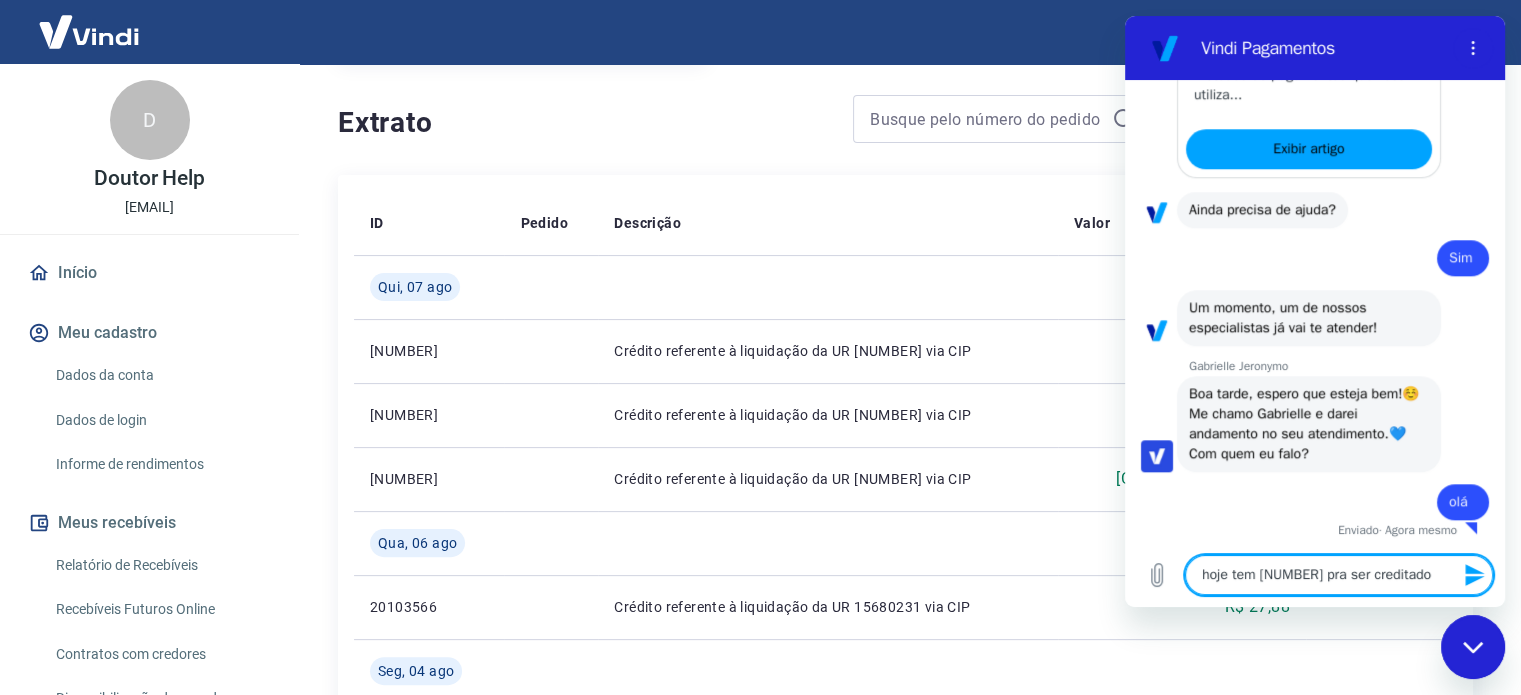 type on "hoje tem [NUMBER] pra ser creditado" 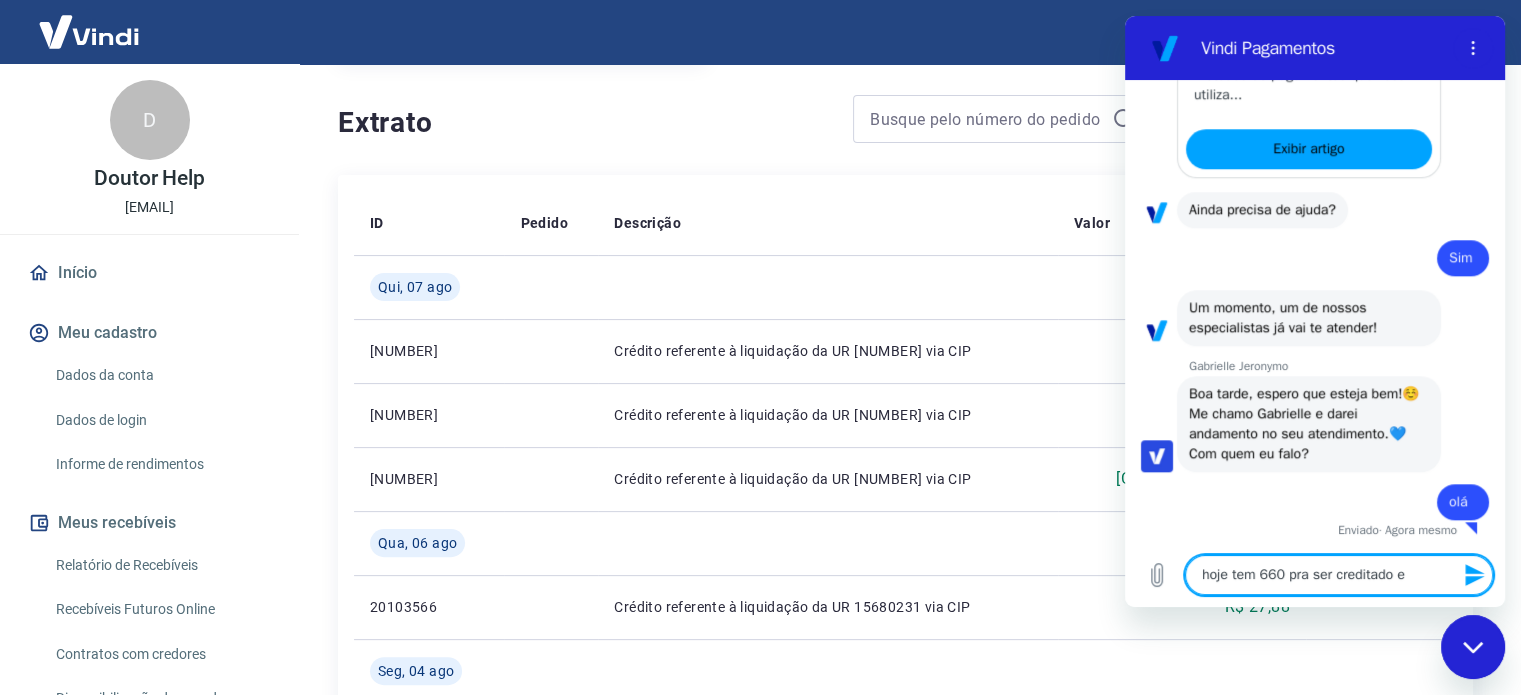 type on "hoje tem 660 pra ser creditado e" 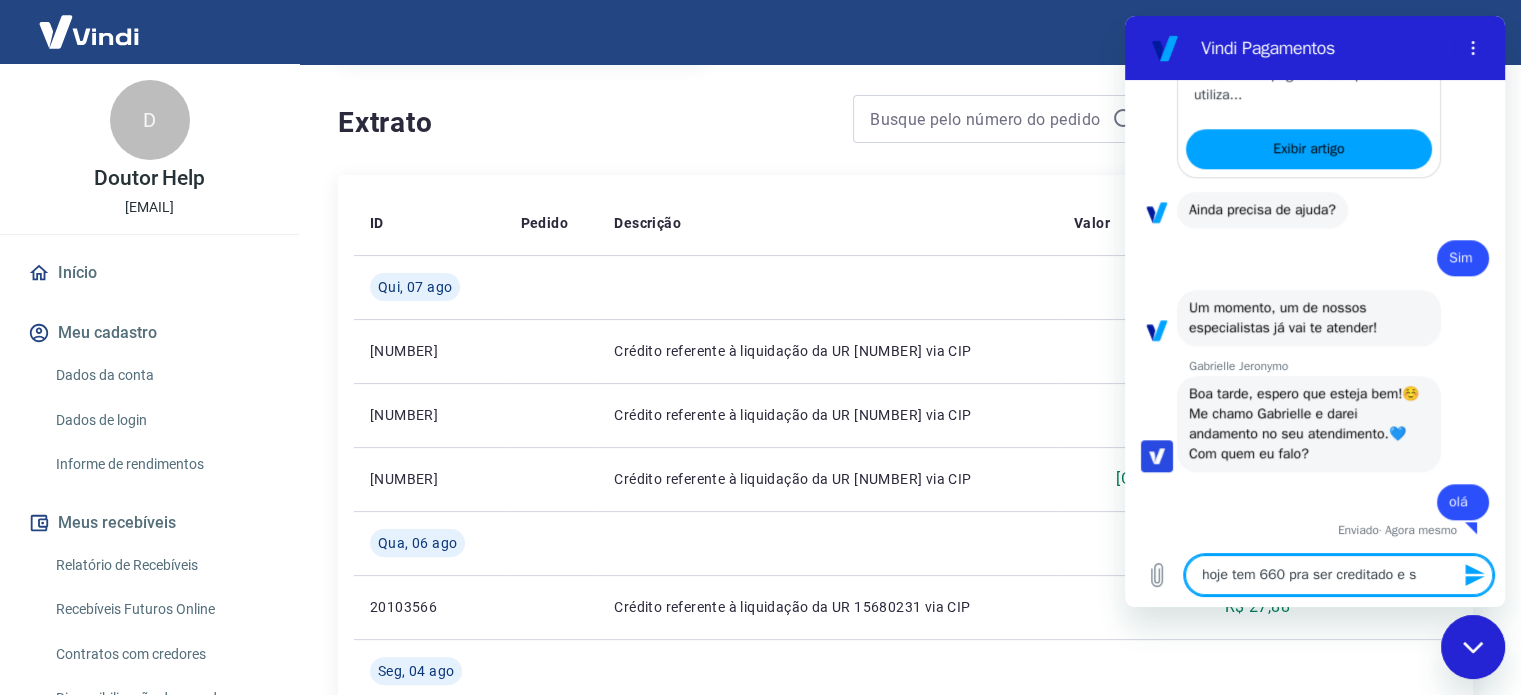 type on "hoje tem 660 pra ser creditado e so" 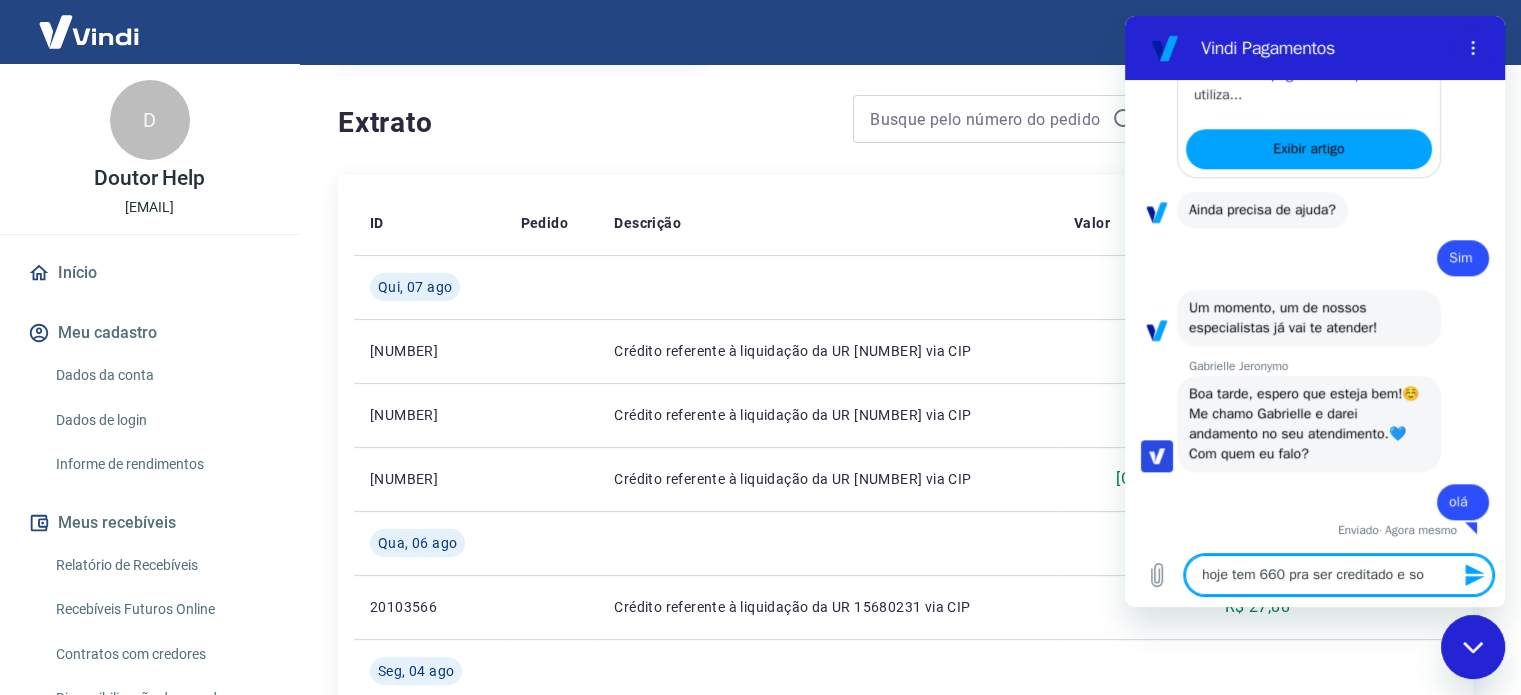 type on "hoje tem 660 pra ser creditado e so" 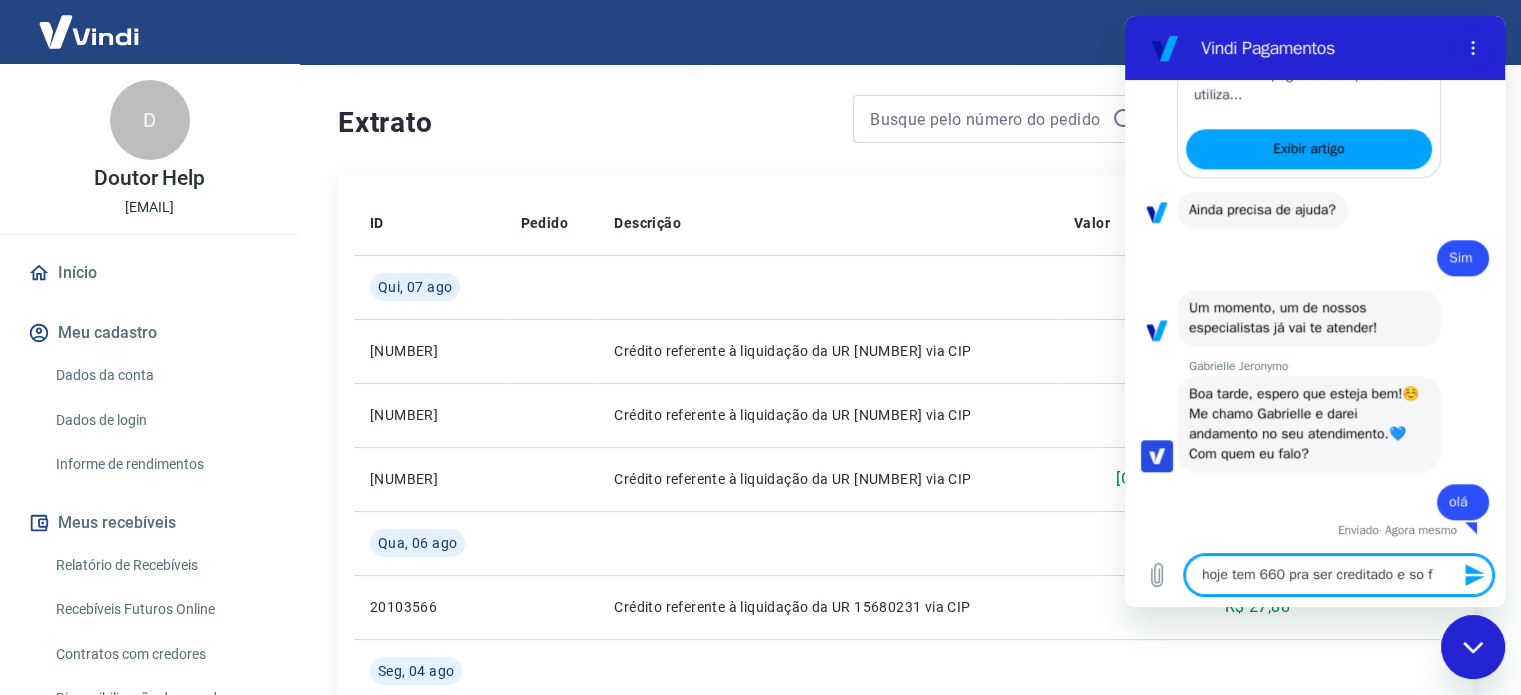 type on "hoje tem [NUMBER] pra ser creditado e so fo" 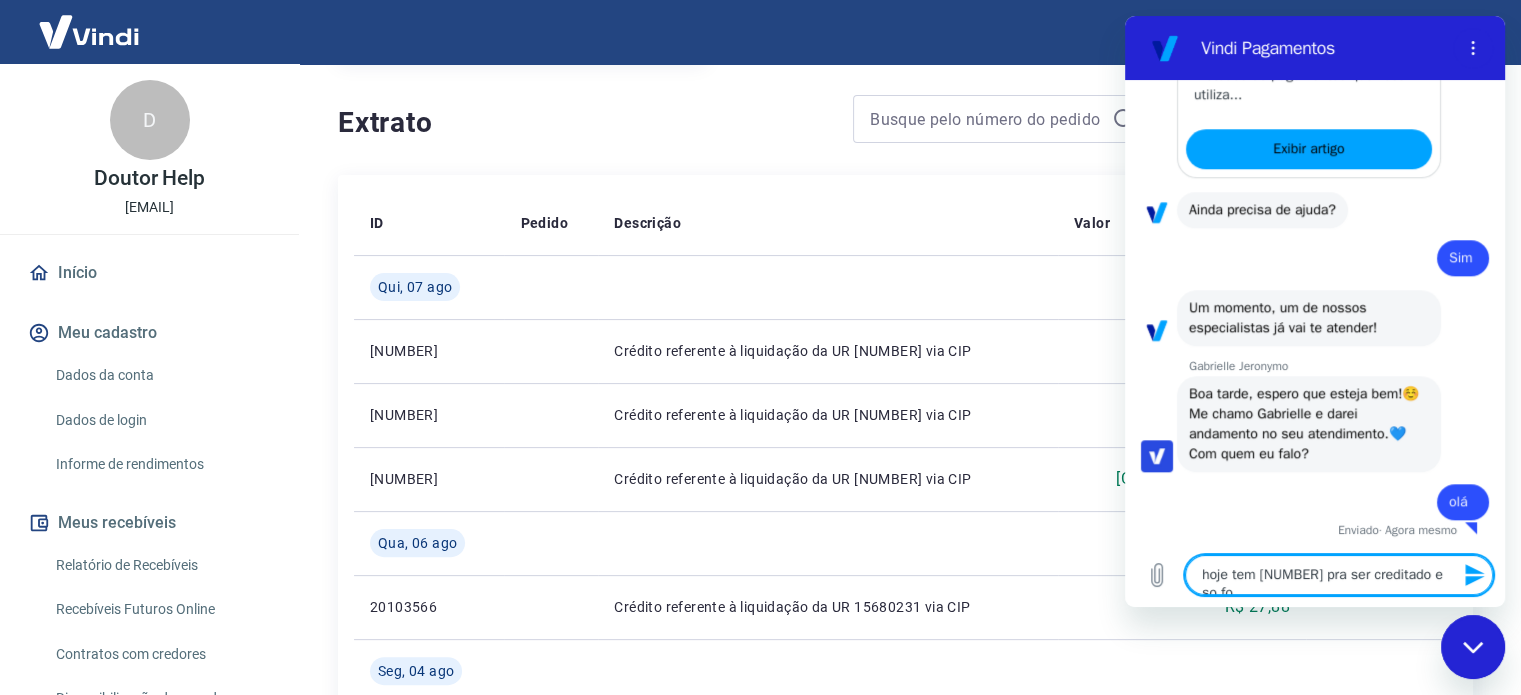 type on "hoje tem [NUMBER] pra ser creditado e so foi" 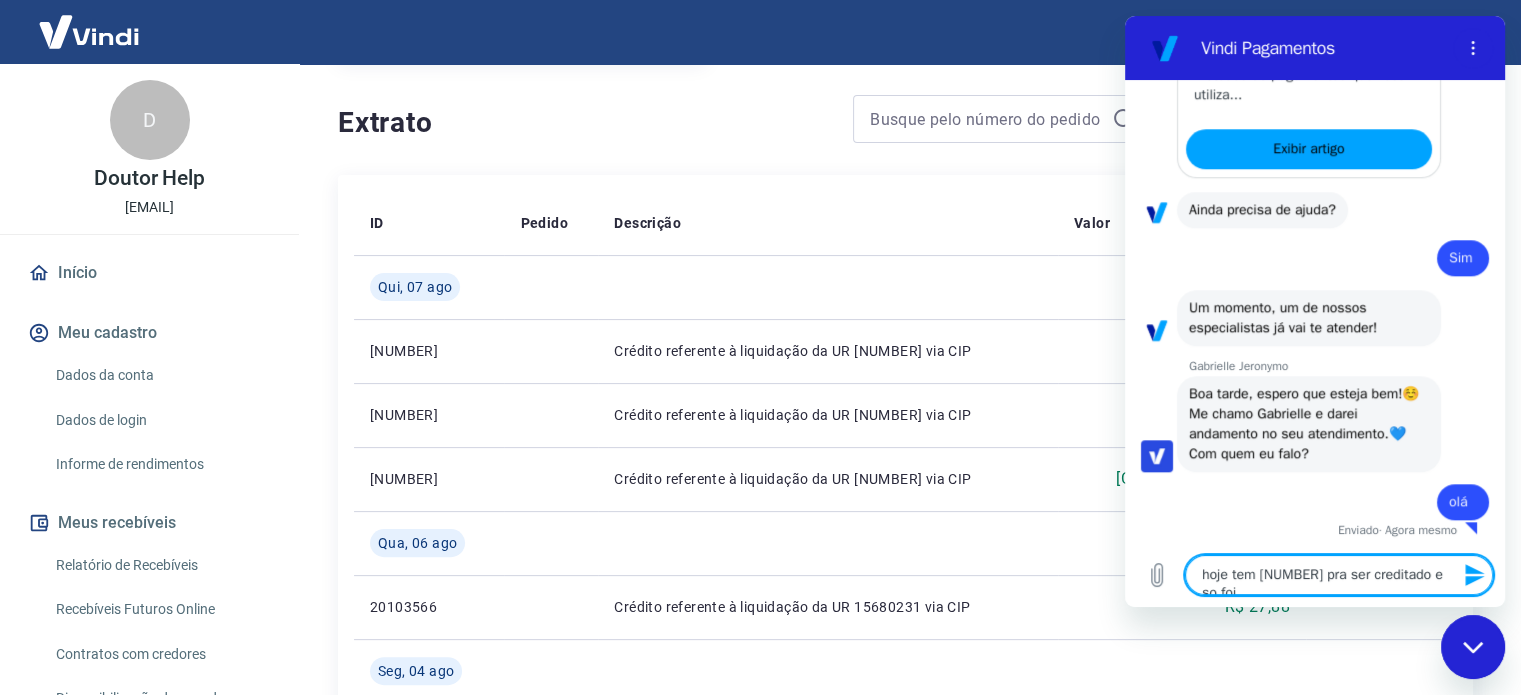 type on "hoje tem [NUMBER] pra ser creditado e so foi" 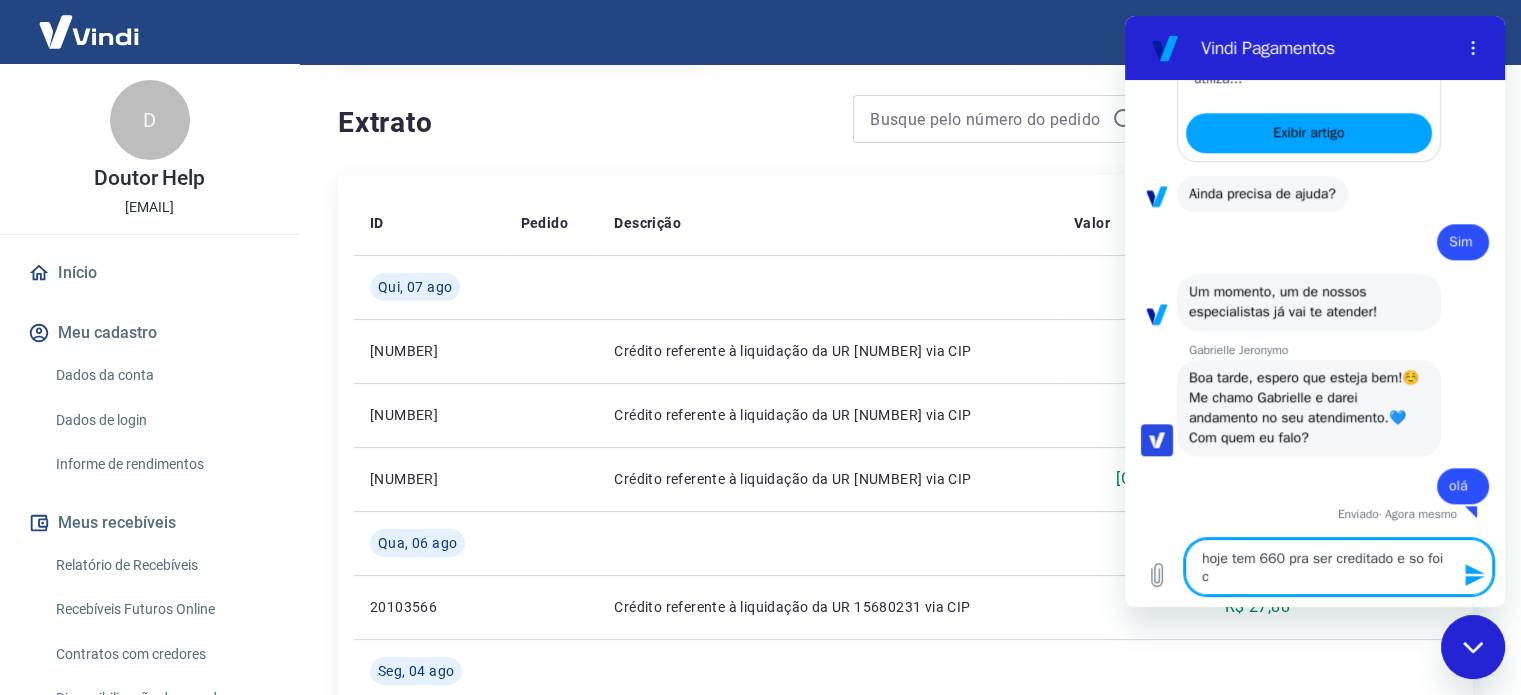 type on "hoje tem [NUMBER] pra ser creditado e so foi cr" 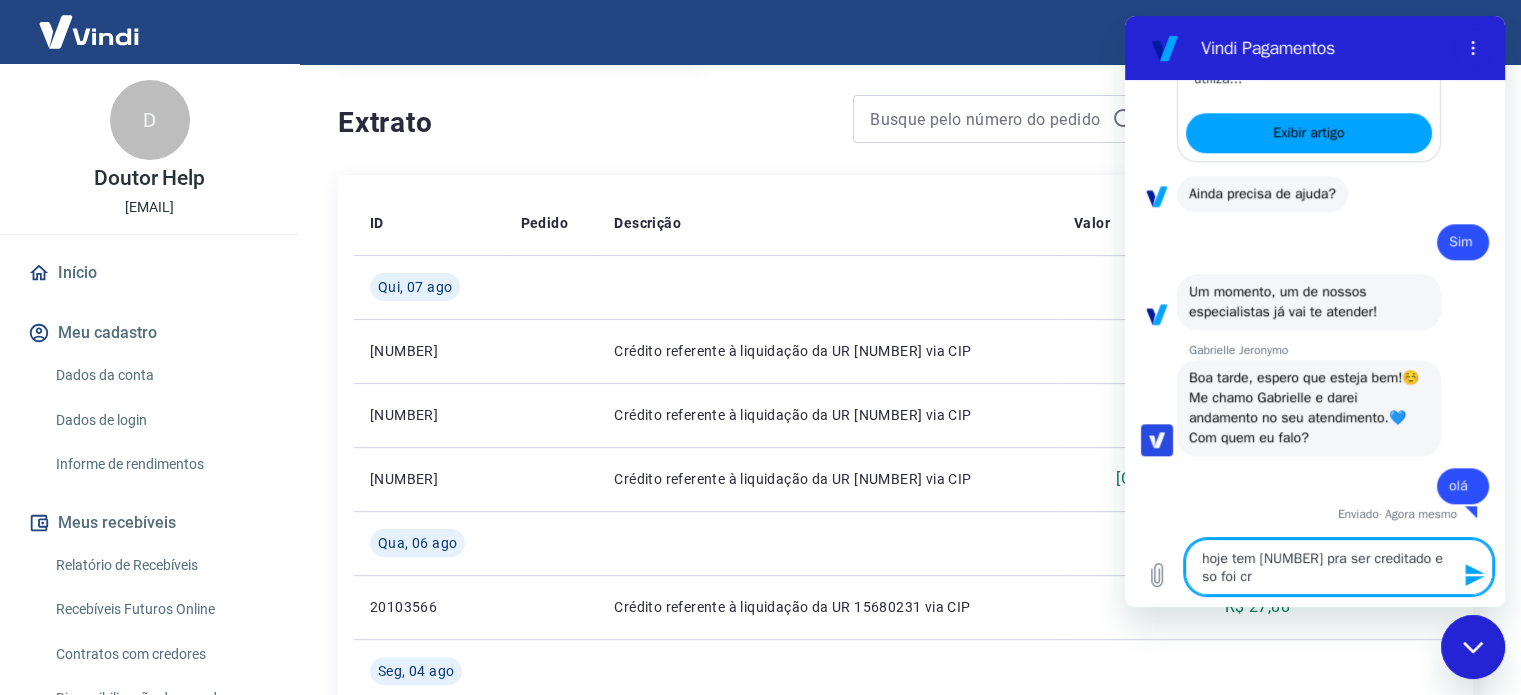 type on "hoje tem 660 pra ser creditado e so foi cre" 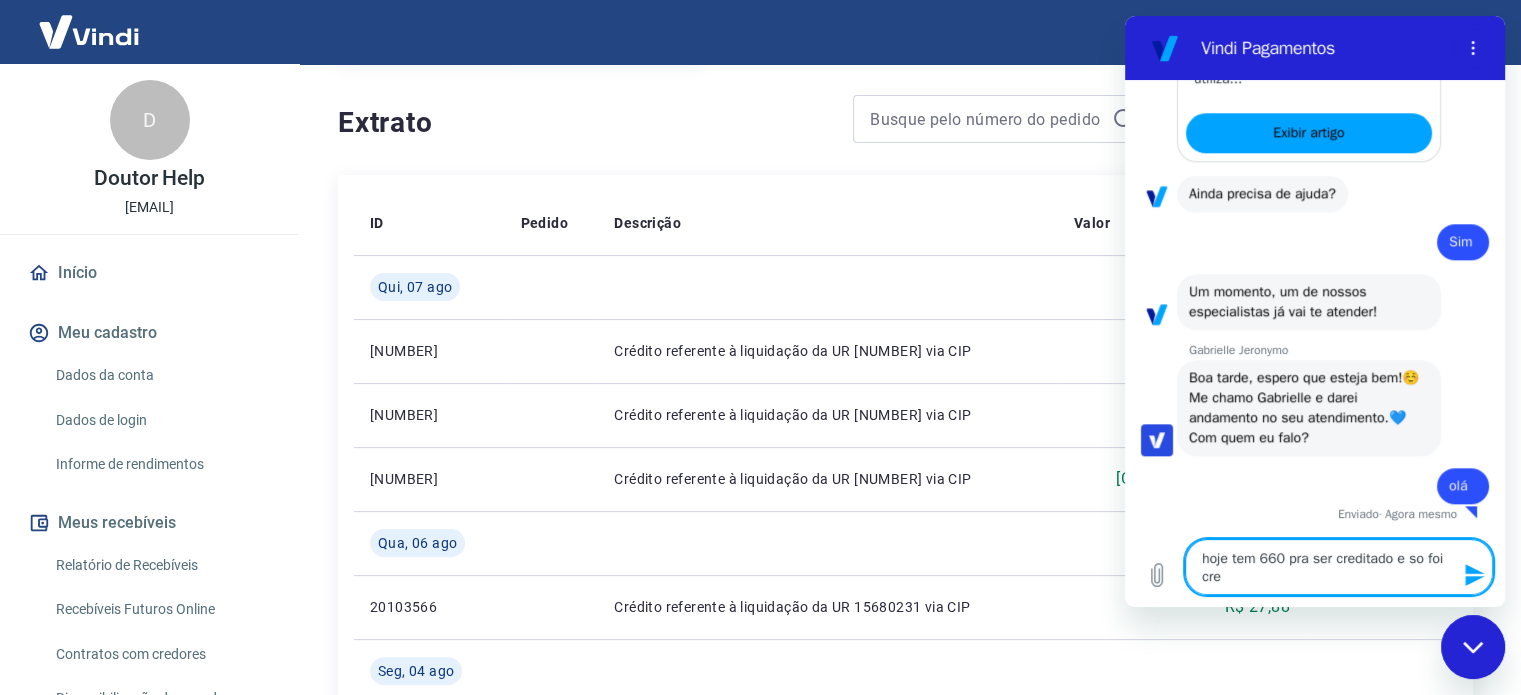 type on "hoje tem 660 pra ser creditado e so foi cred" 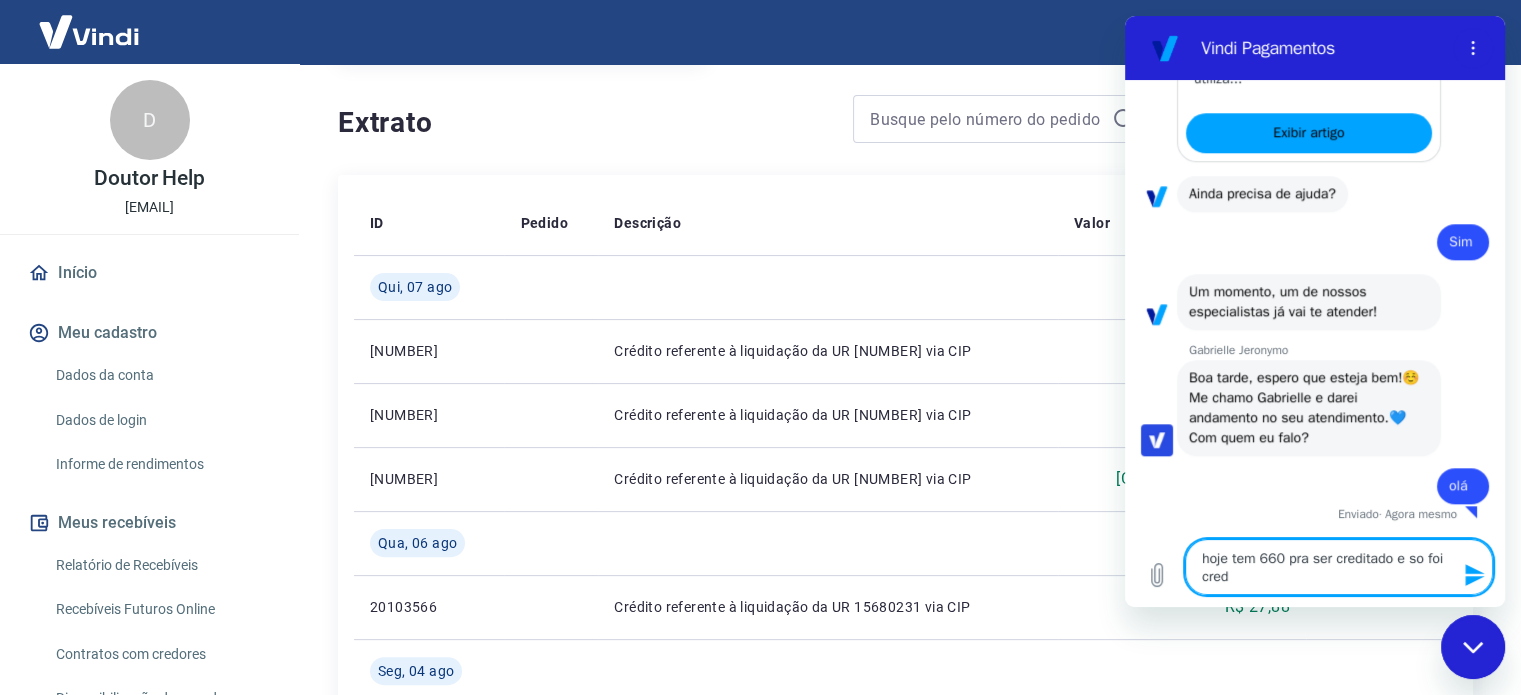 type on "hoje tem 660 pra ser creditado e so foi credi" 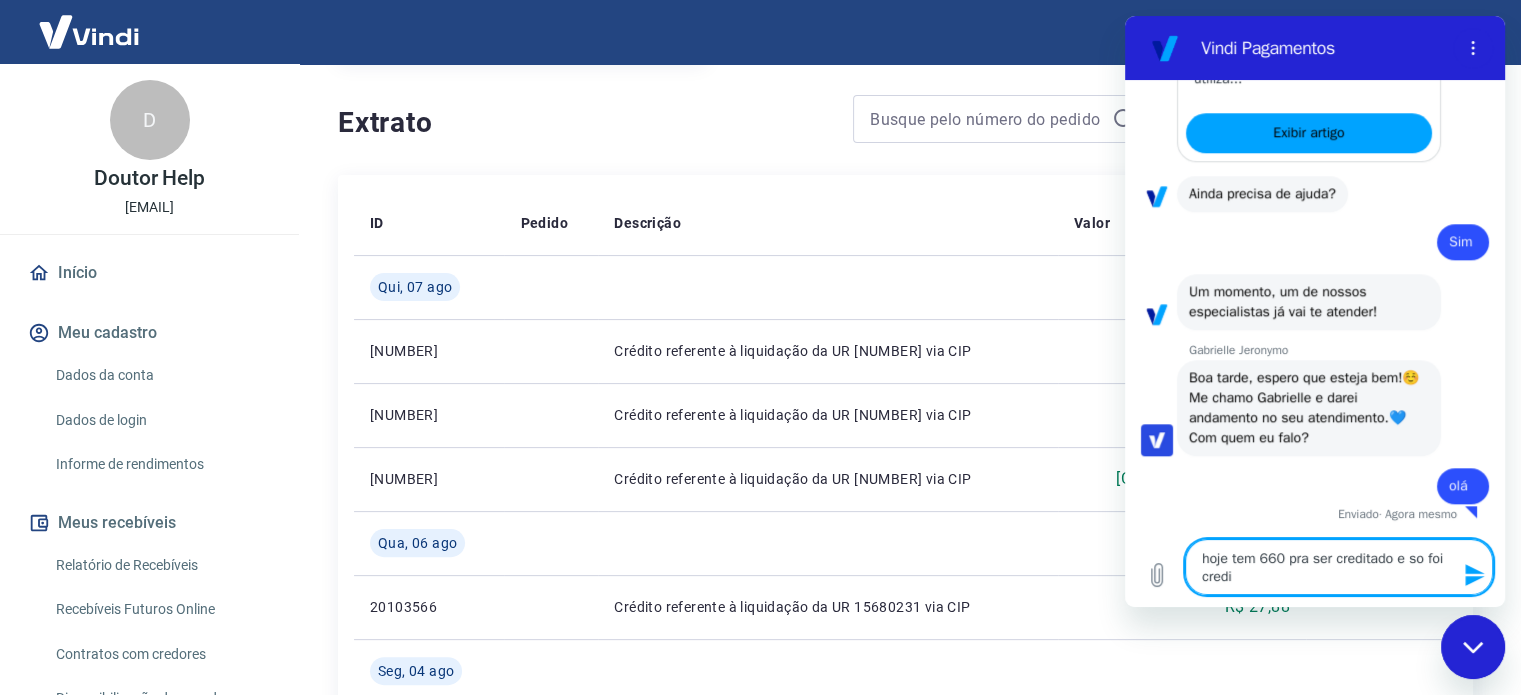 type on "hoje tem 660 pra ser creditado e so foi credit" 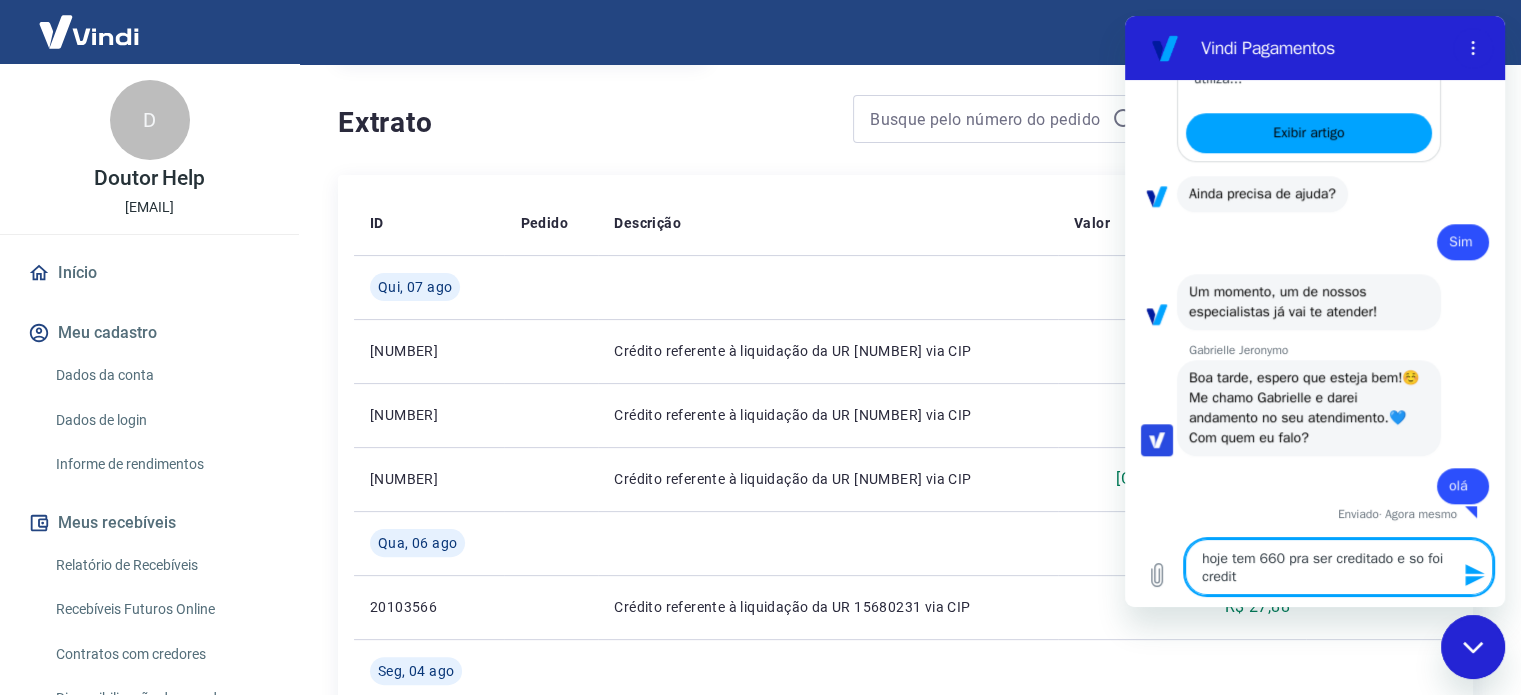 type on "hoje tem 660 pra ser creditado e so foi credita" 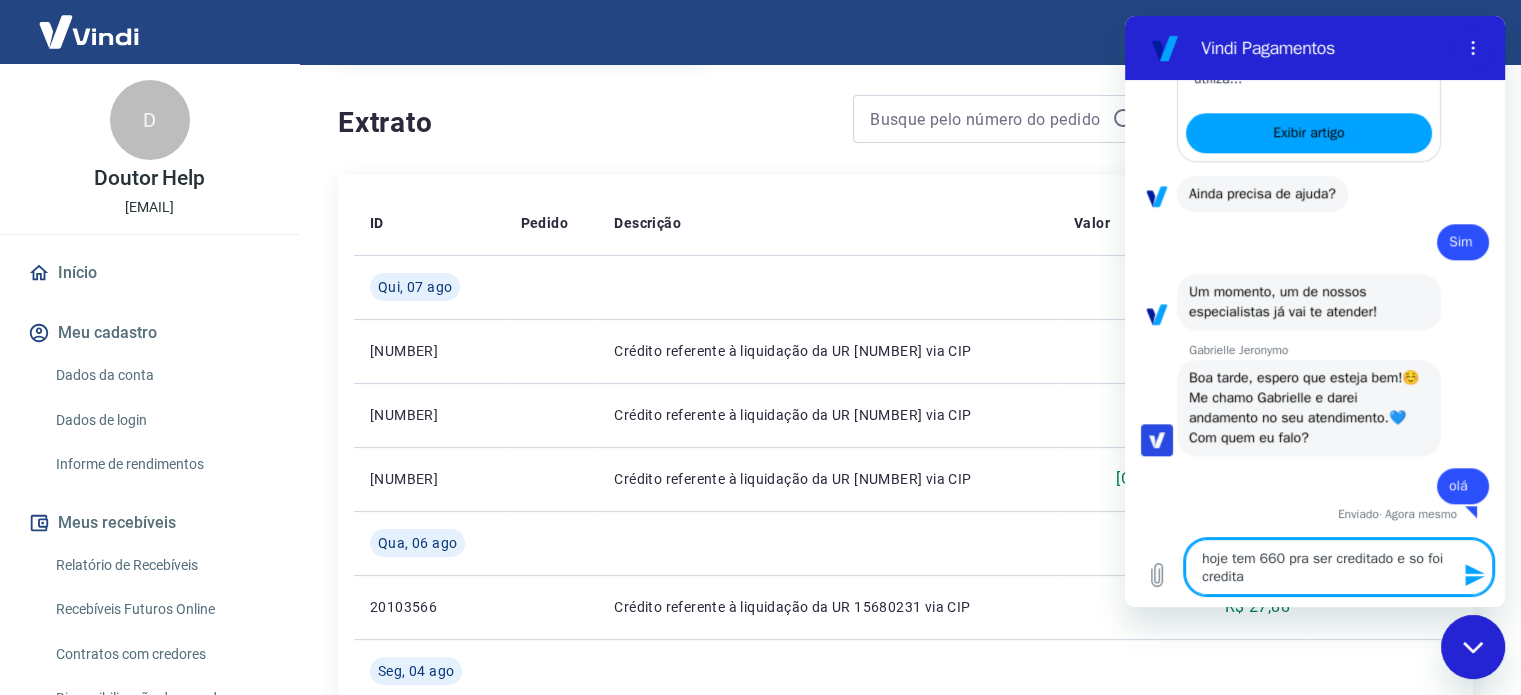 type on "hoje tem 660 pra ser creditado e so foi creditad" 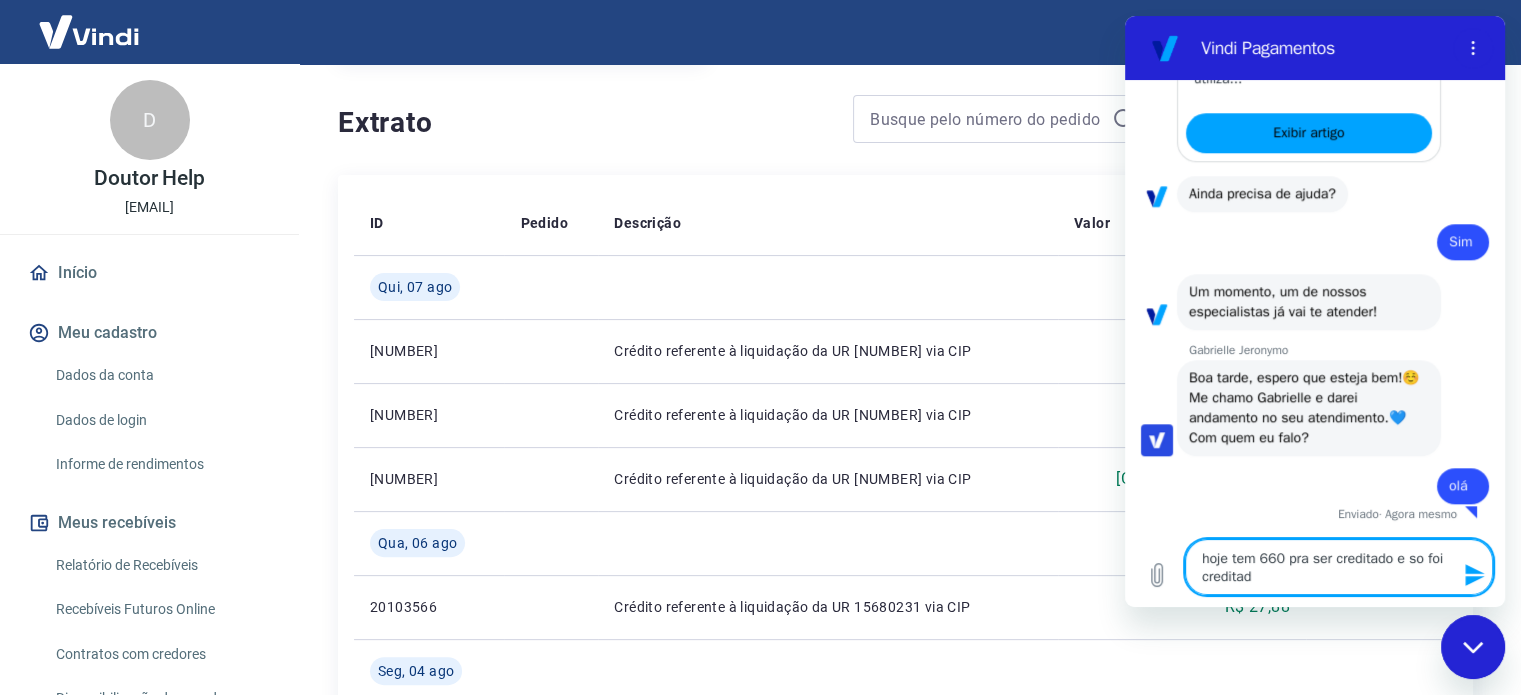 type on "hoje tem [NUMBER] pra ser creditado e so foi creditado" 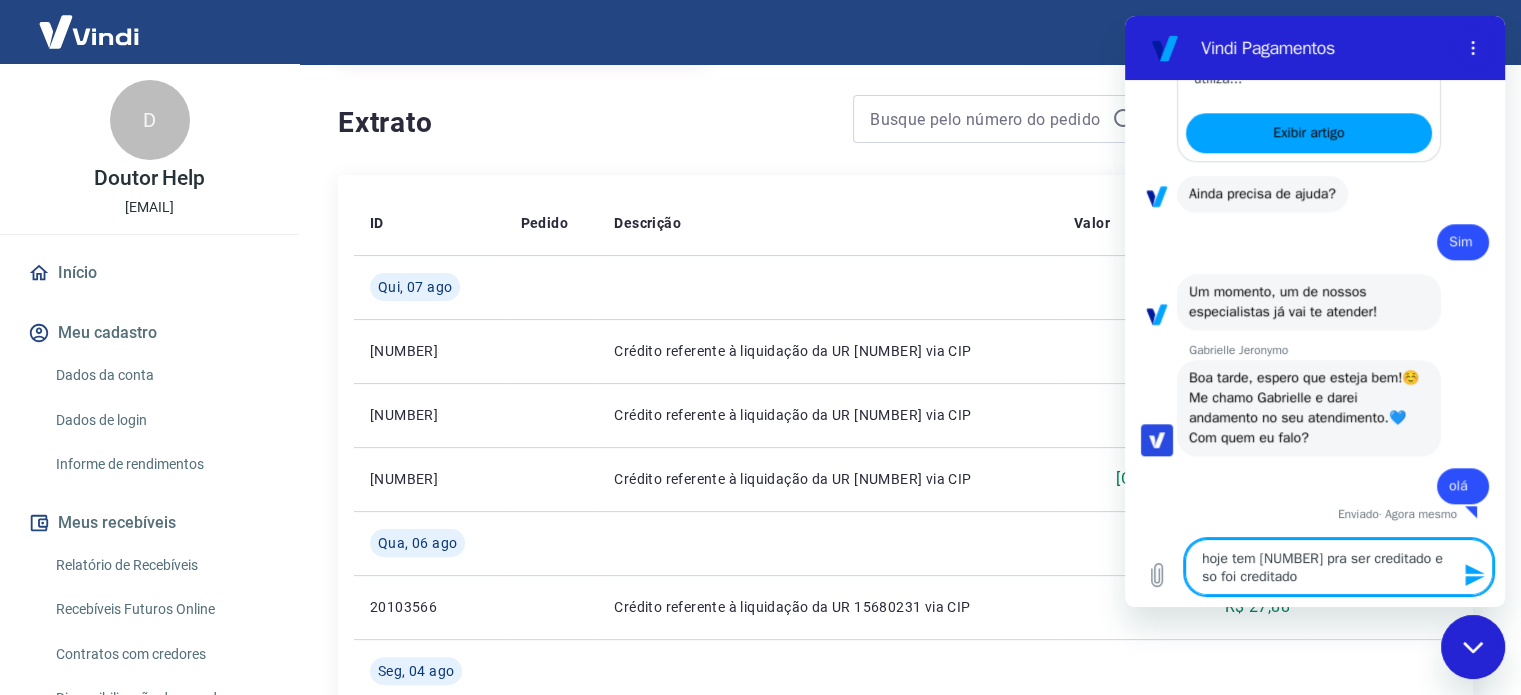 type on "hoje tem [NUMBER] pra ser creditado e so foi creditado" 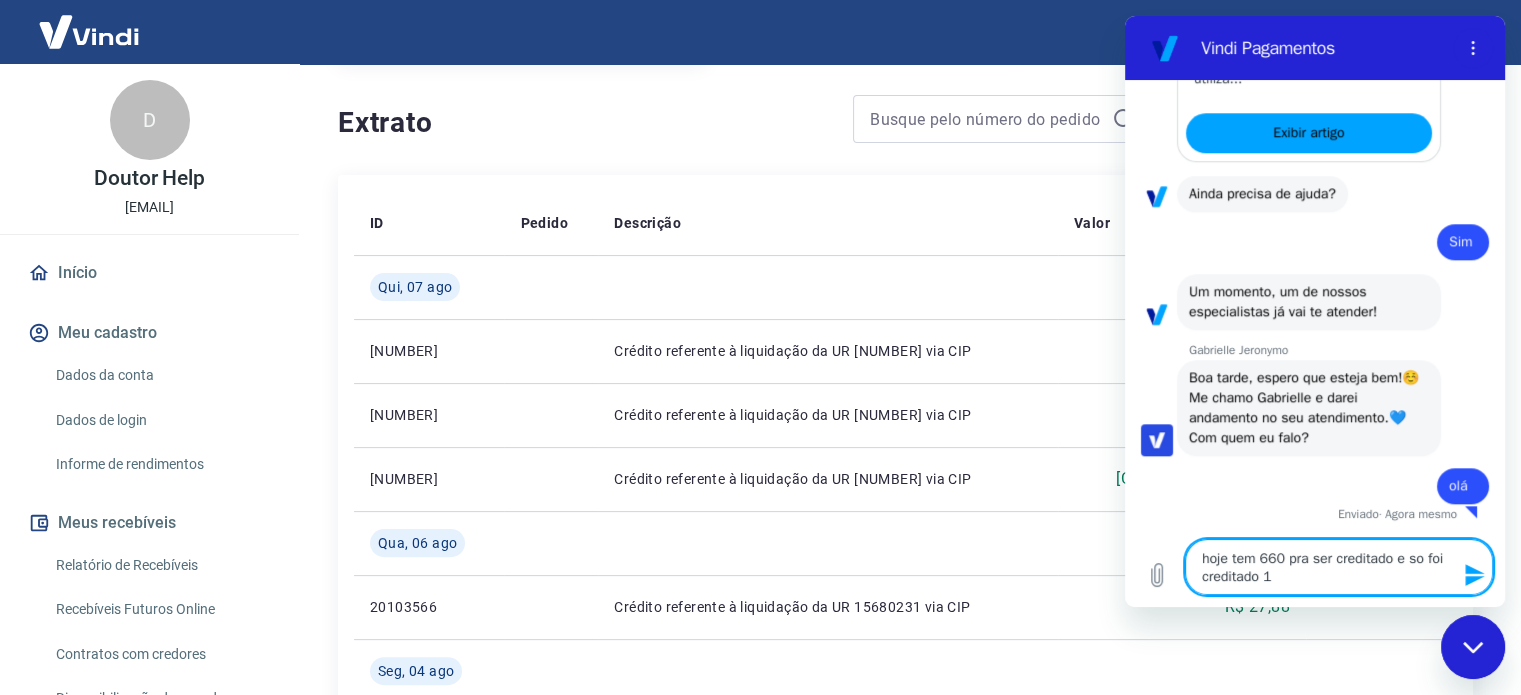 type on "hoje tem 660 pra ser creditado e so foi creditado 18" 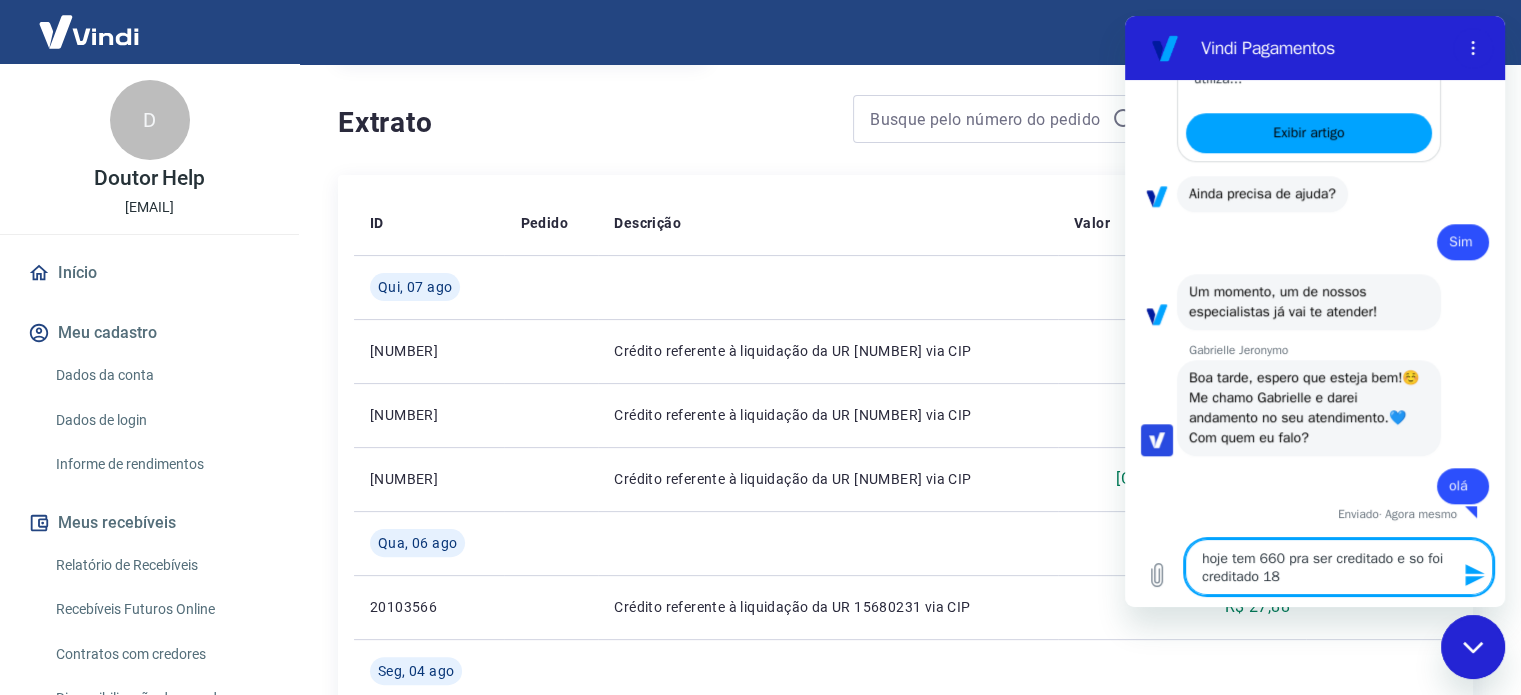 type on "hoje tem 660 pra ser creditado e so foi creditado 185" 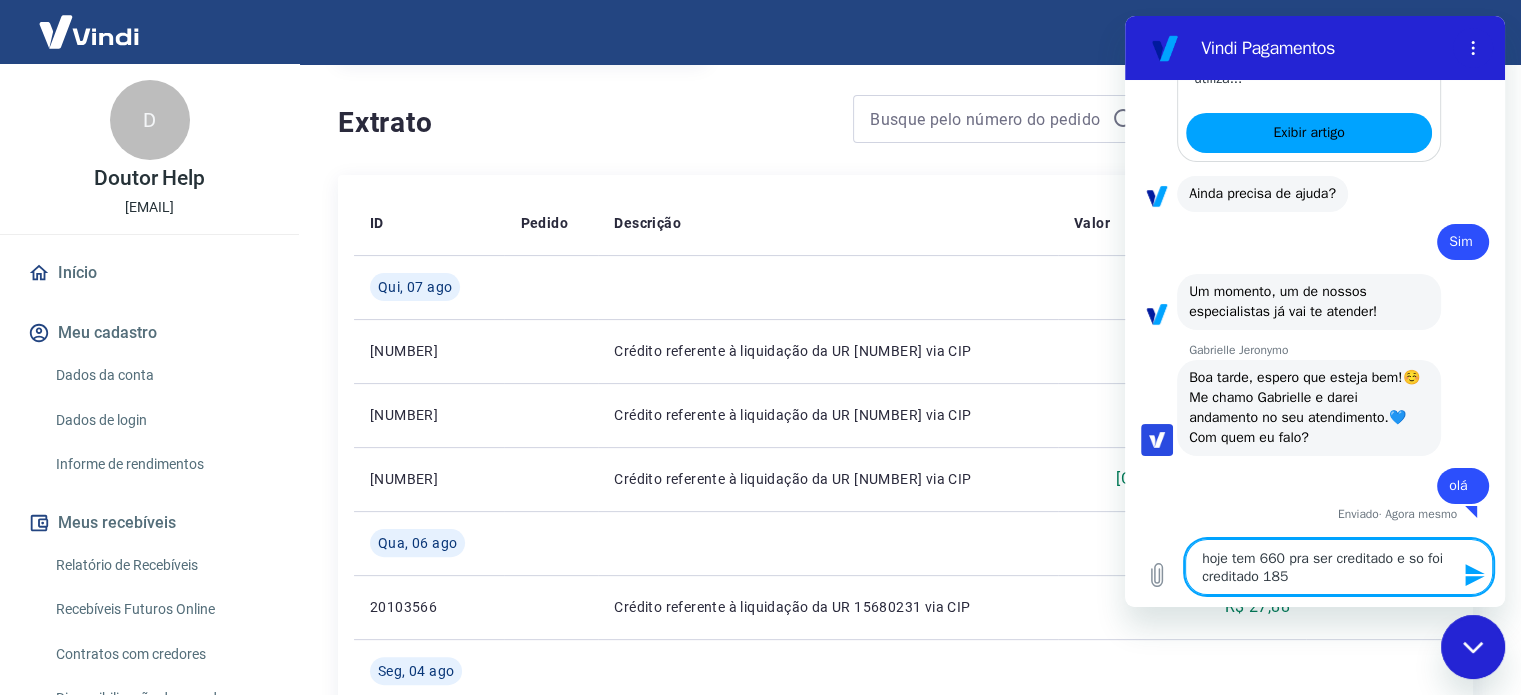 type 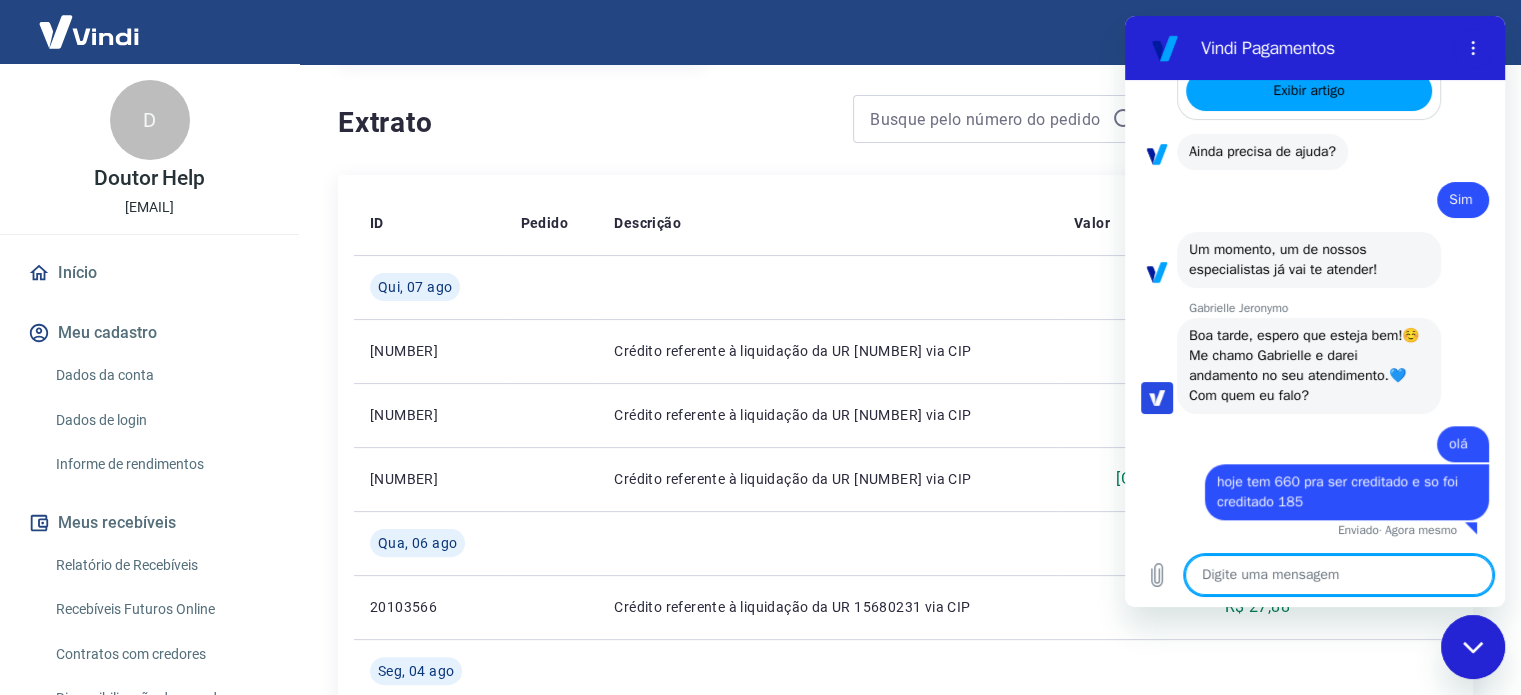 scroll, scrollTop: 2136, scrollLeft: 0, axis: vertical 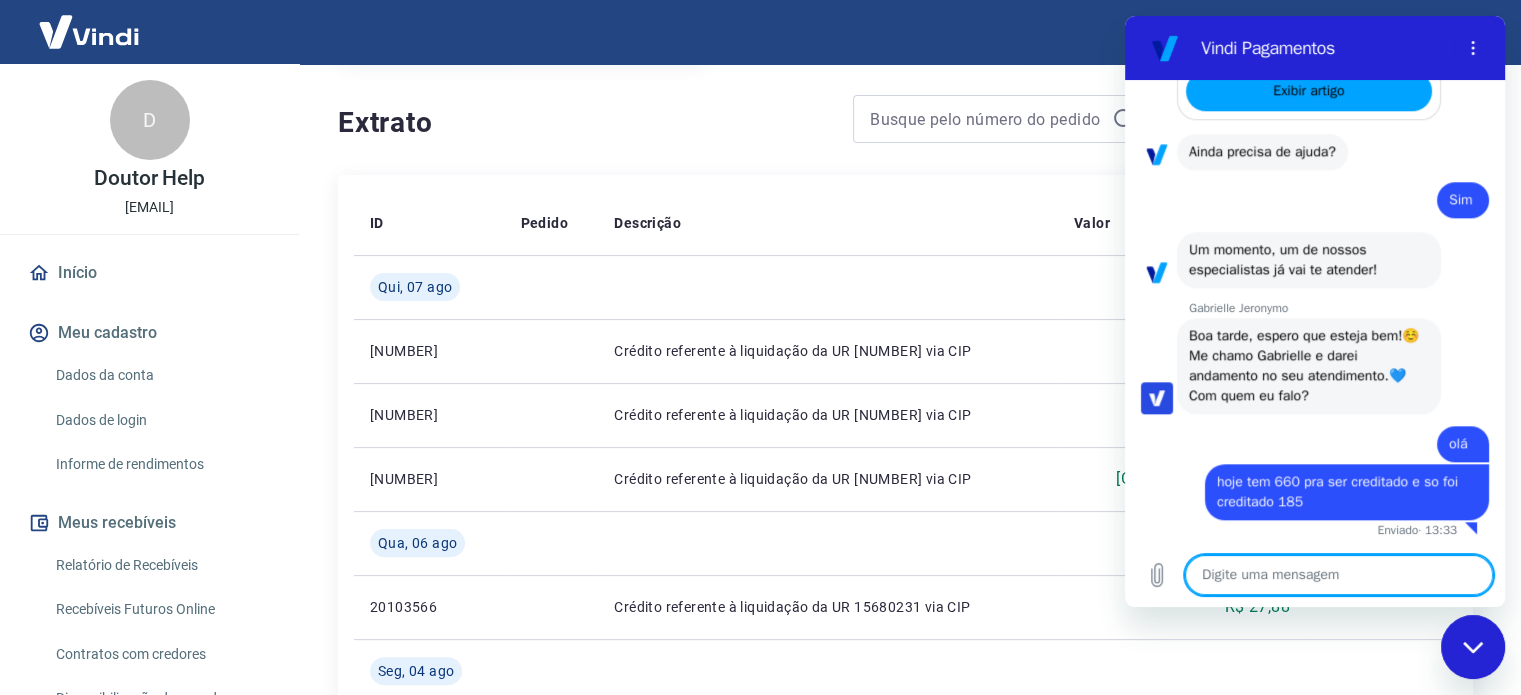 click at bounding box center (1339, 575) 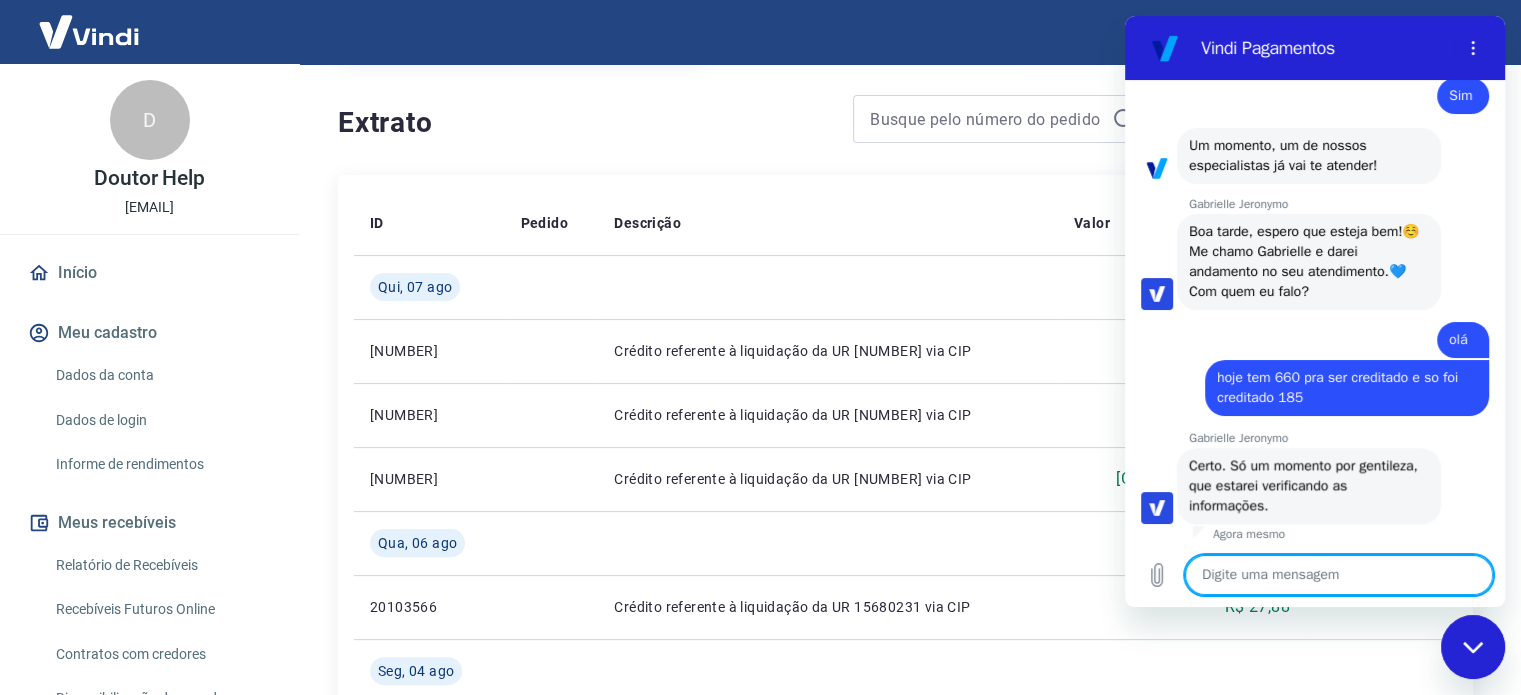 type on "x" 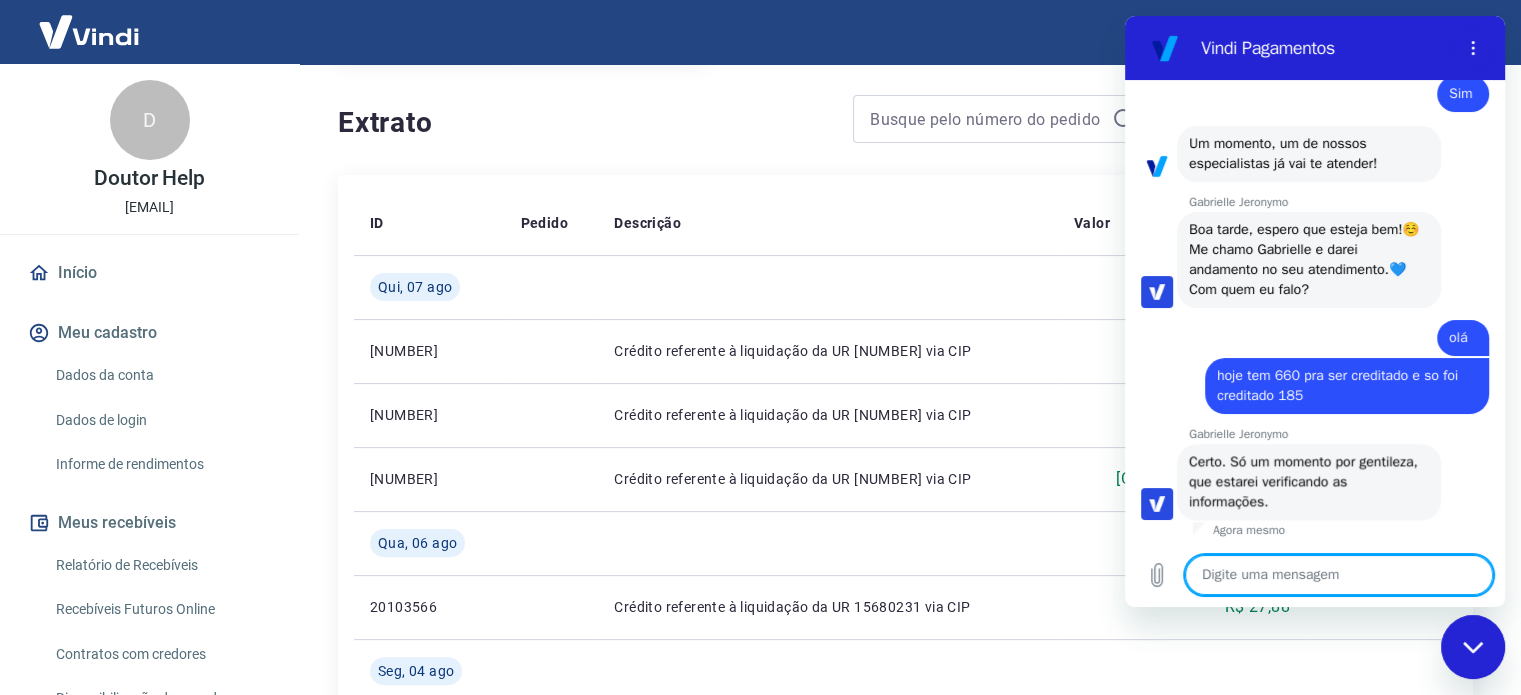 scroll, scrollTop: 2242, scrollLeft: 0, axis: vertical 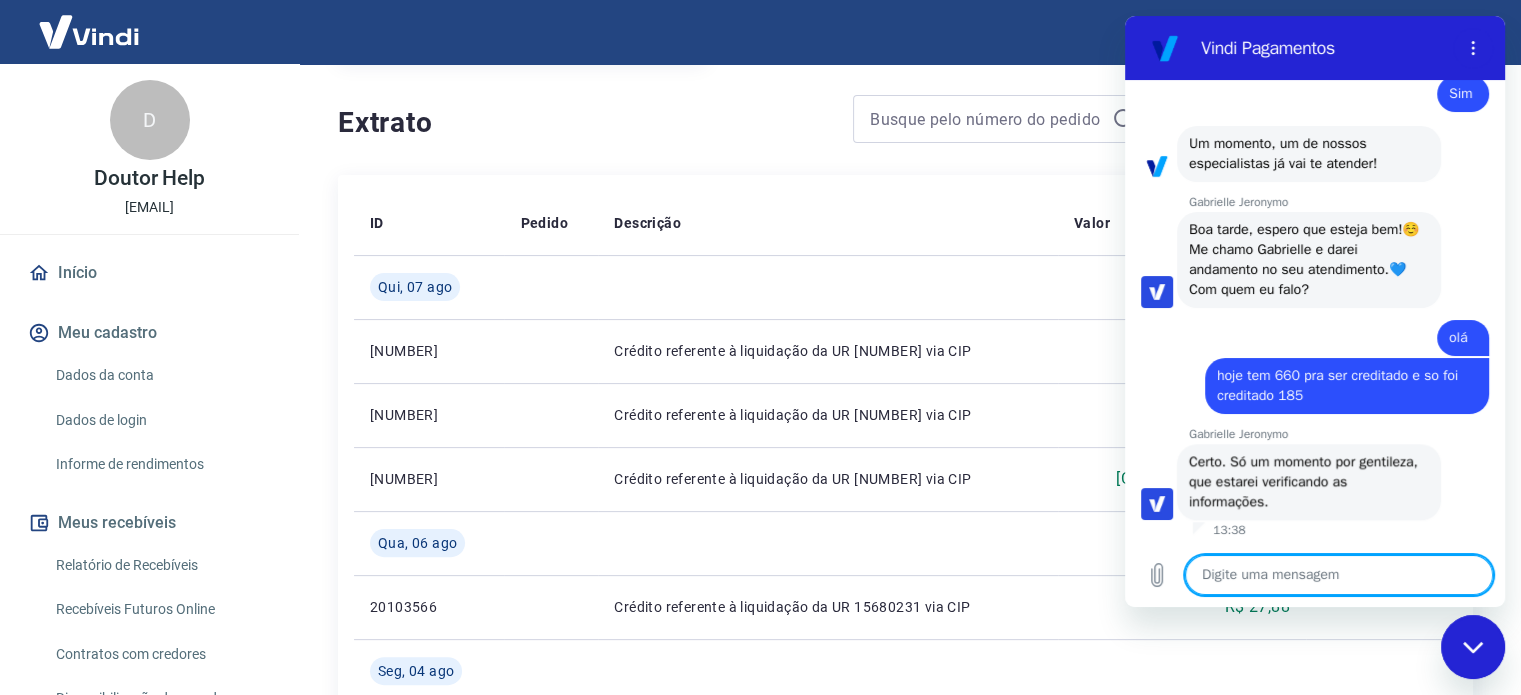 click at bounding box center [1339, 575] 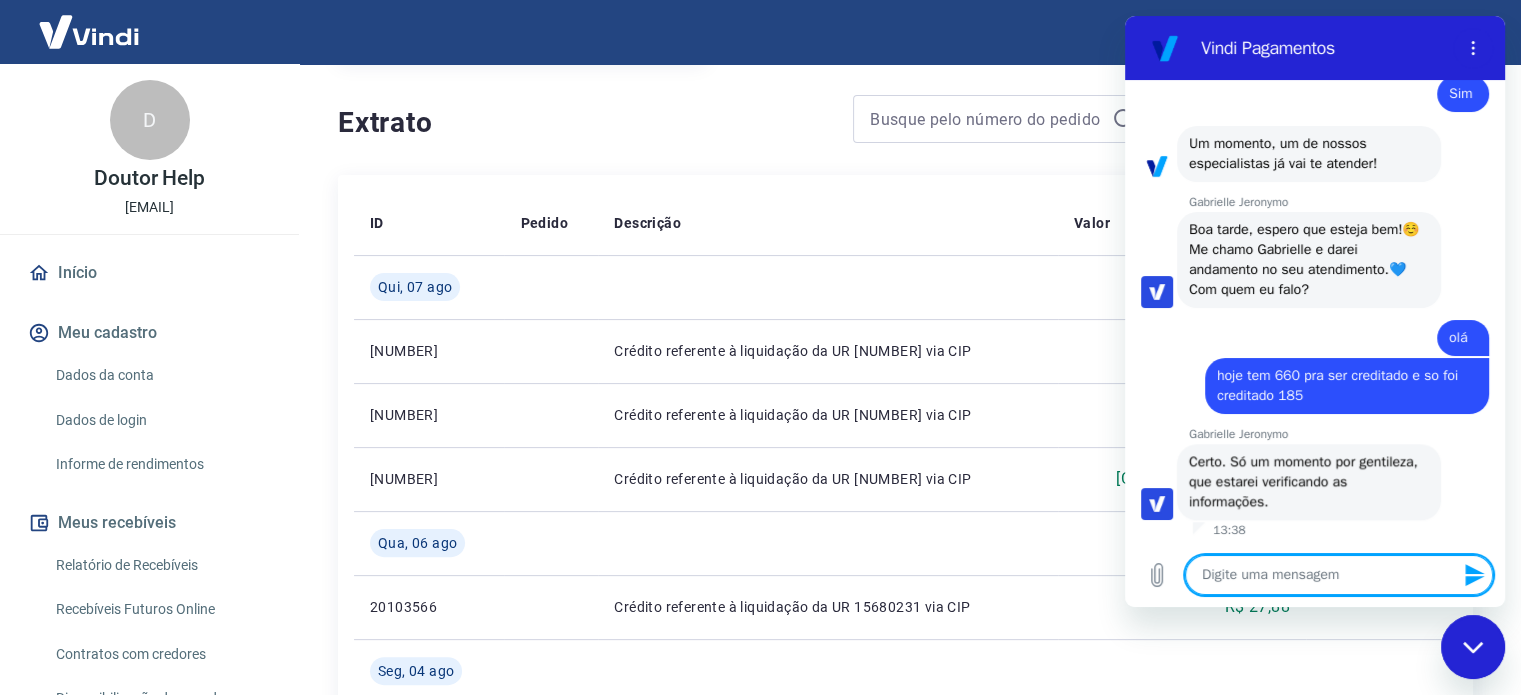 type on "o" 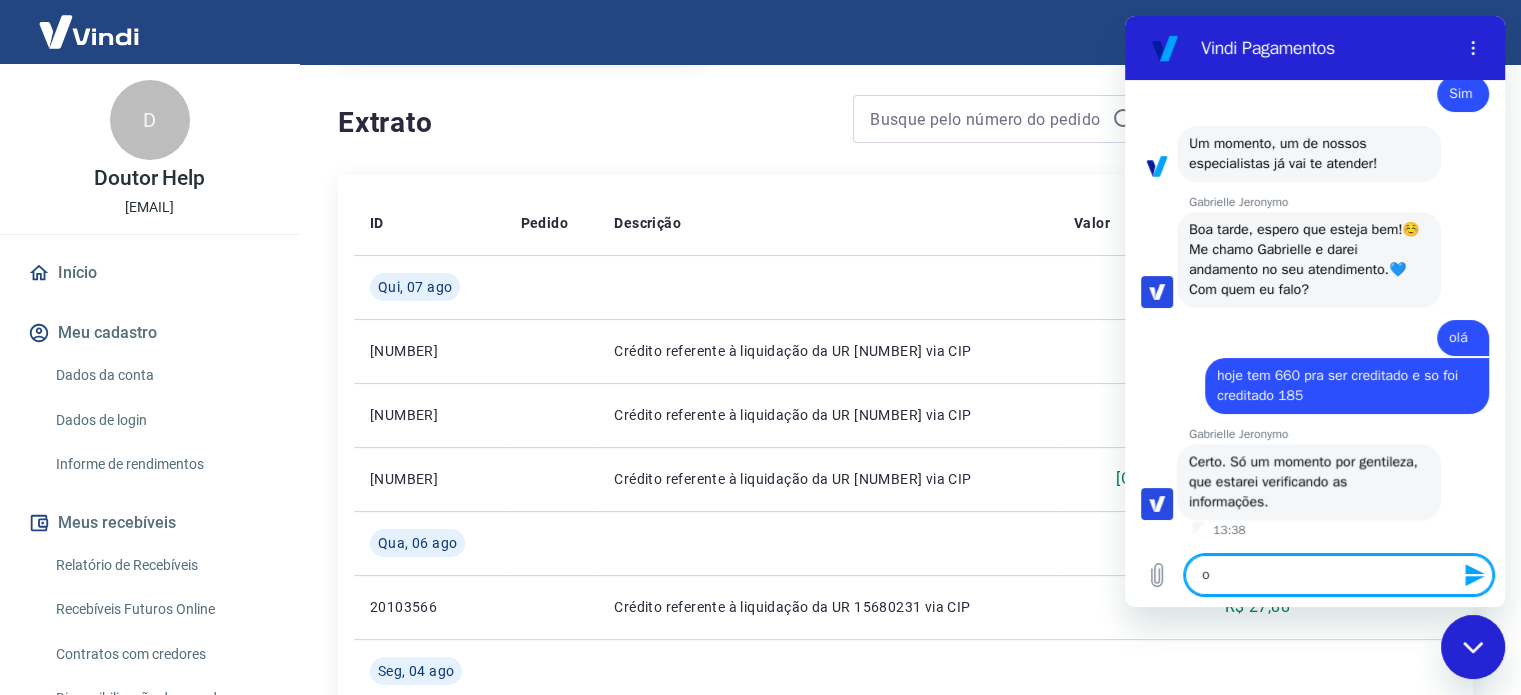 type on "ok" 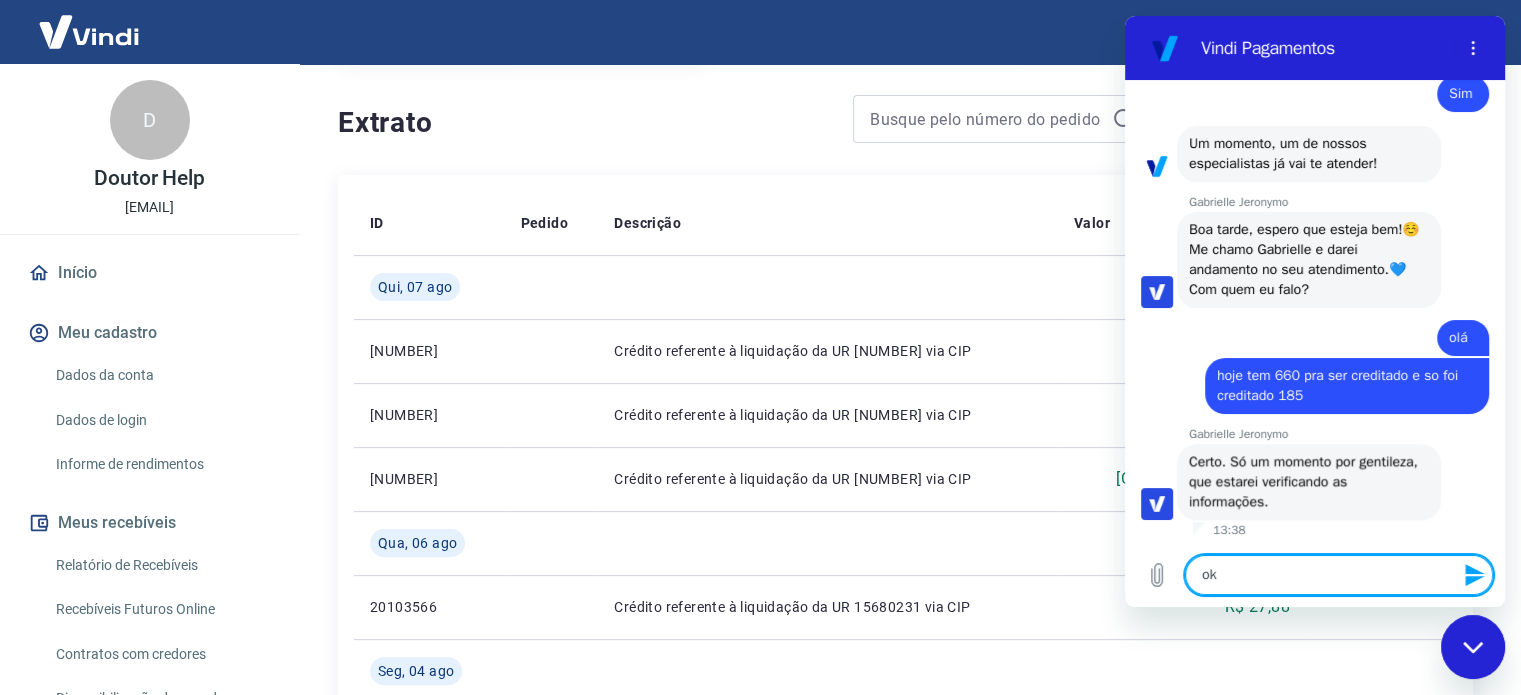 type 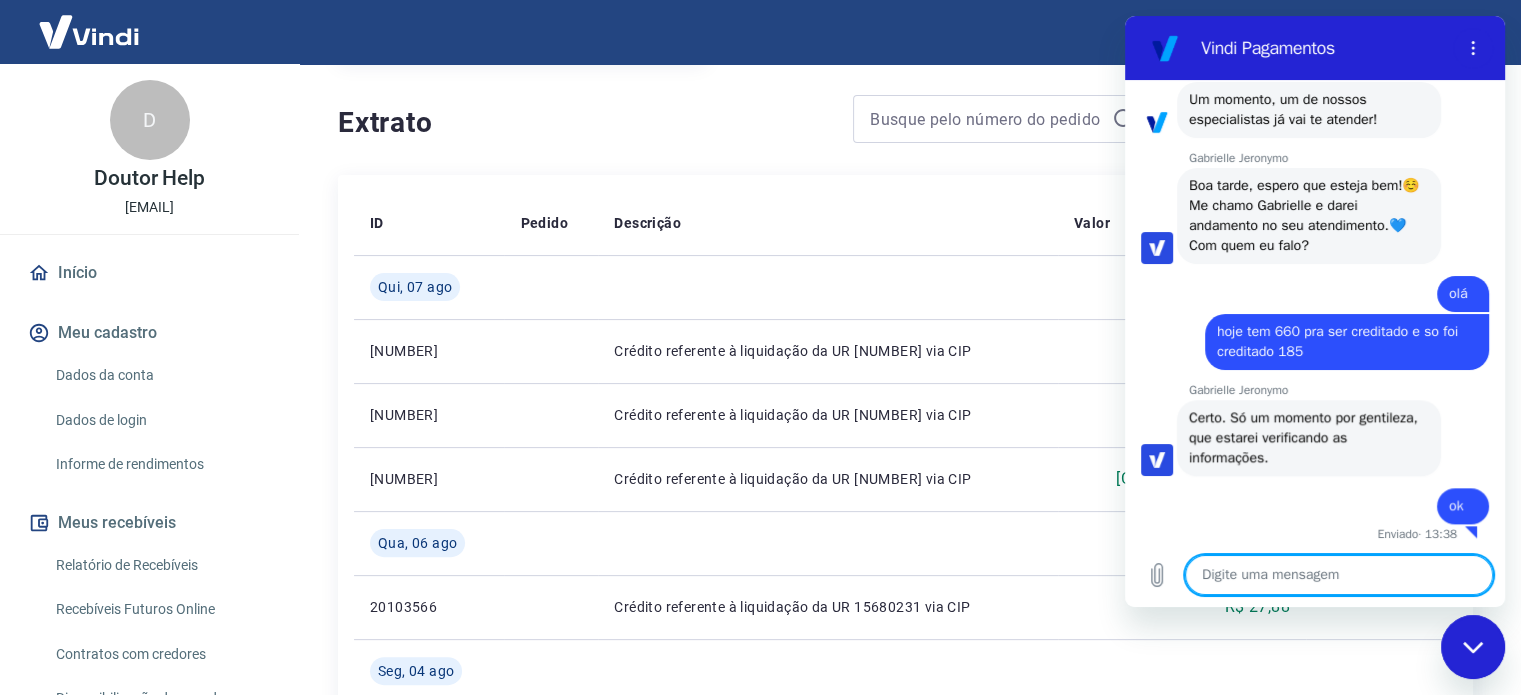 scroll, scrollTop: 2290, scrollLeft: 0, axis: vertical 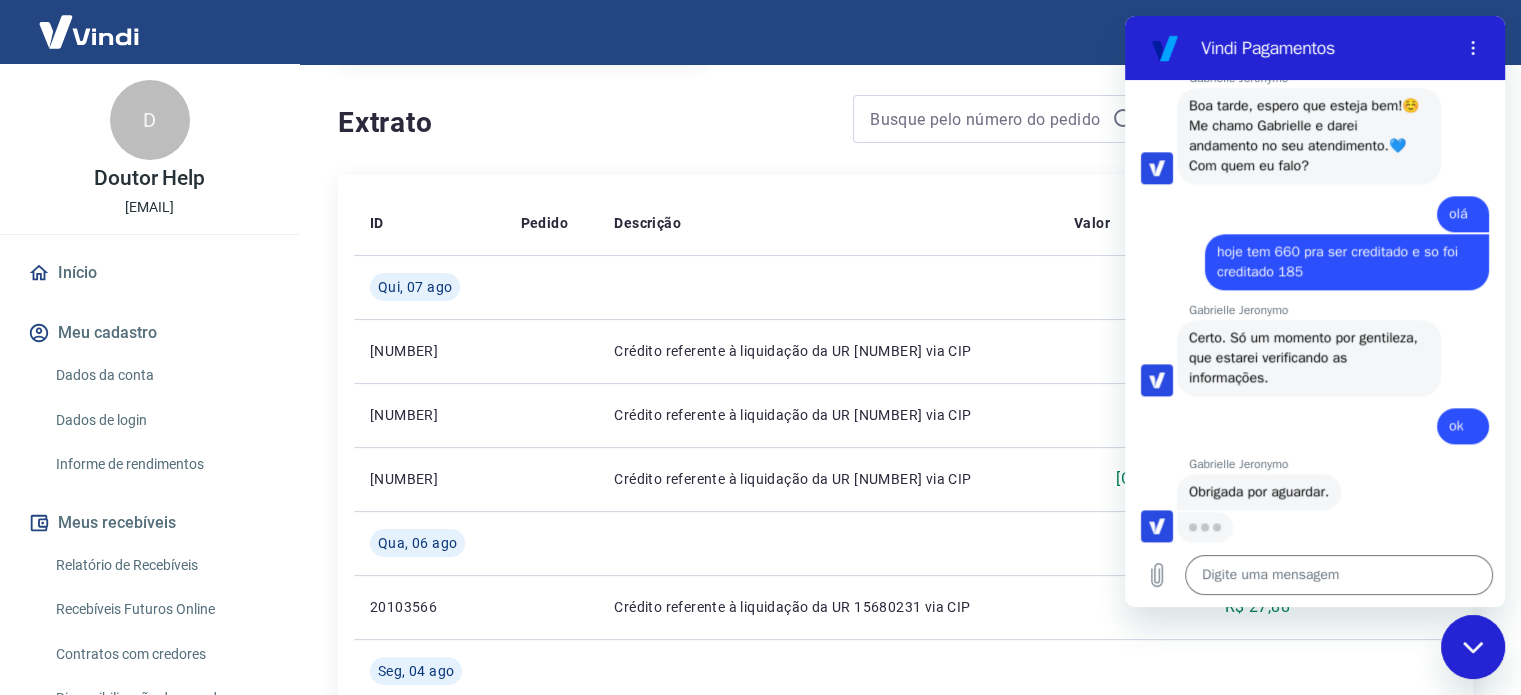 drag, startPoint x: 1250, startPoint y: 504, endPoint x: 1240, endPoint y: 435, distance: 69.72087 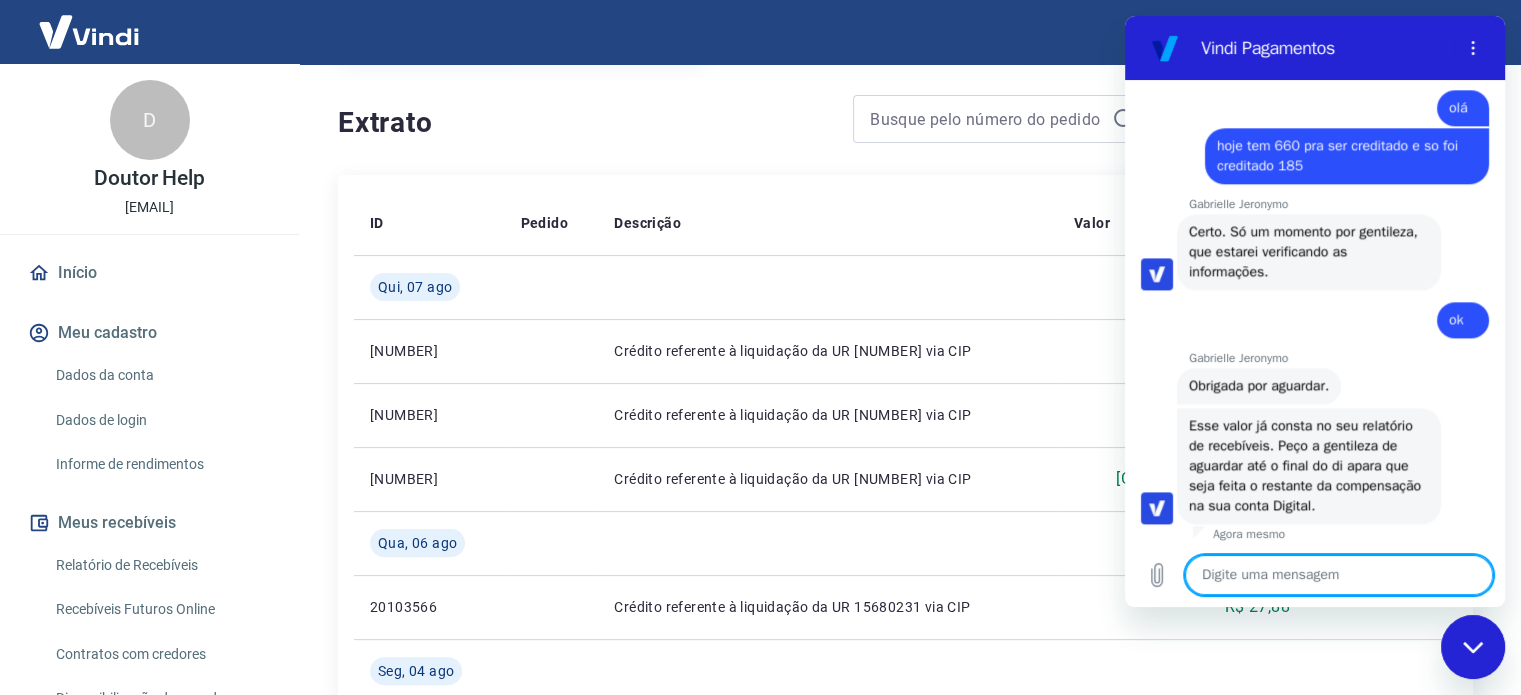 drag, startPoint x: 1203, startPoint y: 355, endPoint x: 1263, endPoint y: 415, distance: 84.85281 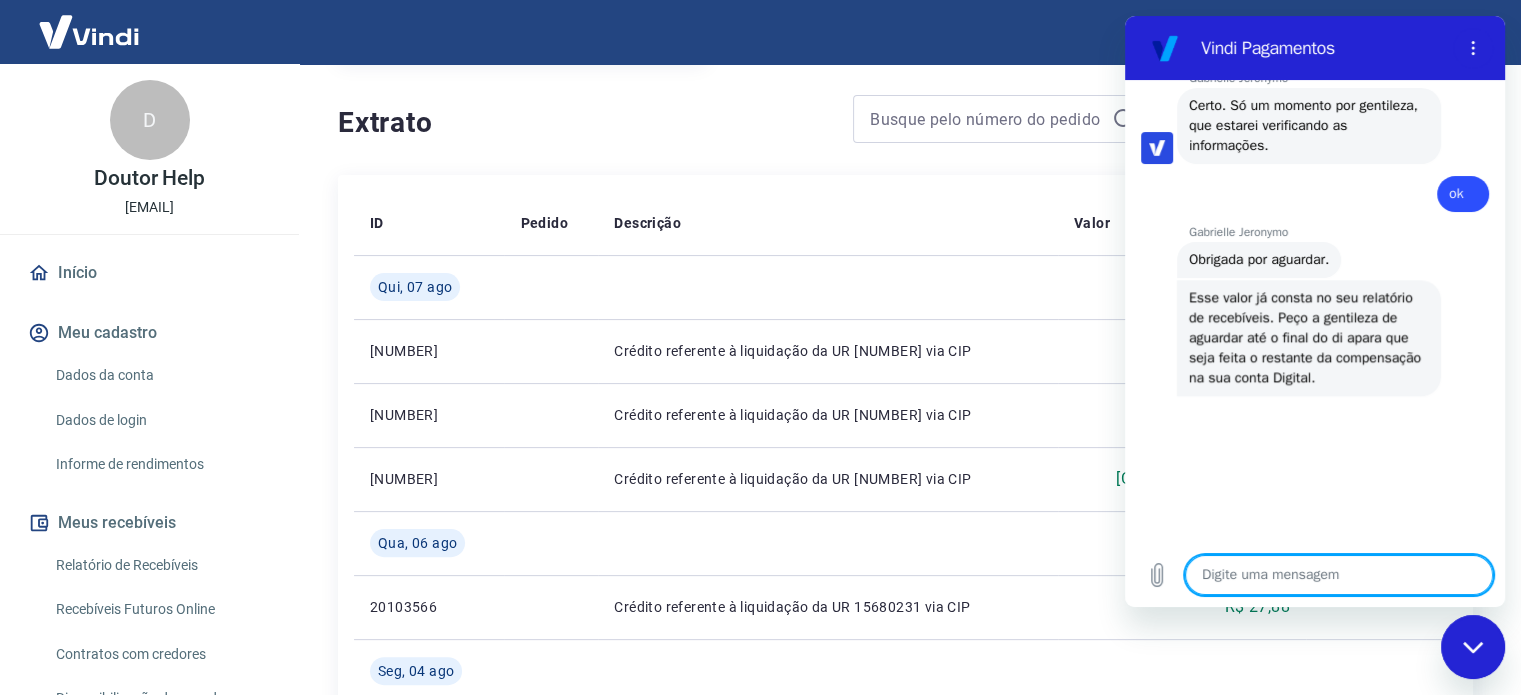 type on "x" 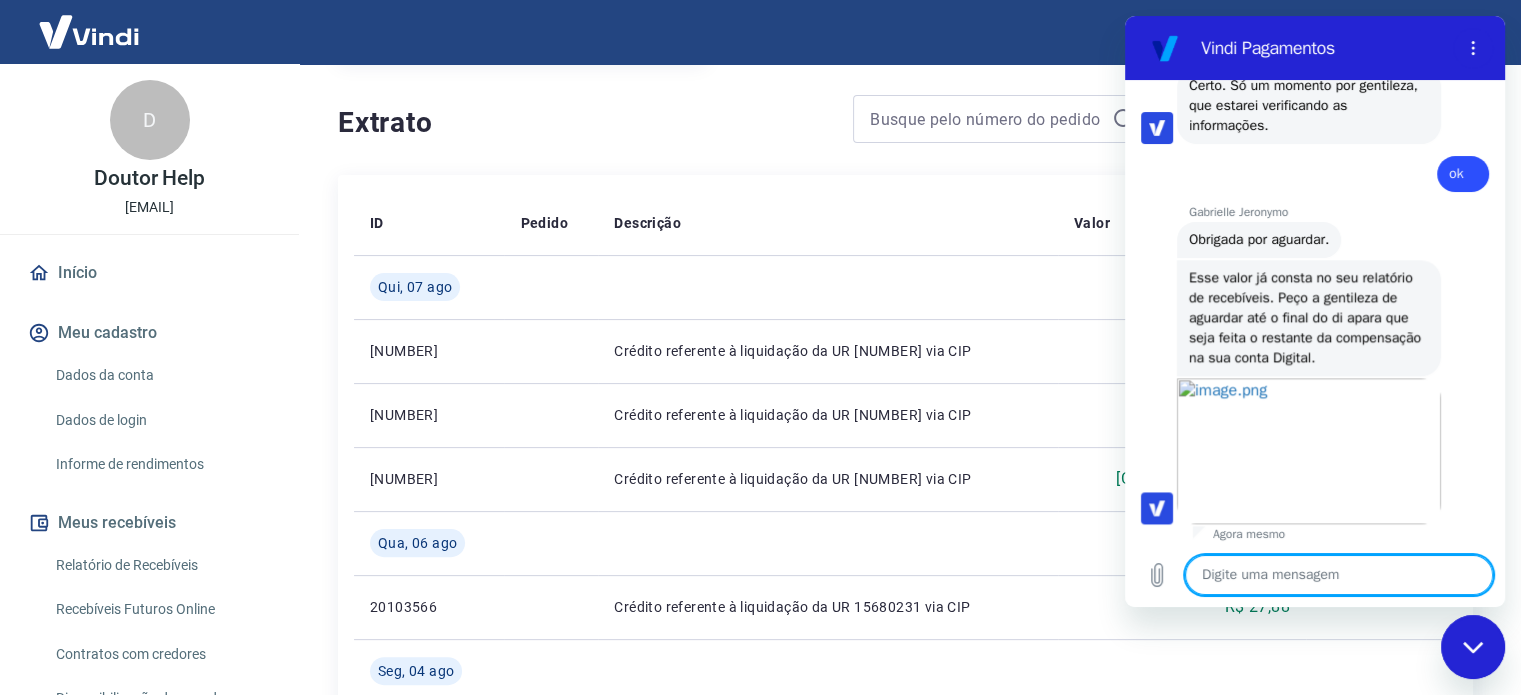 scroll, scrollTop: 2642, scrollLeft: 0, axis: vertical 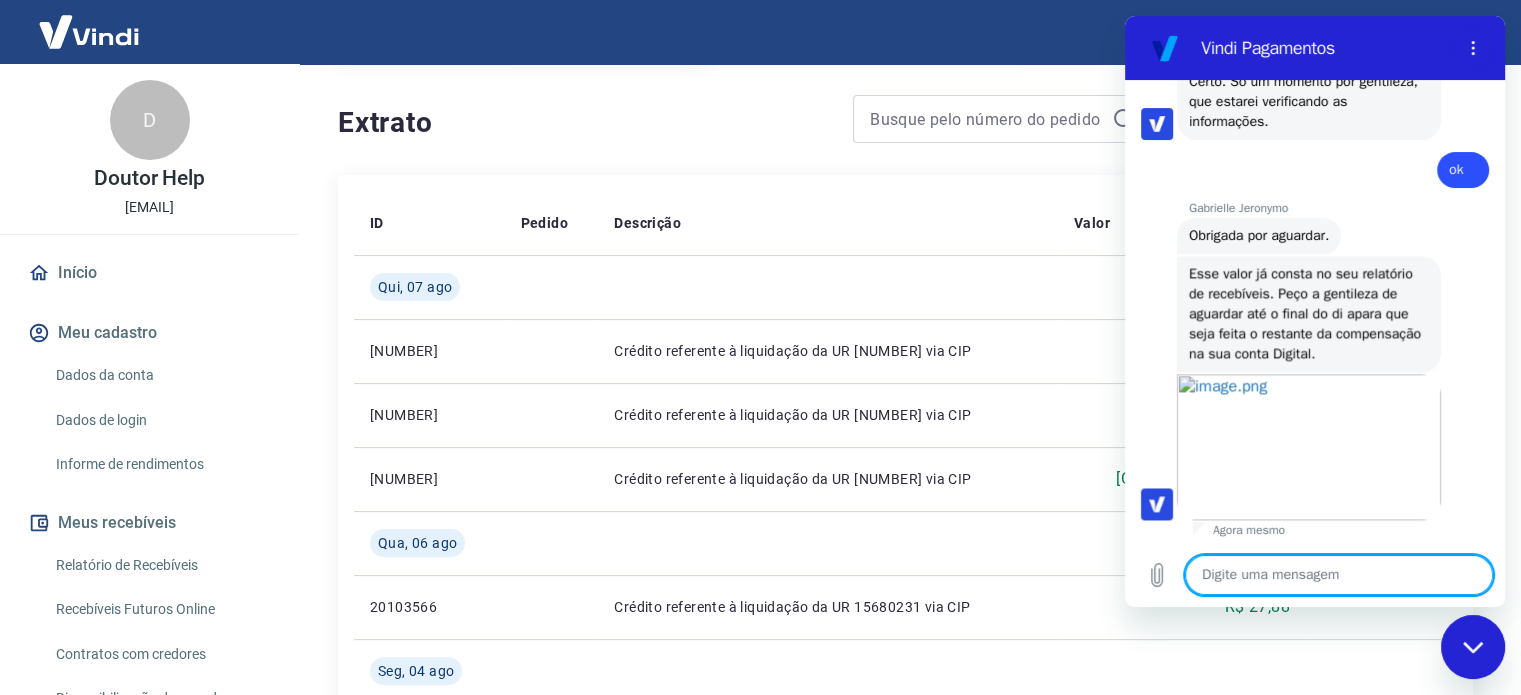 click at bounding box center [1339, 575] 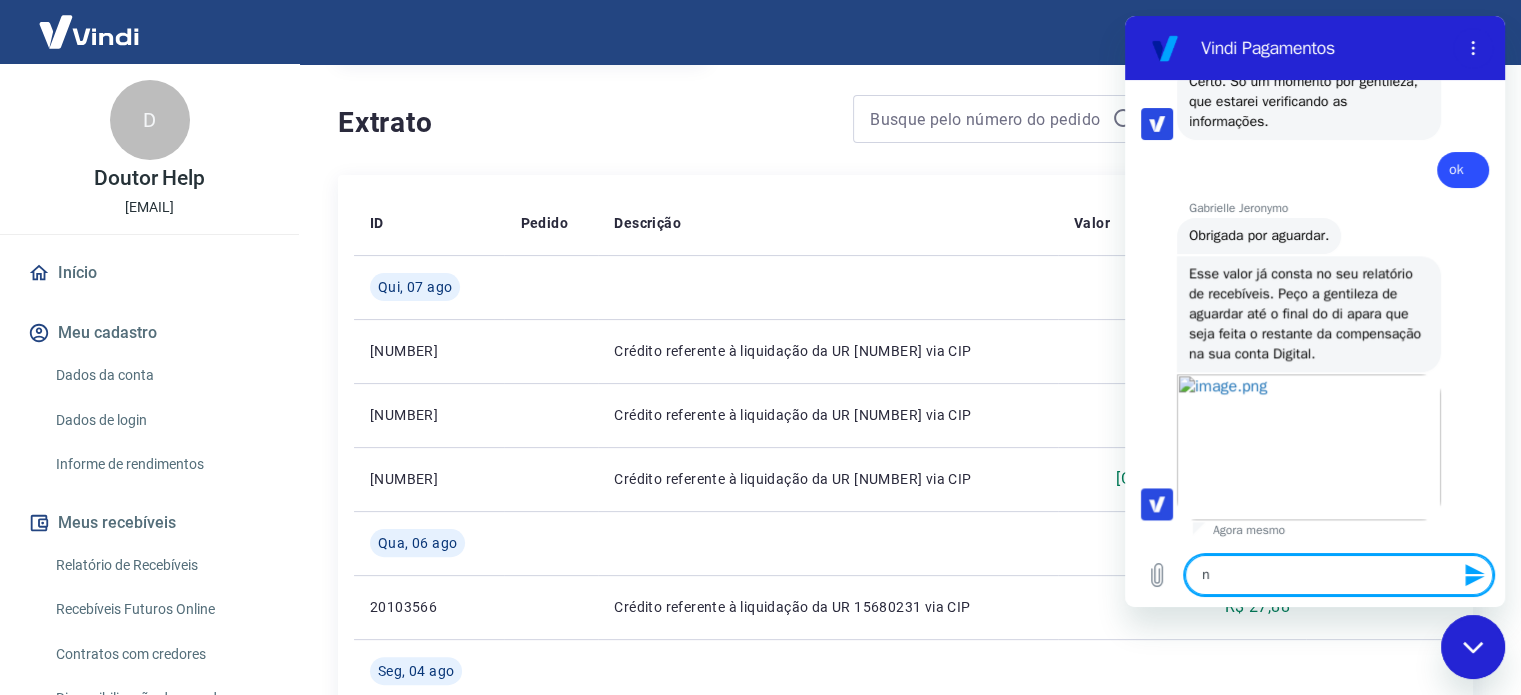 type on "nã" 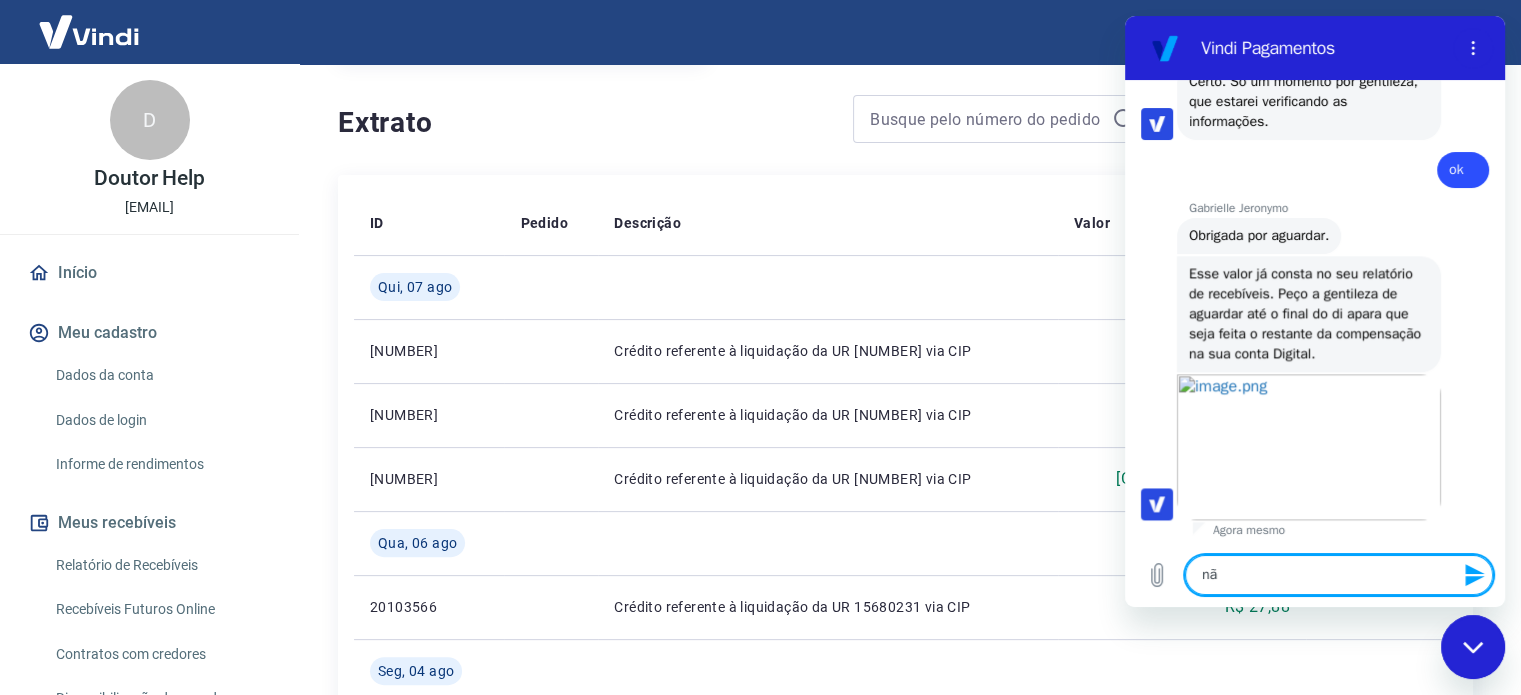 type on "não" 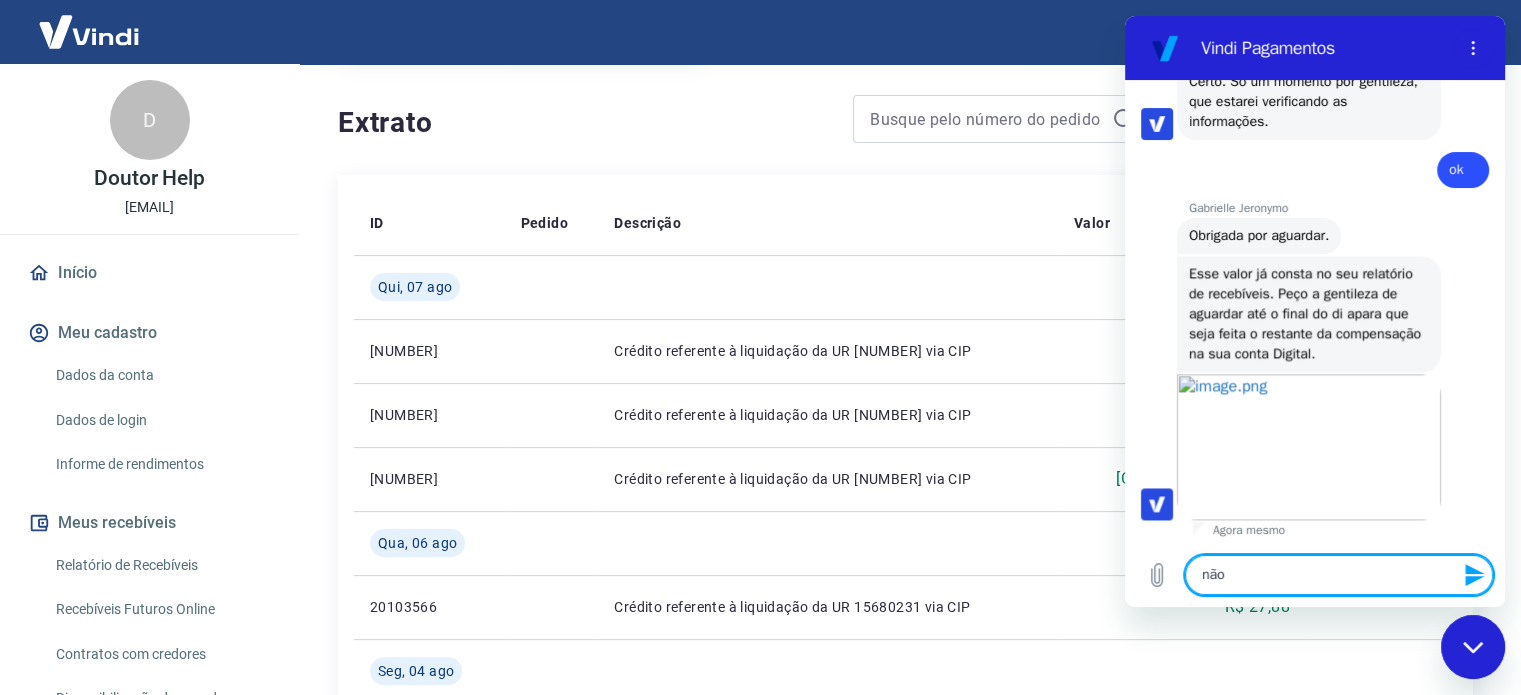 type on "nã" 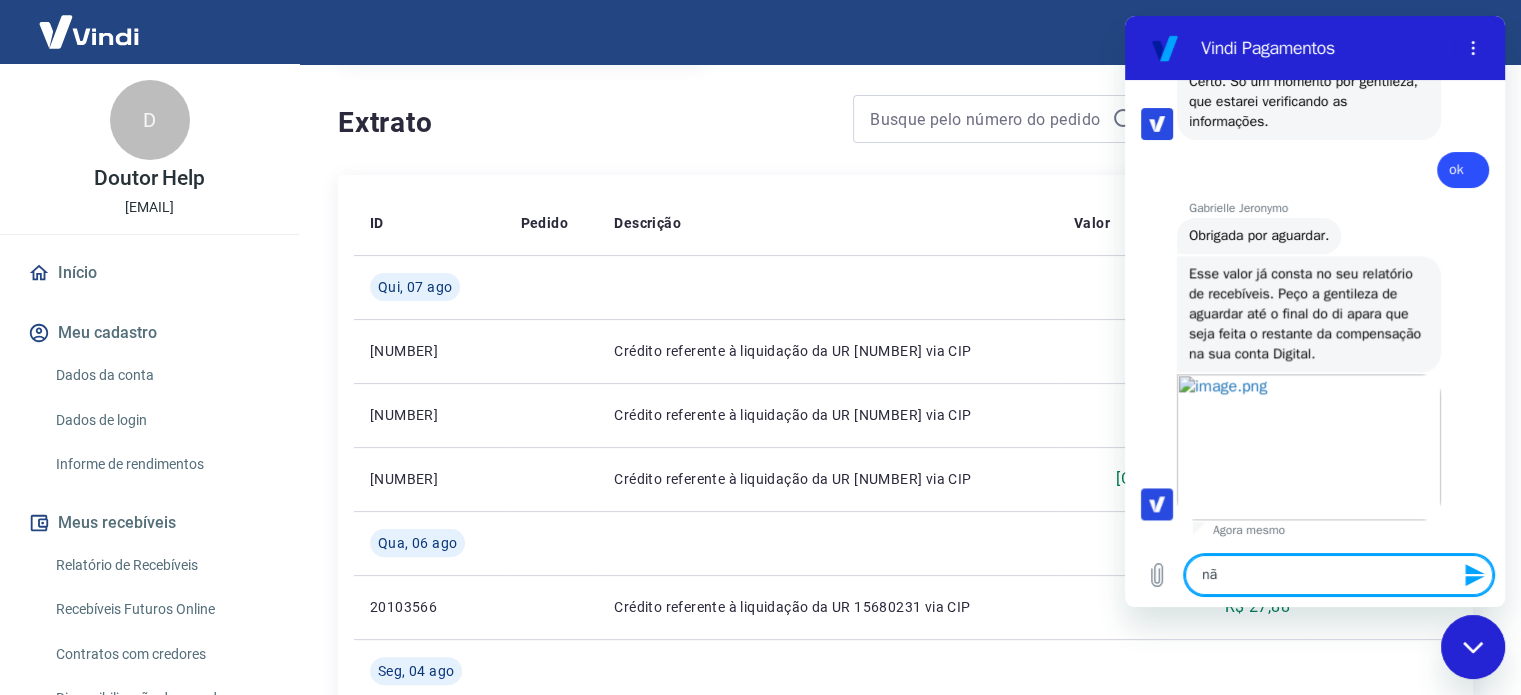 type on "n" 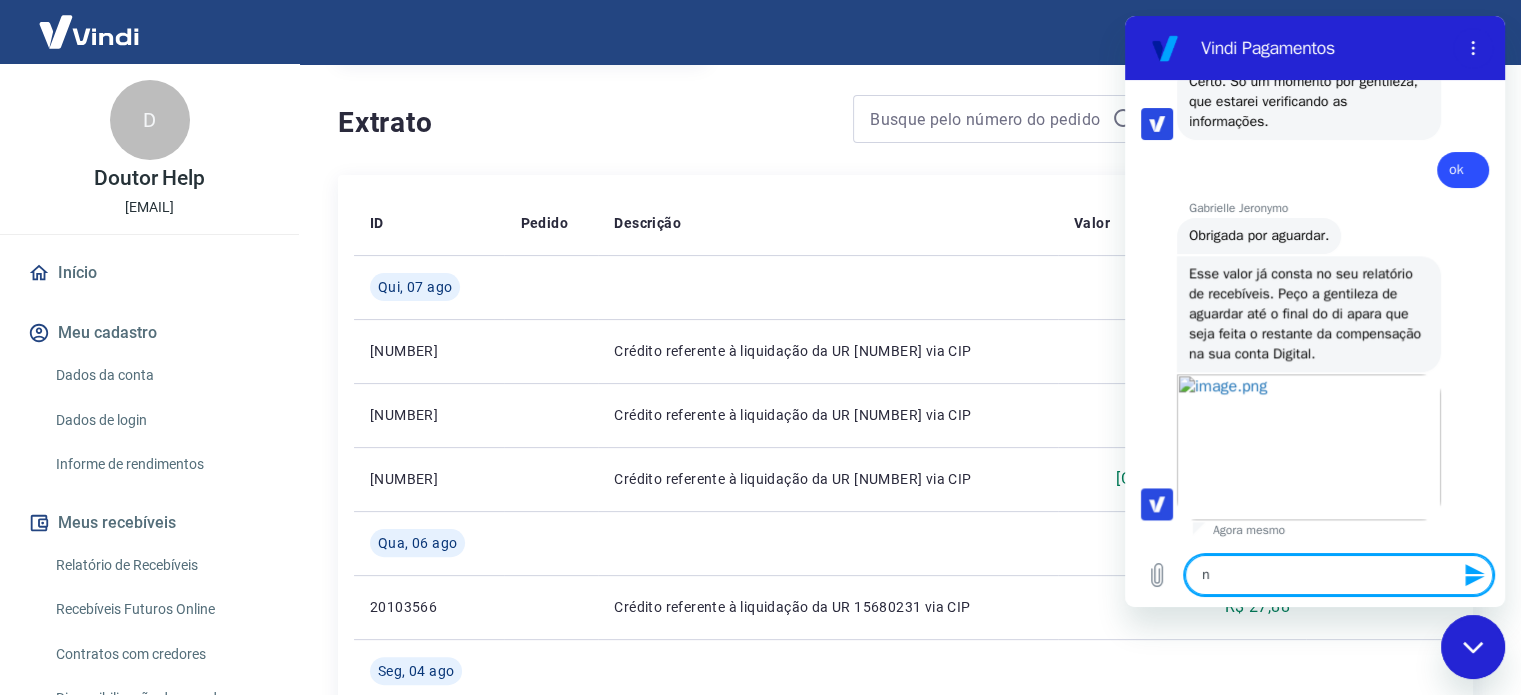 type on "x" 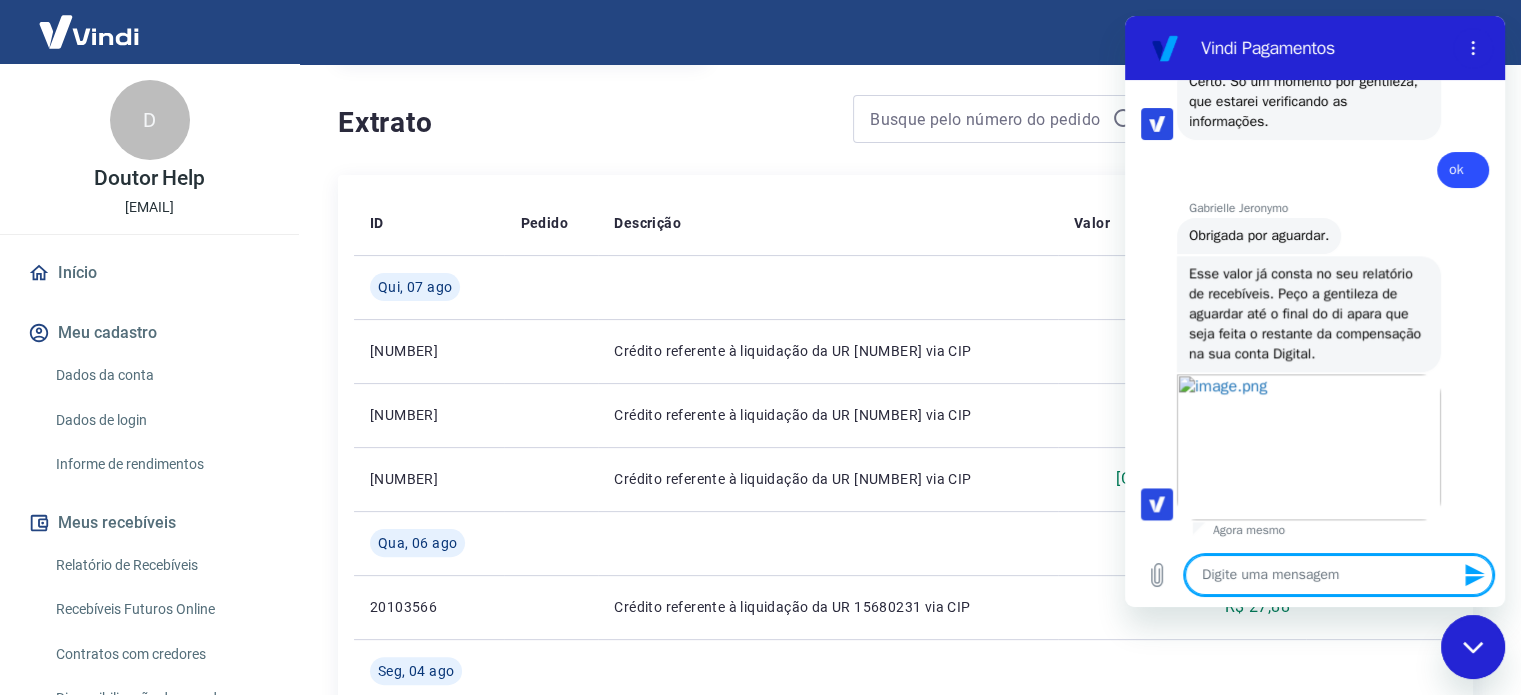 type on "x" 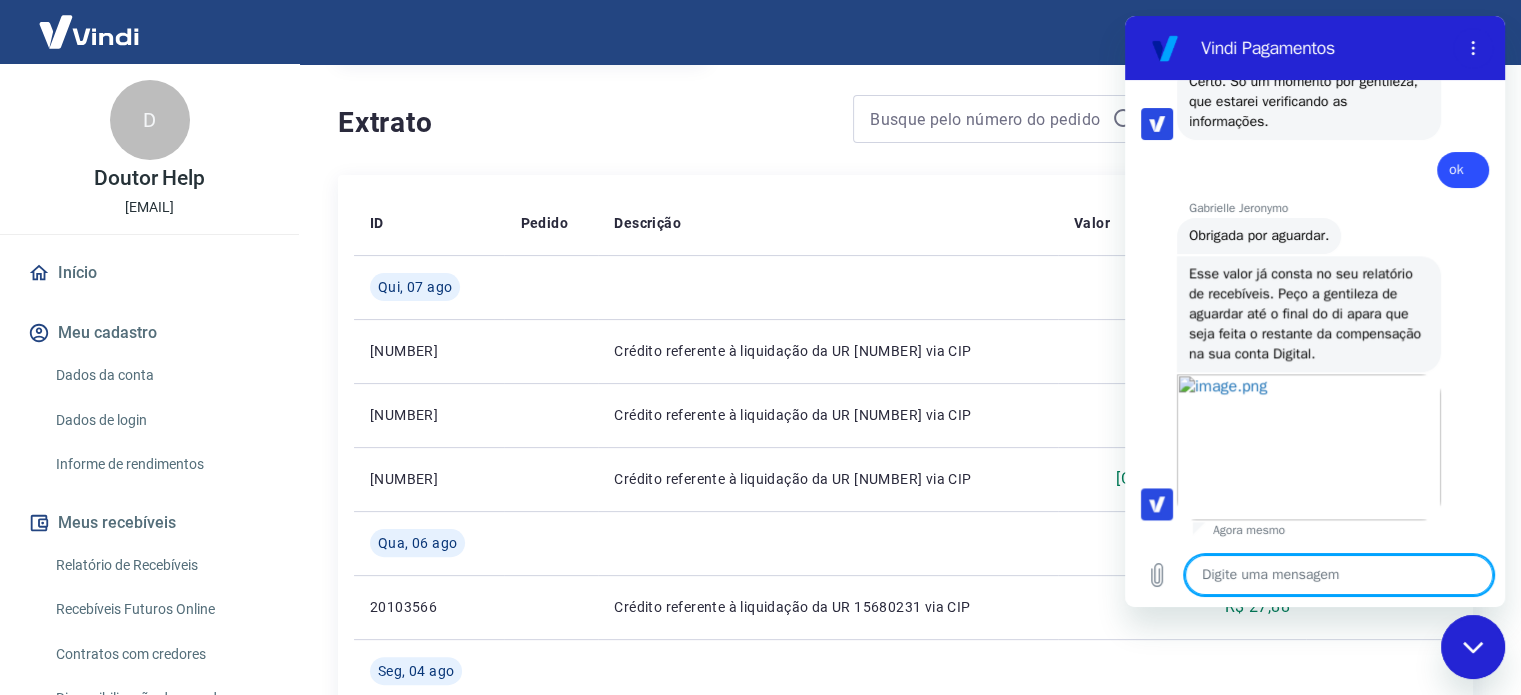 type on "c" 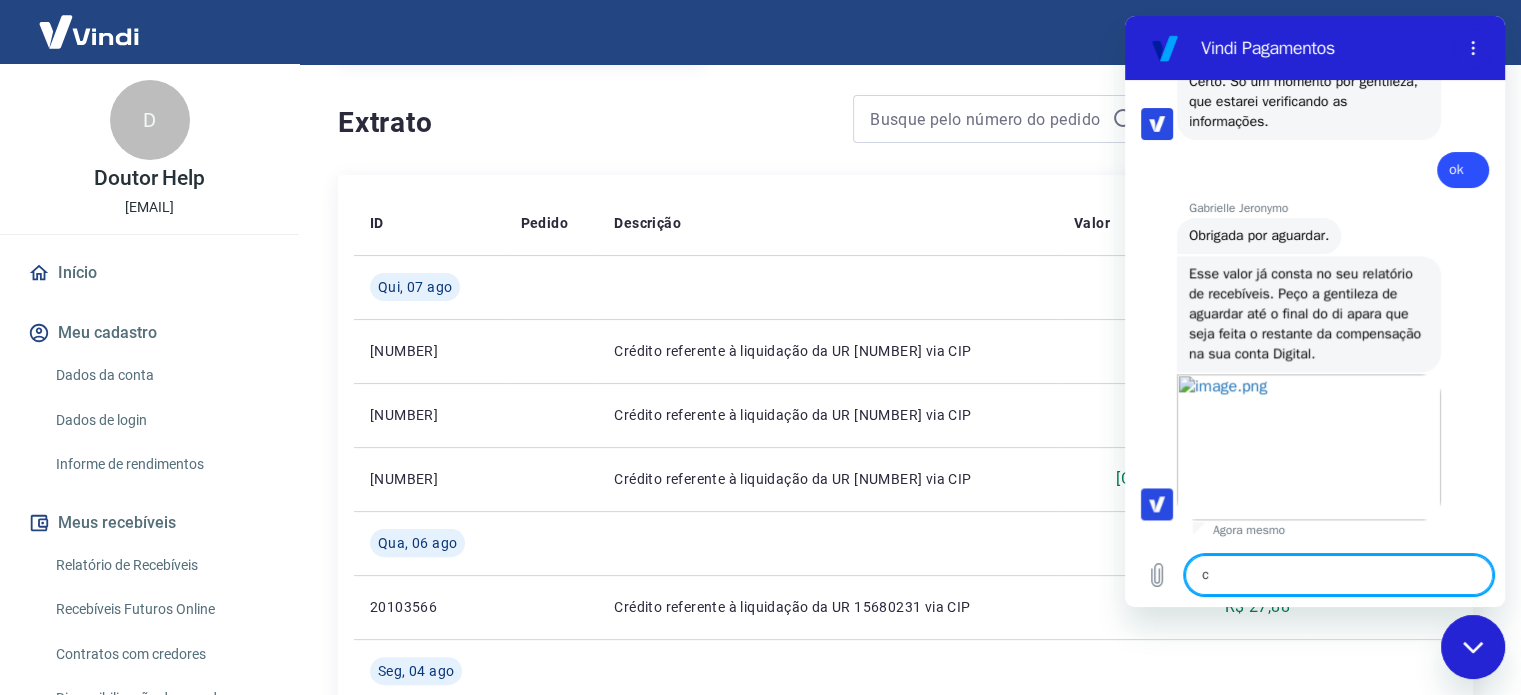type on "co" 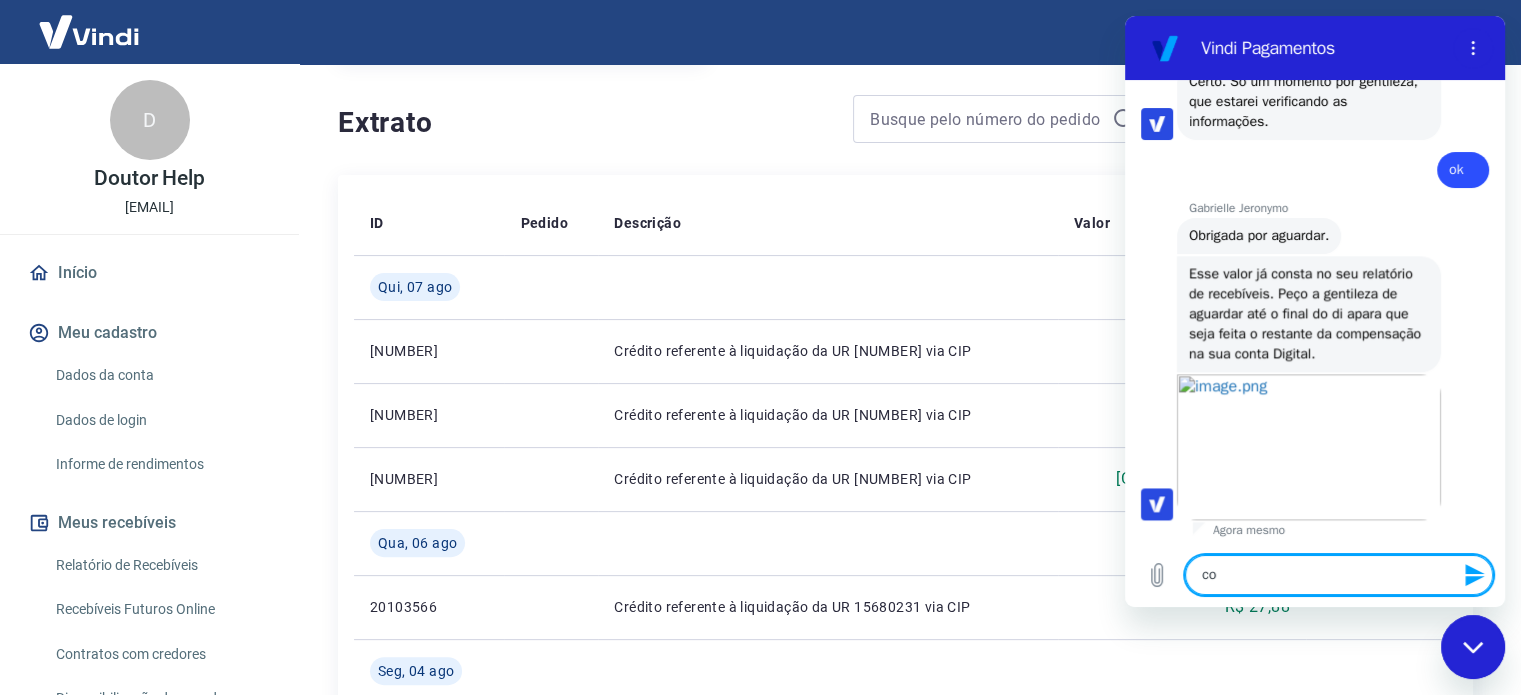 type on "con" 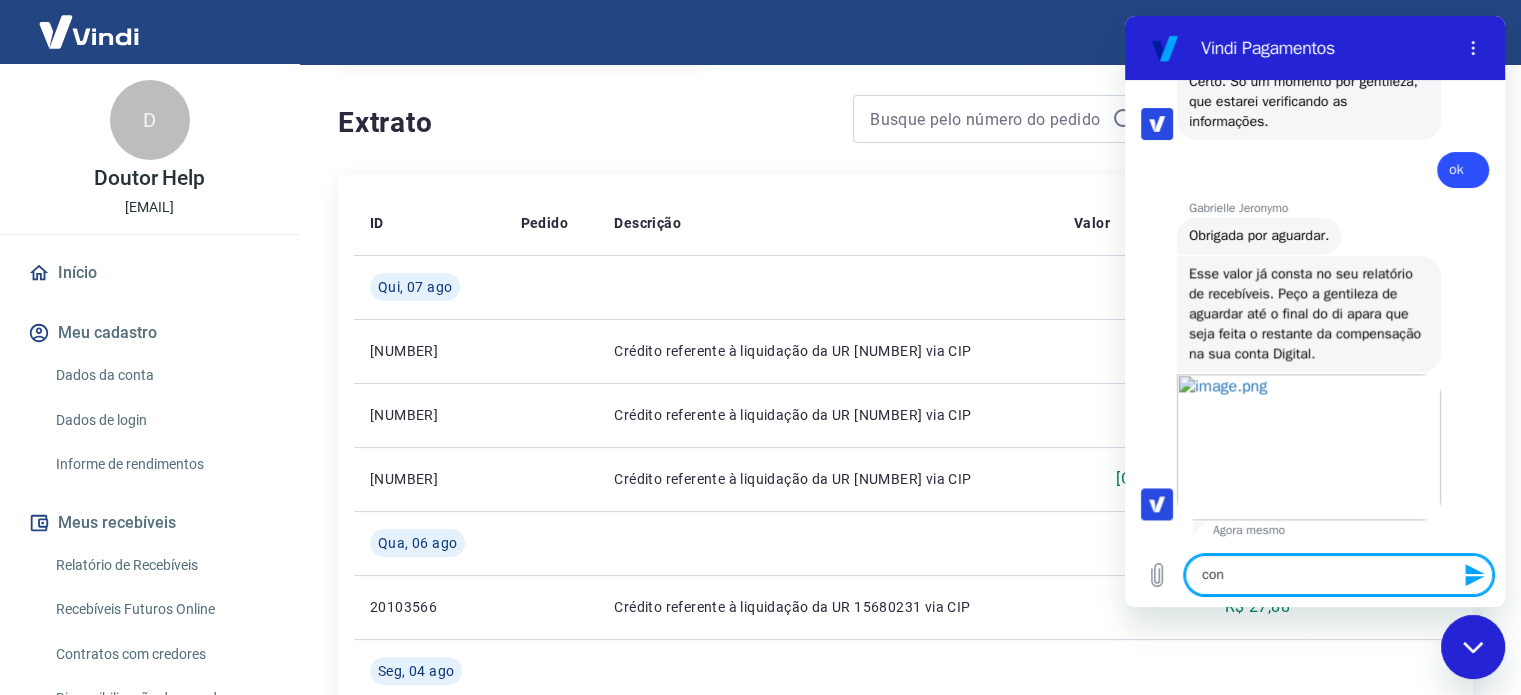 type on "cons" 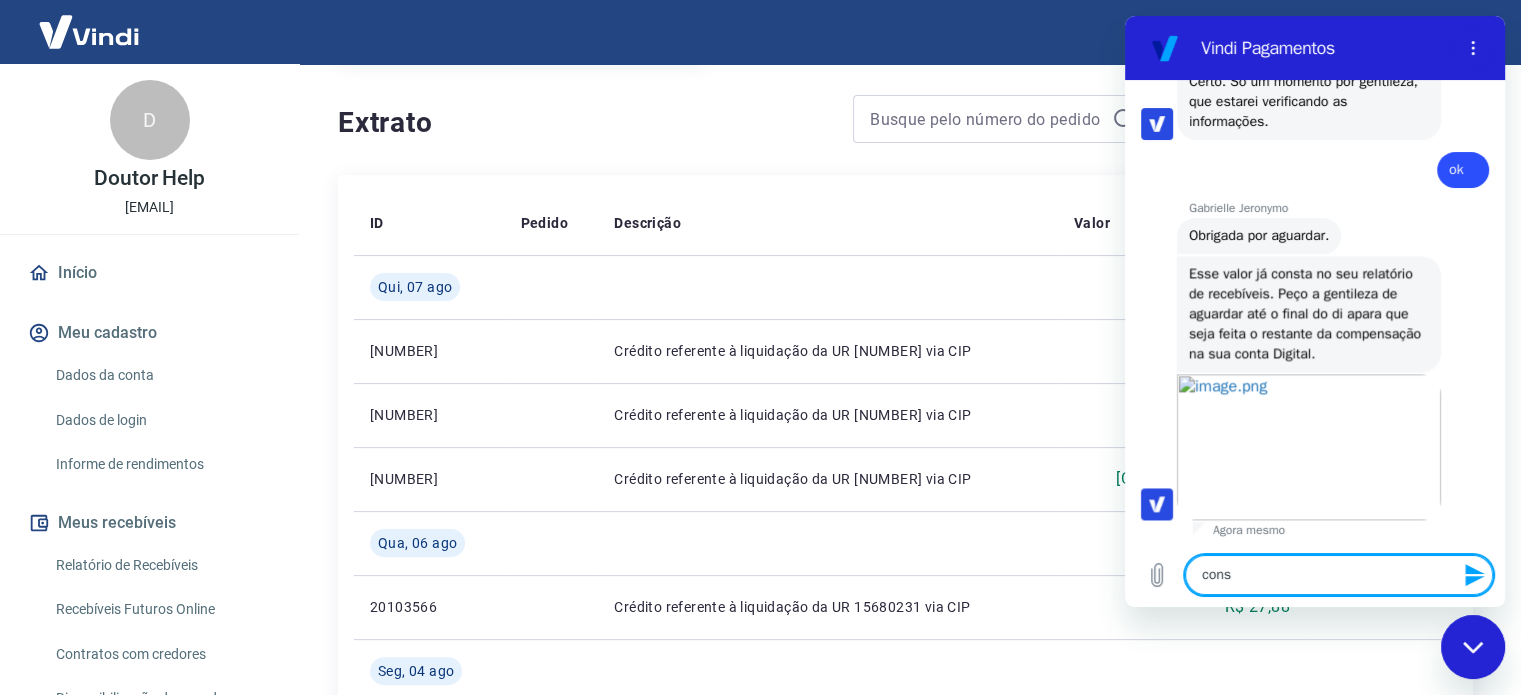 type on "x" 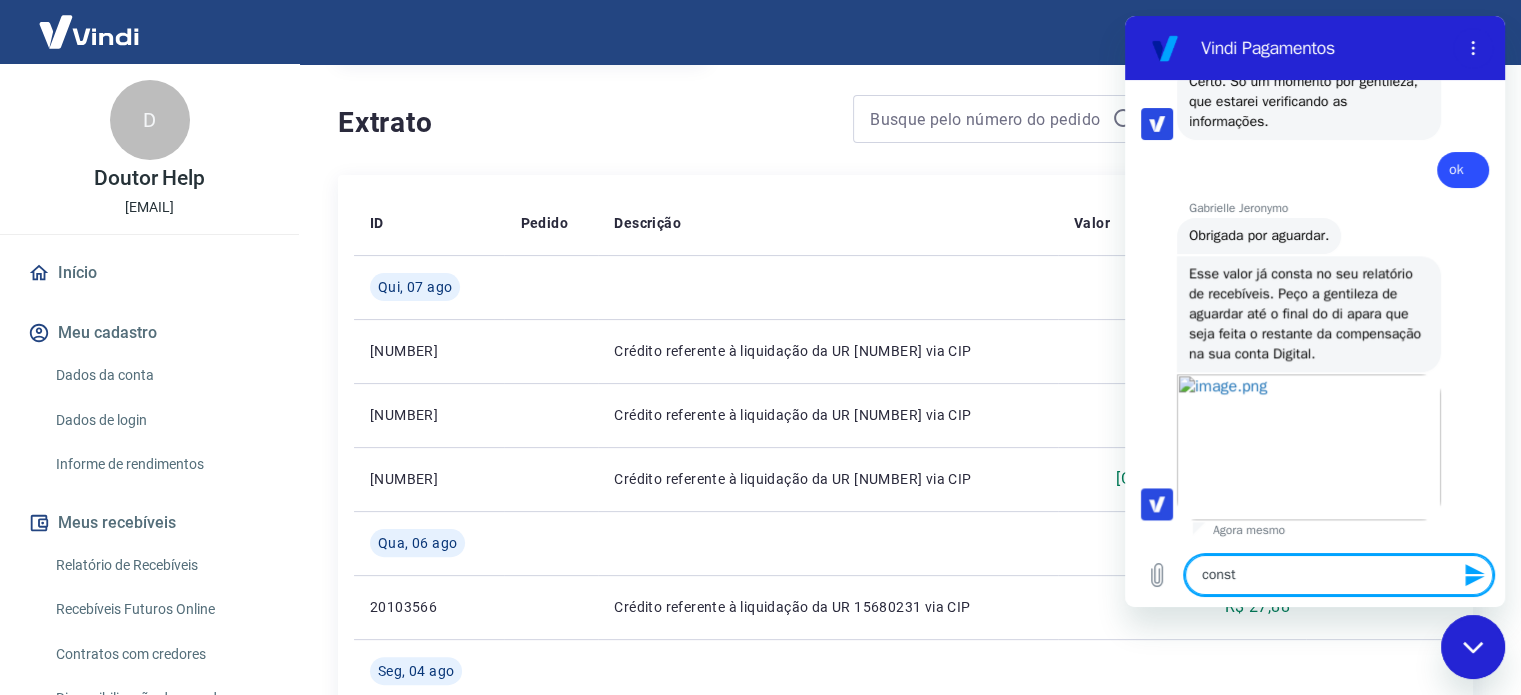 type on "consta" 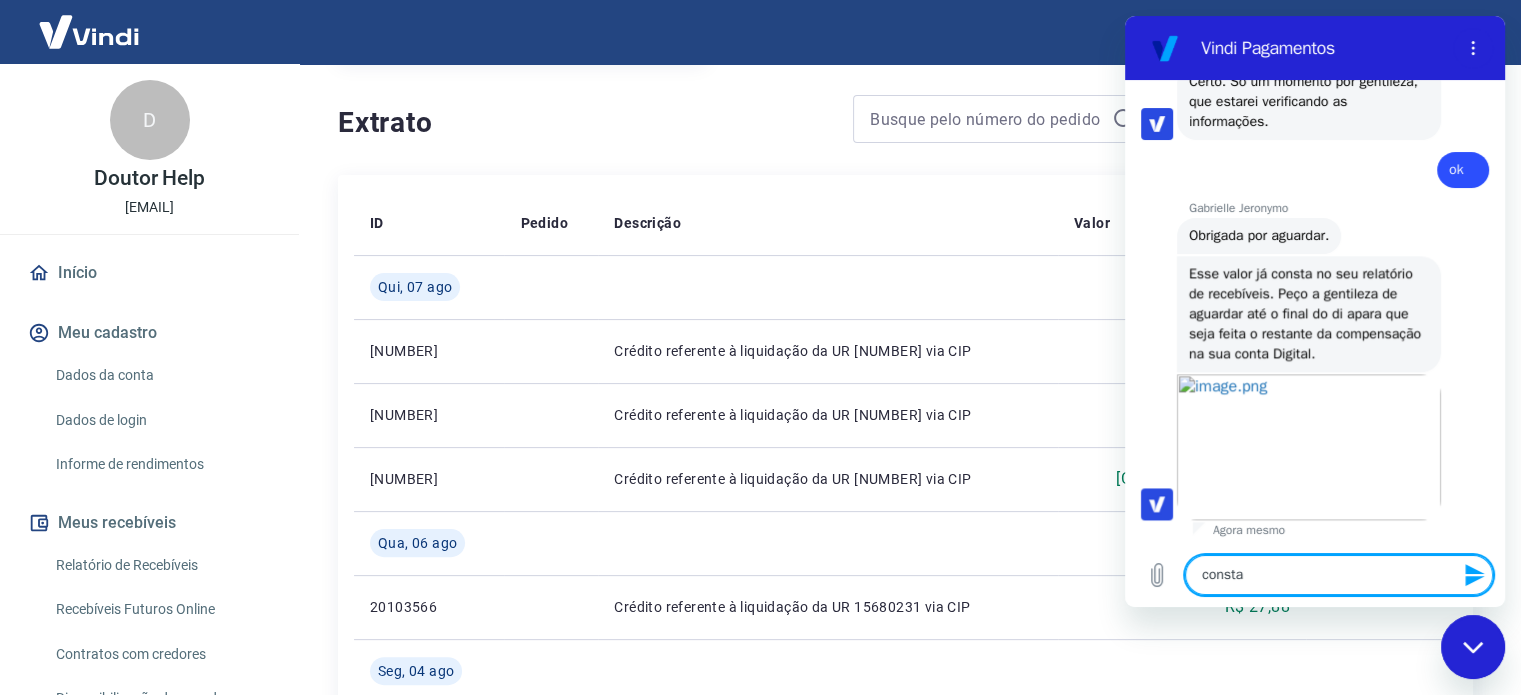 type on "const" 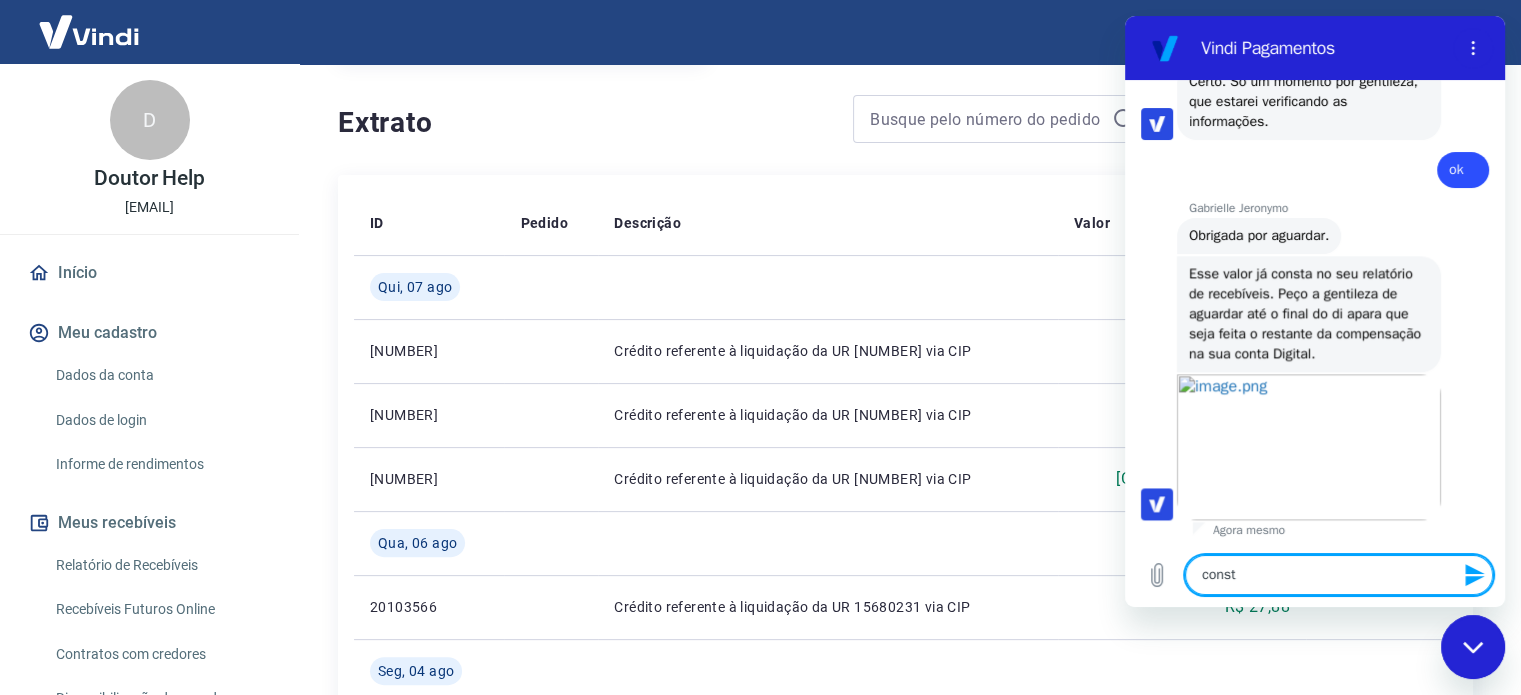 type on "cons" 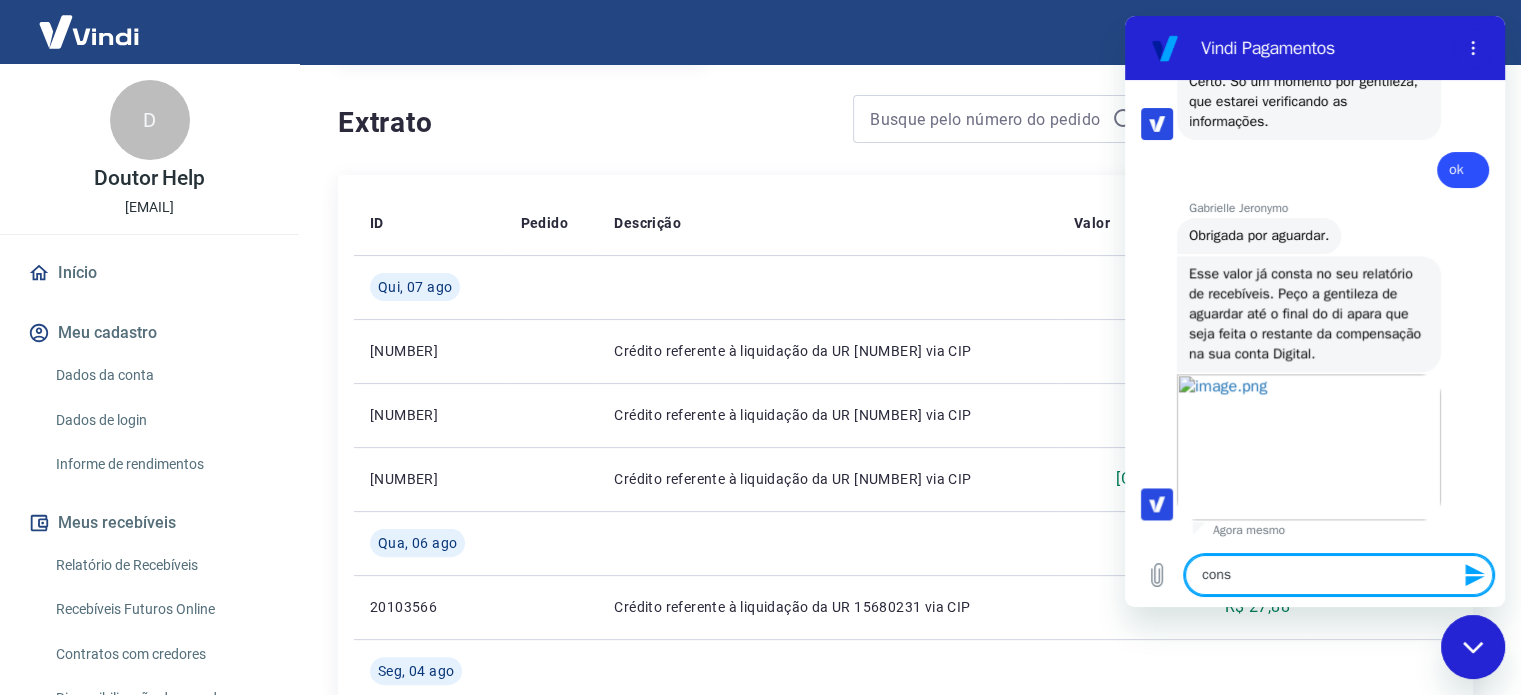 type on "con" 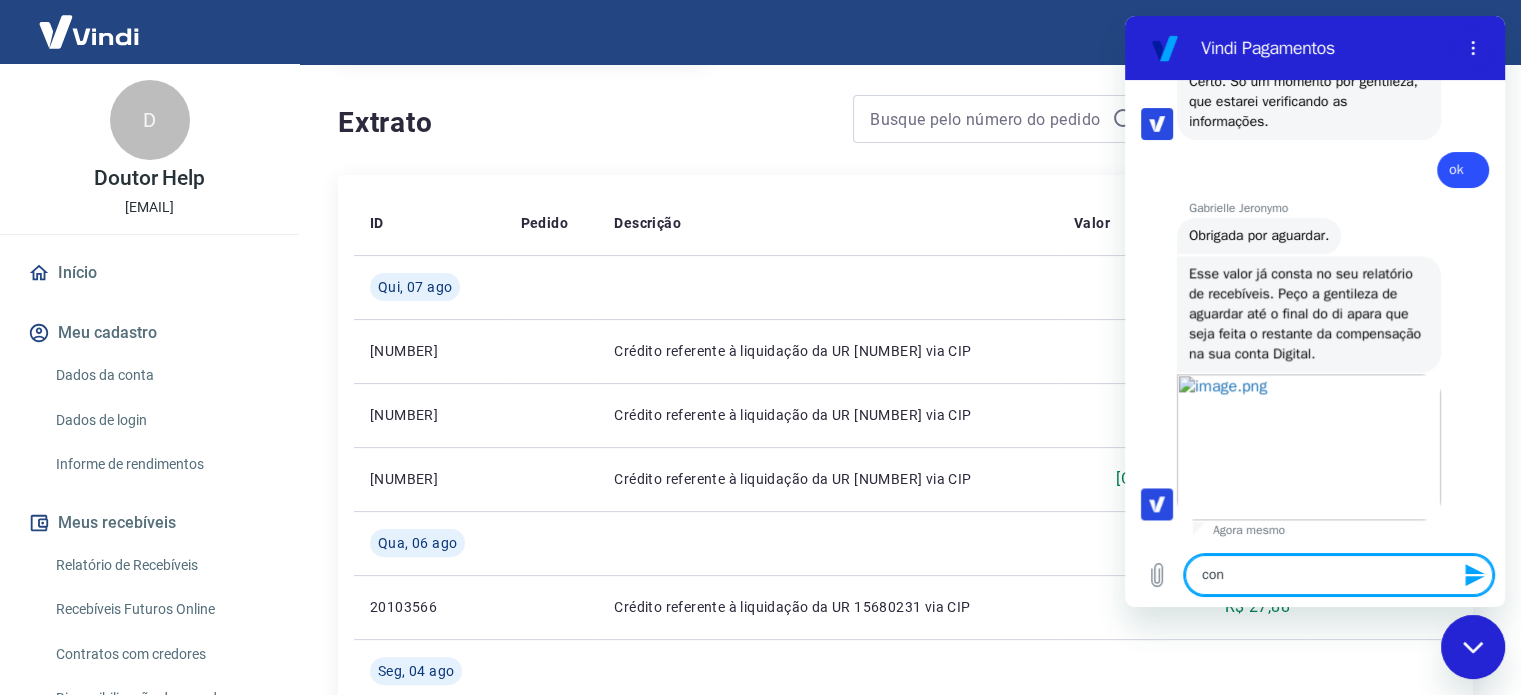 type on "co" 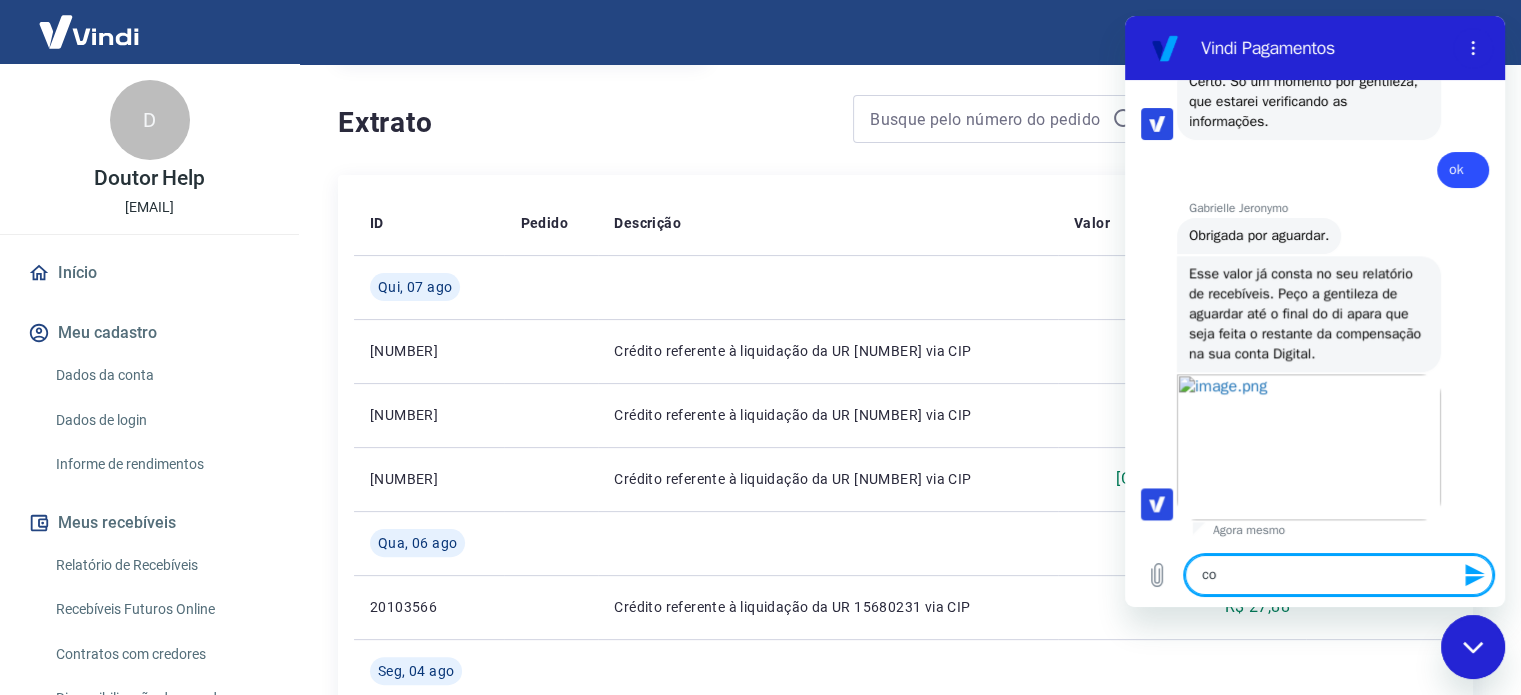 type on "c" 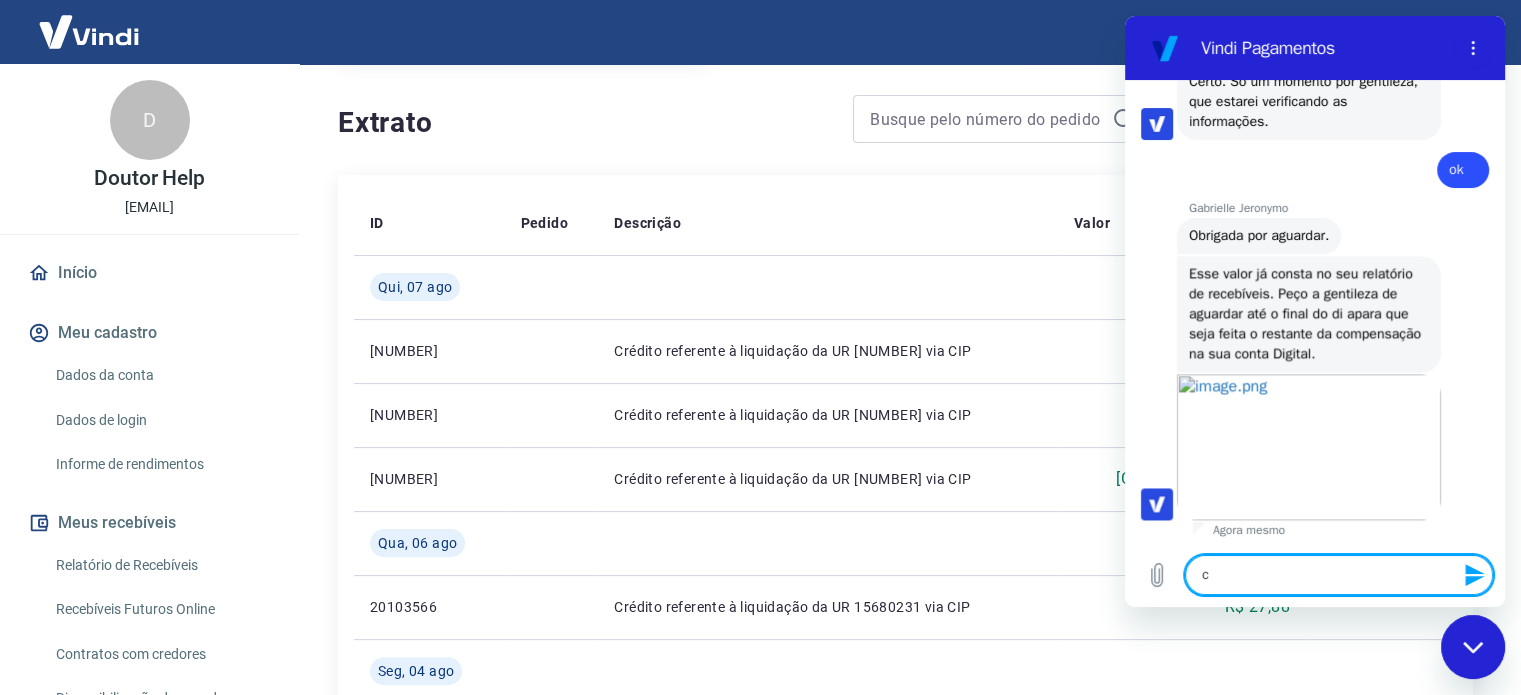 type 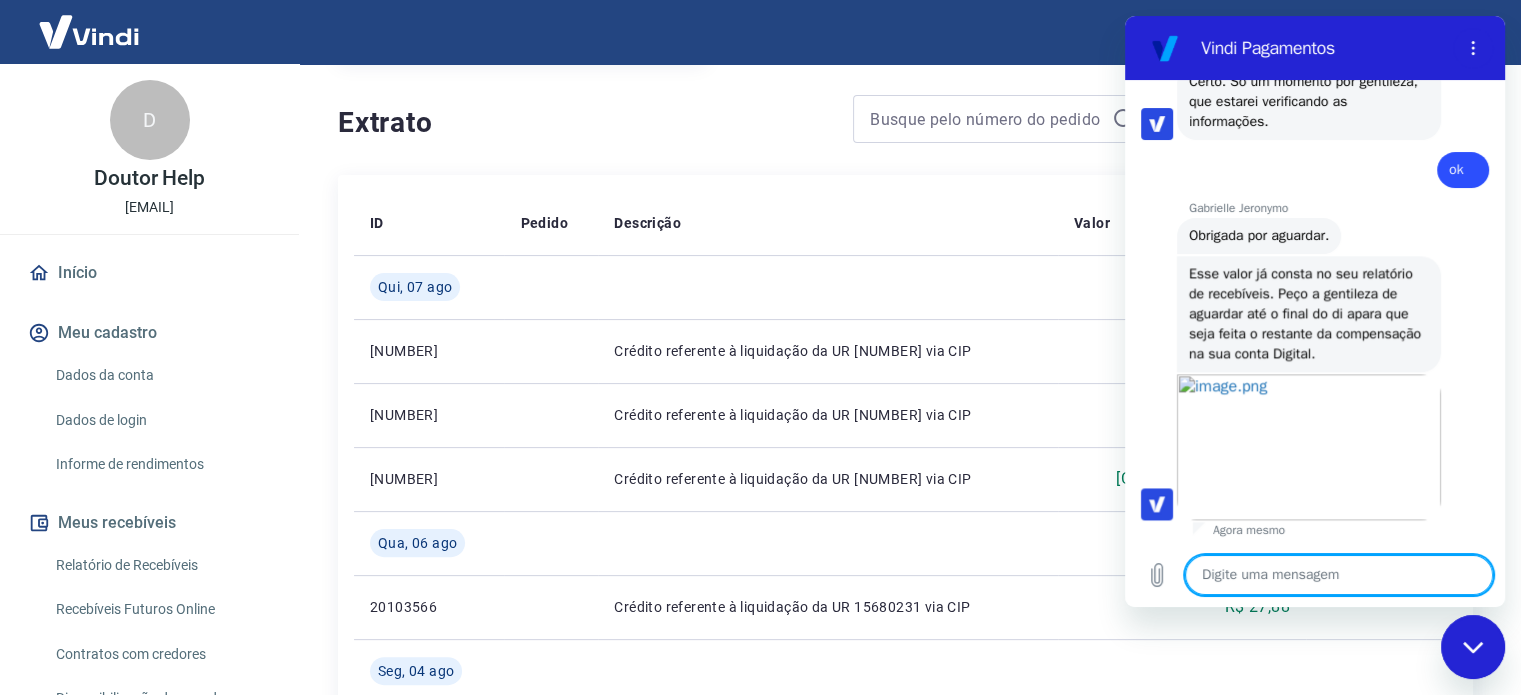 type on "m" 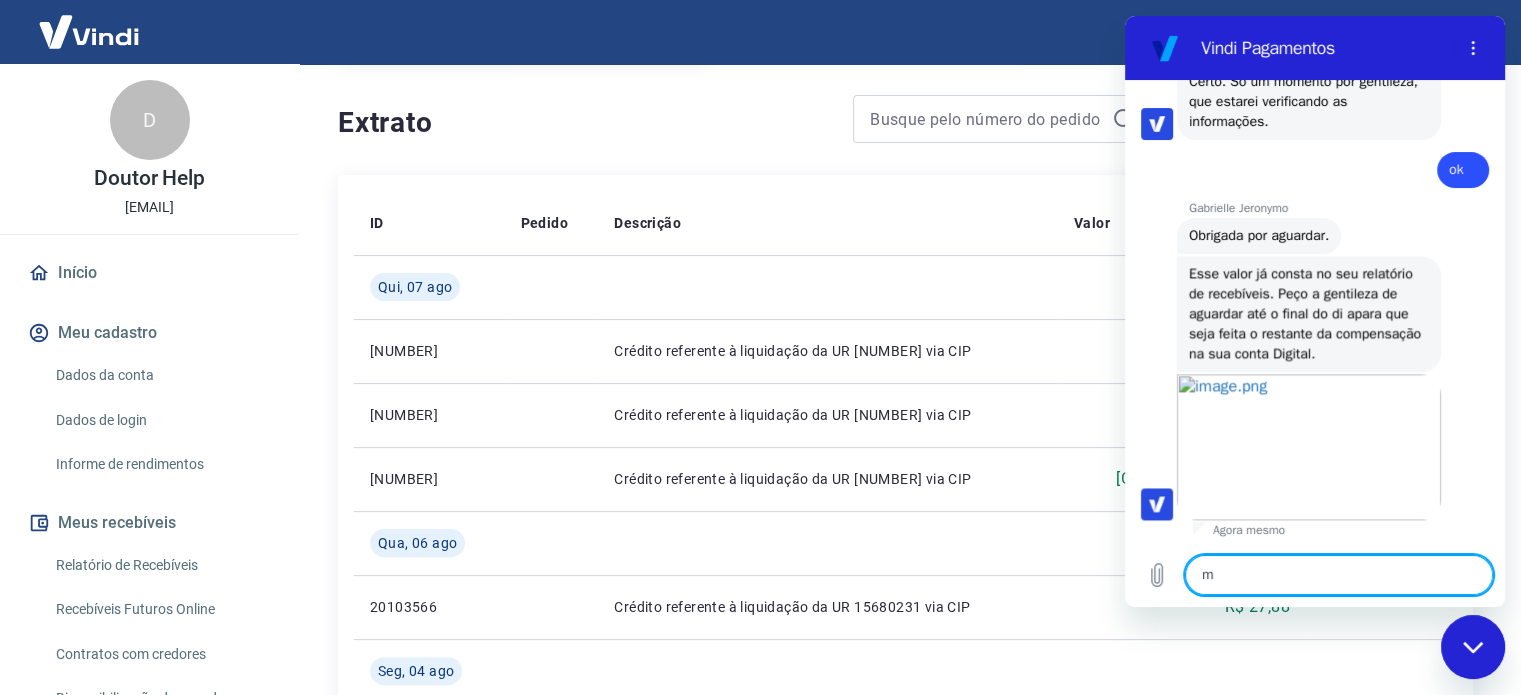 type on "ma" 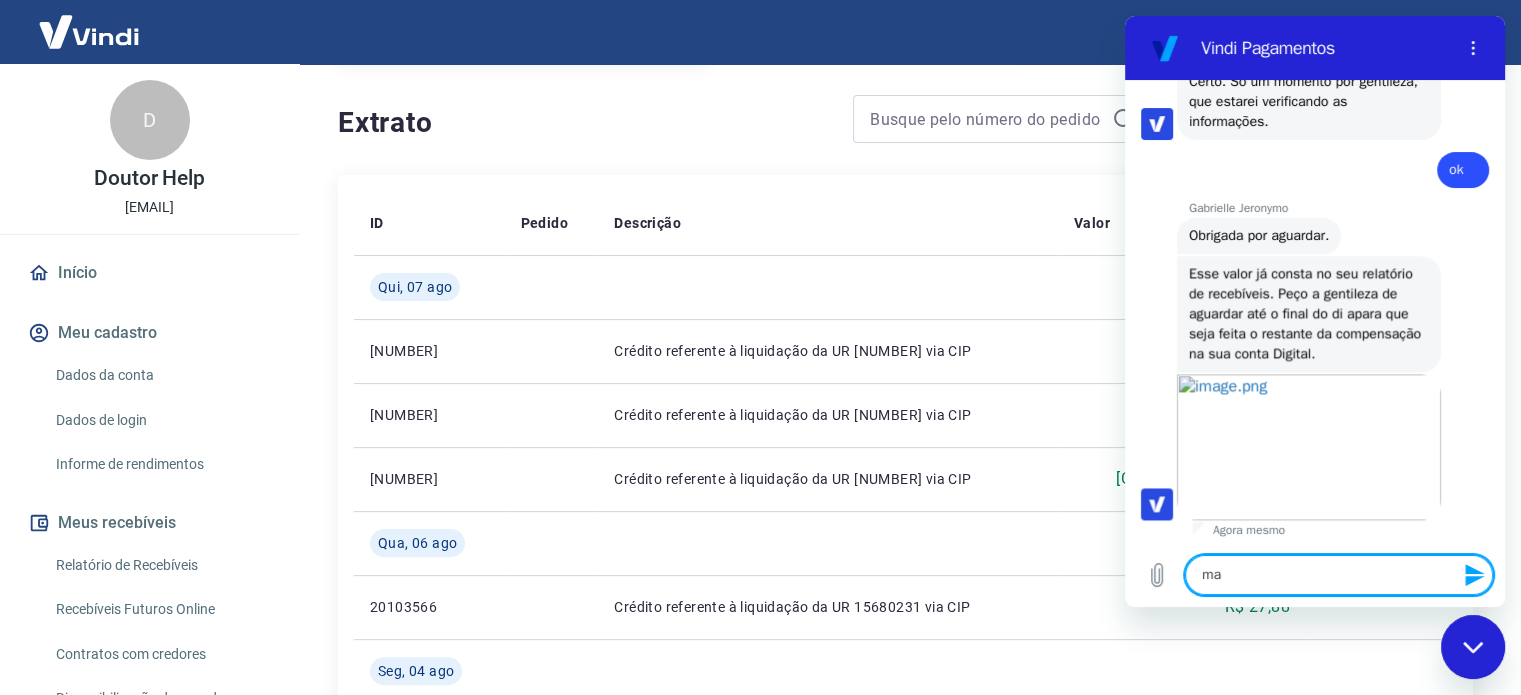 type on "mas" 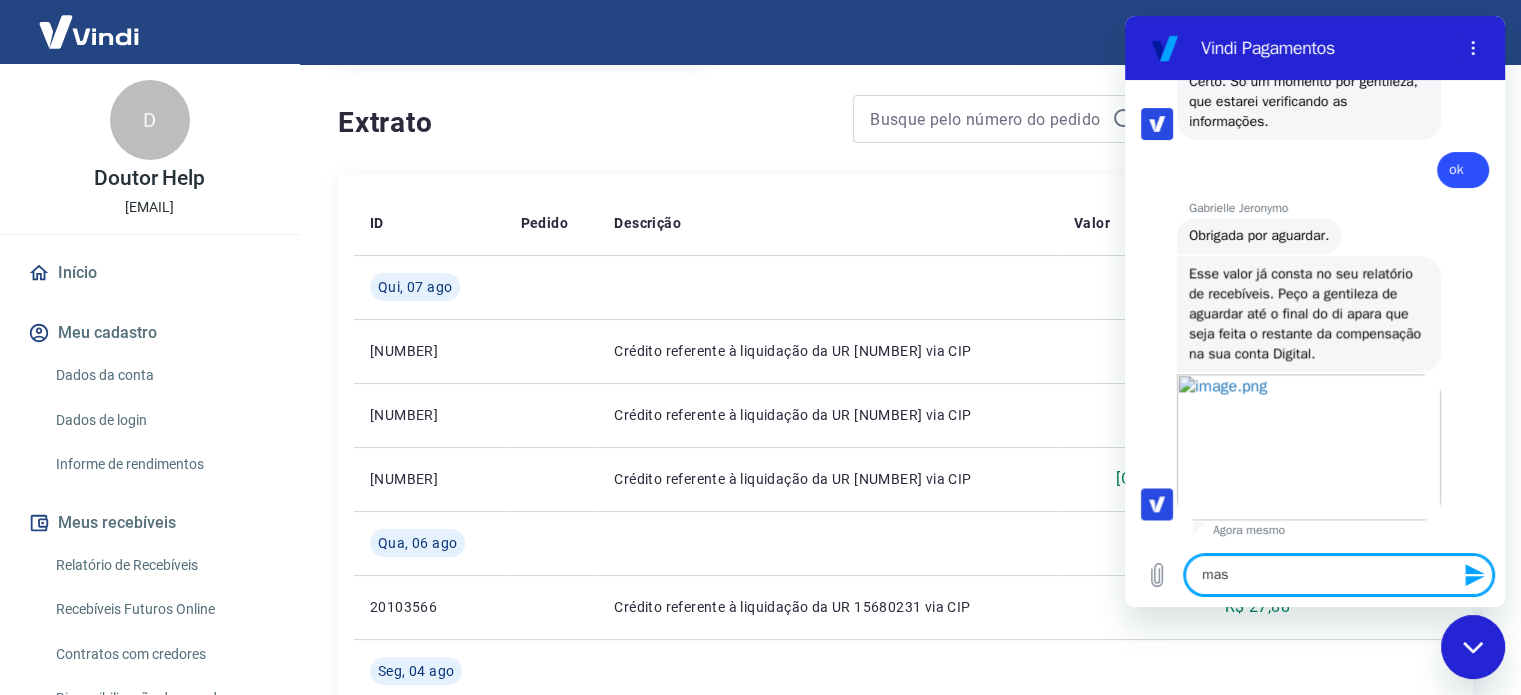 type on "mas" 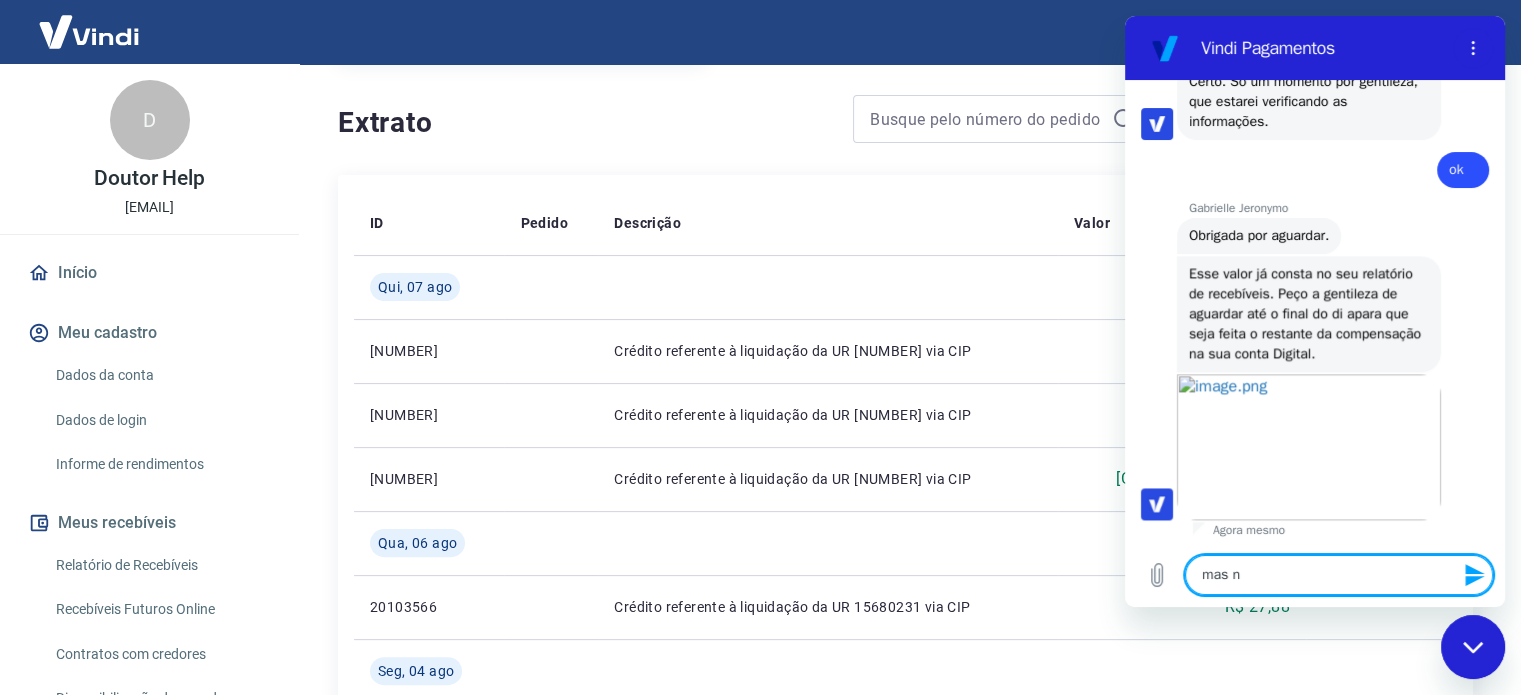 type on "mas nã" 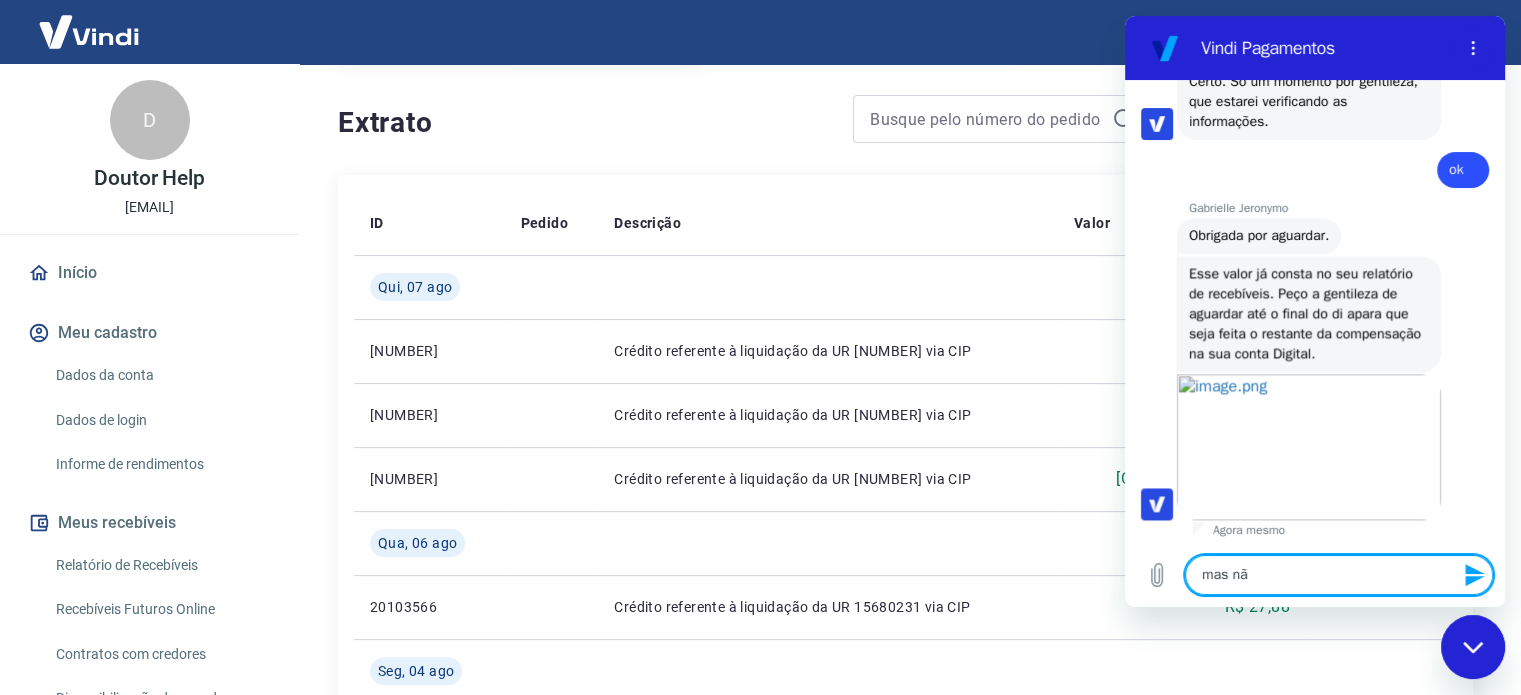 type on "mas não" 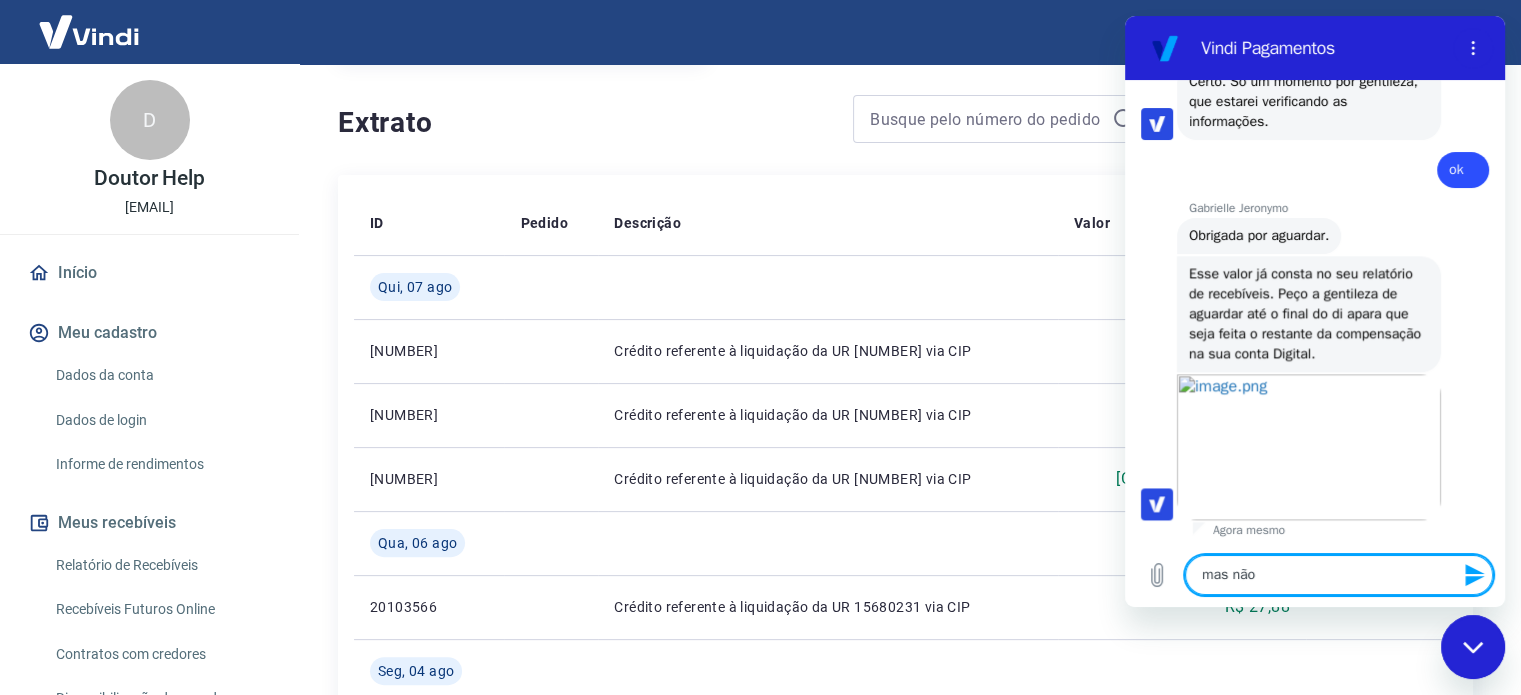 type on "mas não" 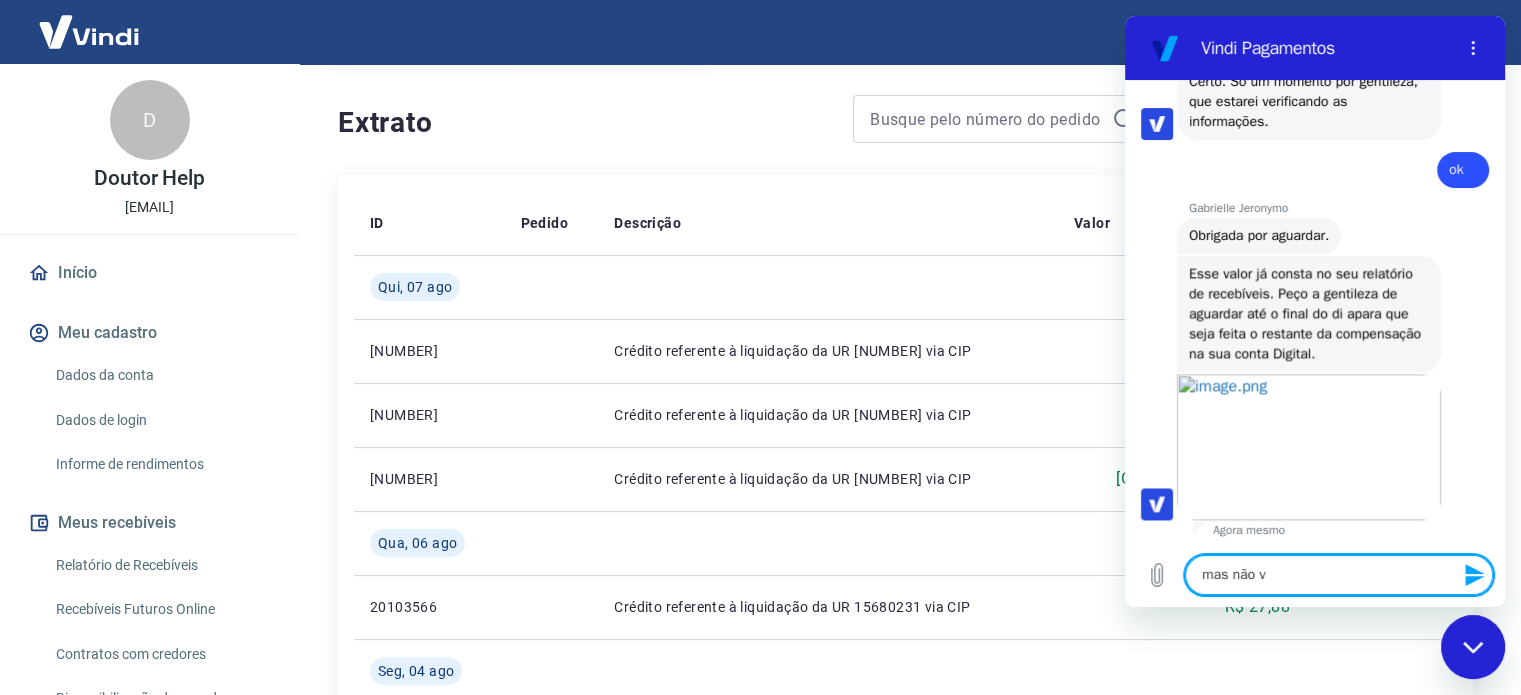 type on "mas não va" 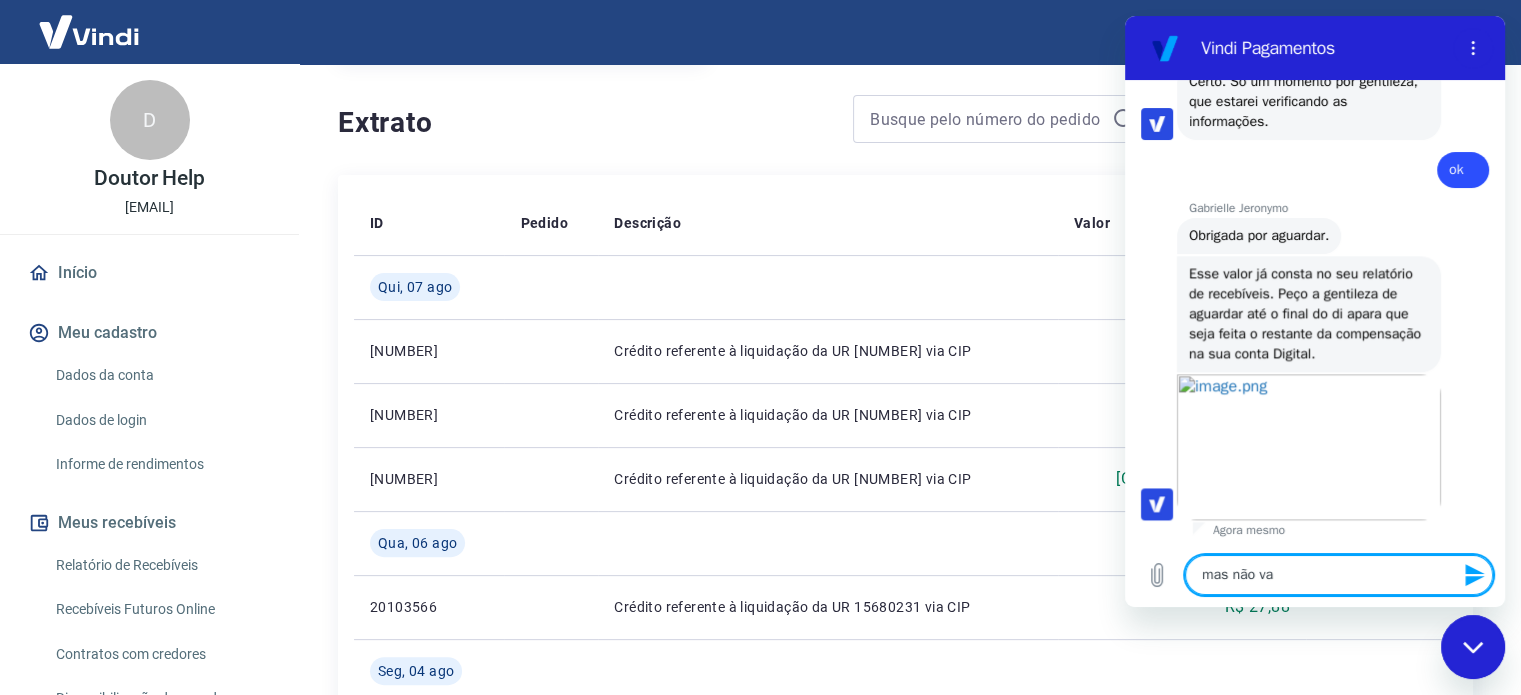 type on "mas não vai" 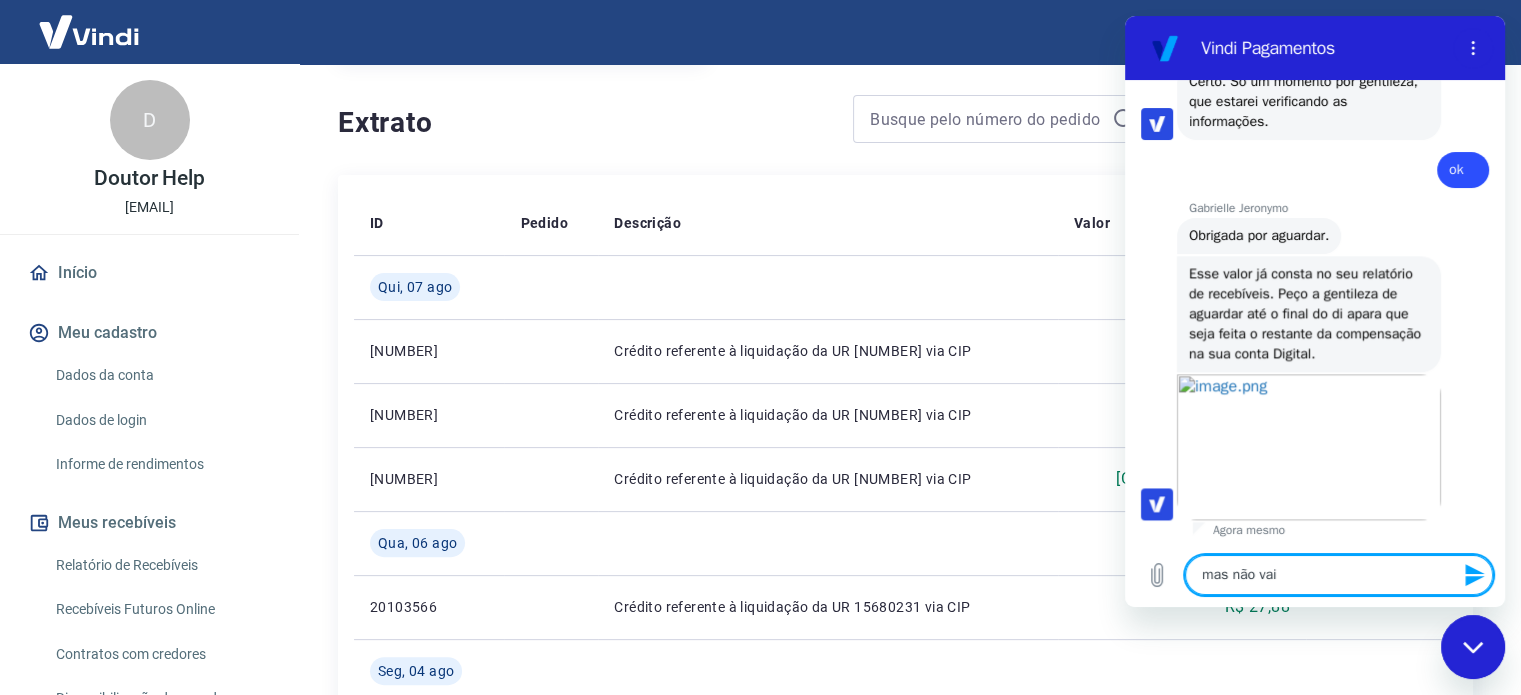 type on "mas não vai" 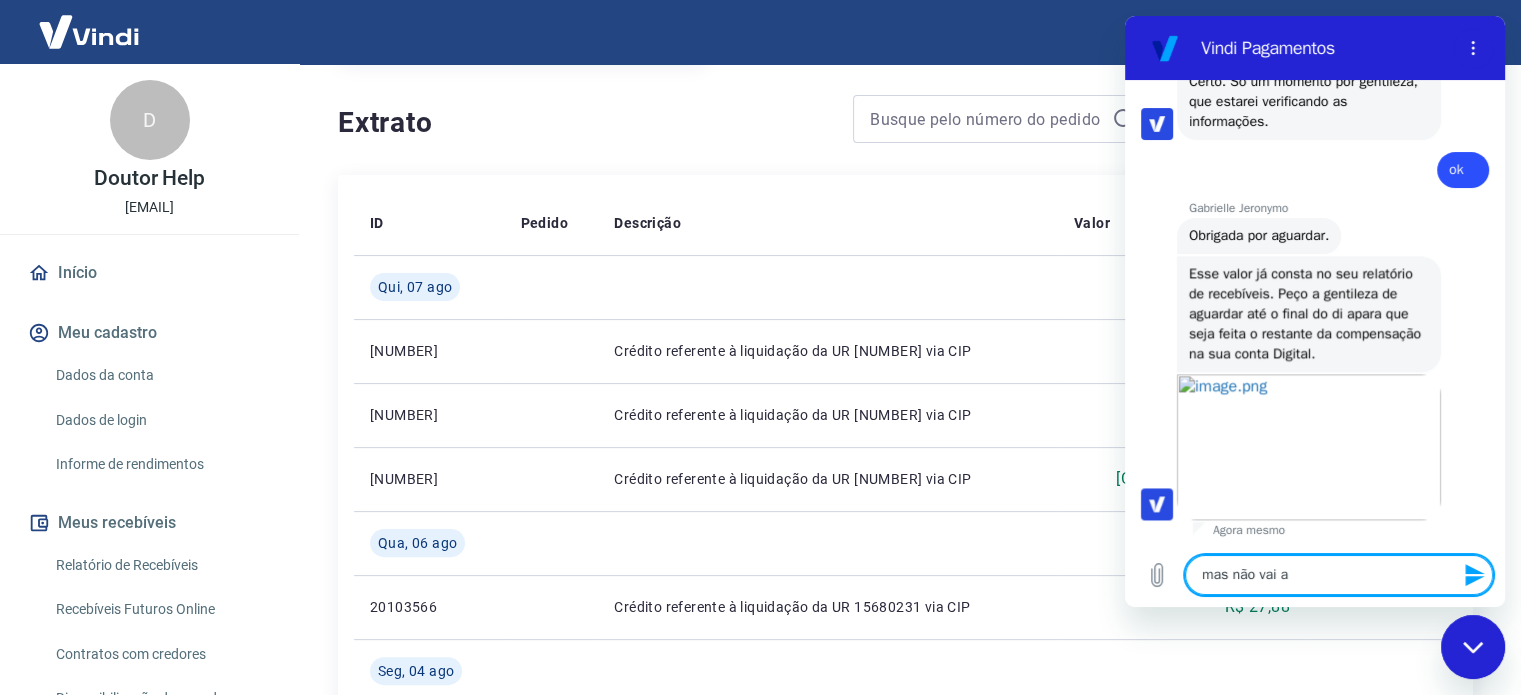 type on "mas não vai" 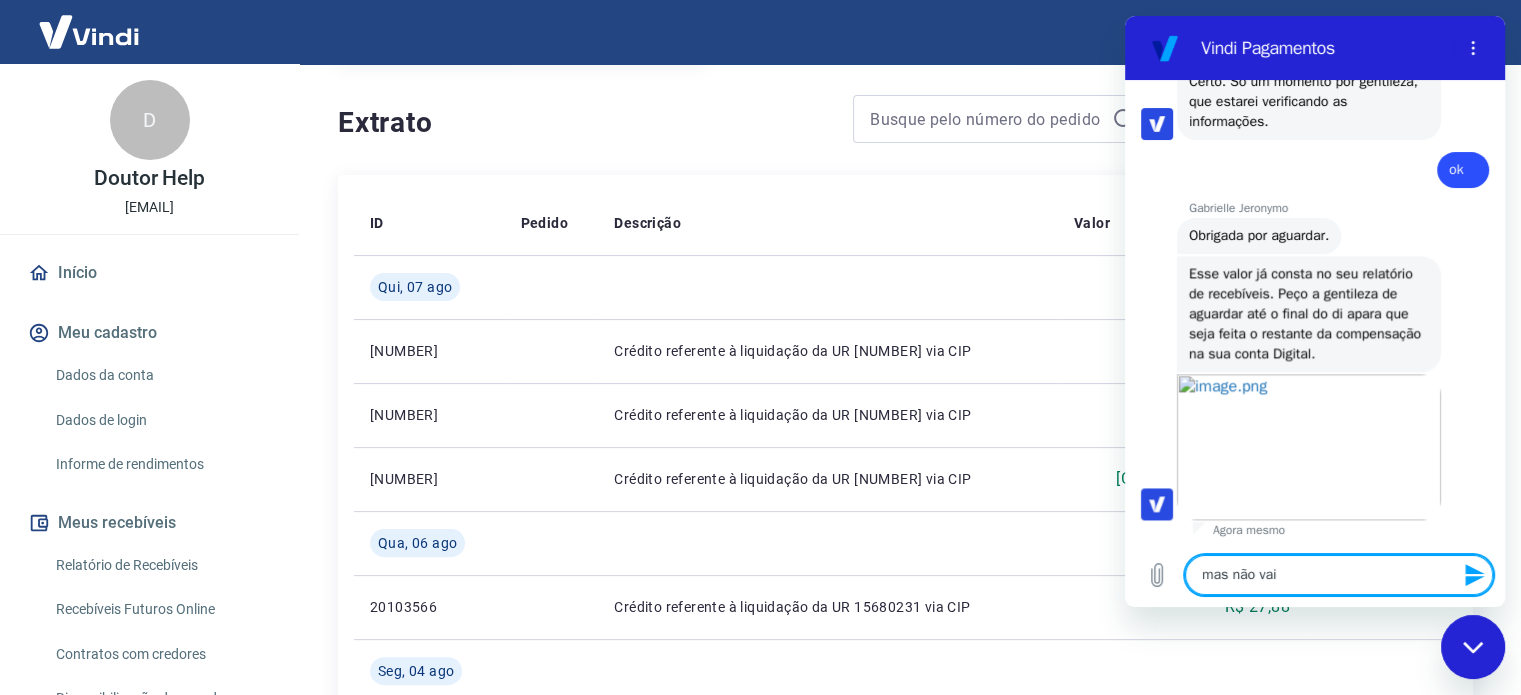 type on "x" 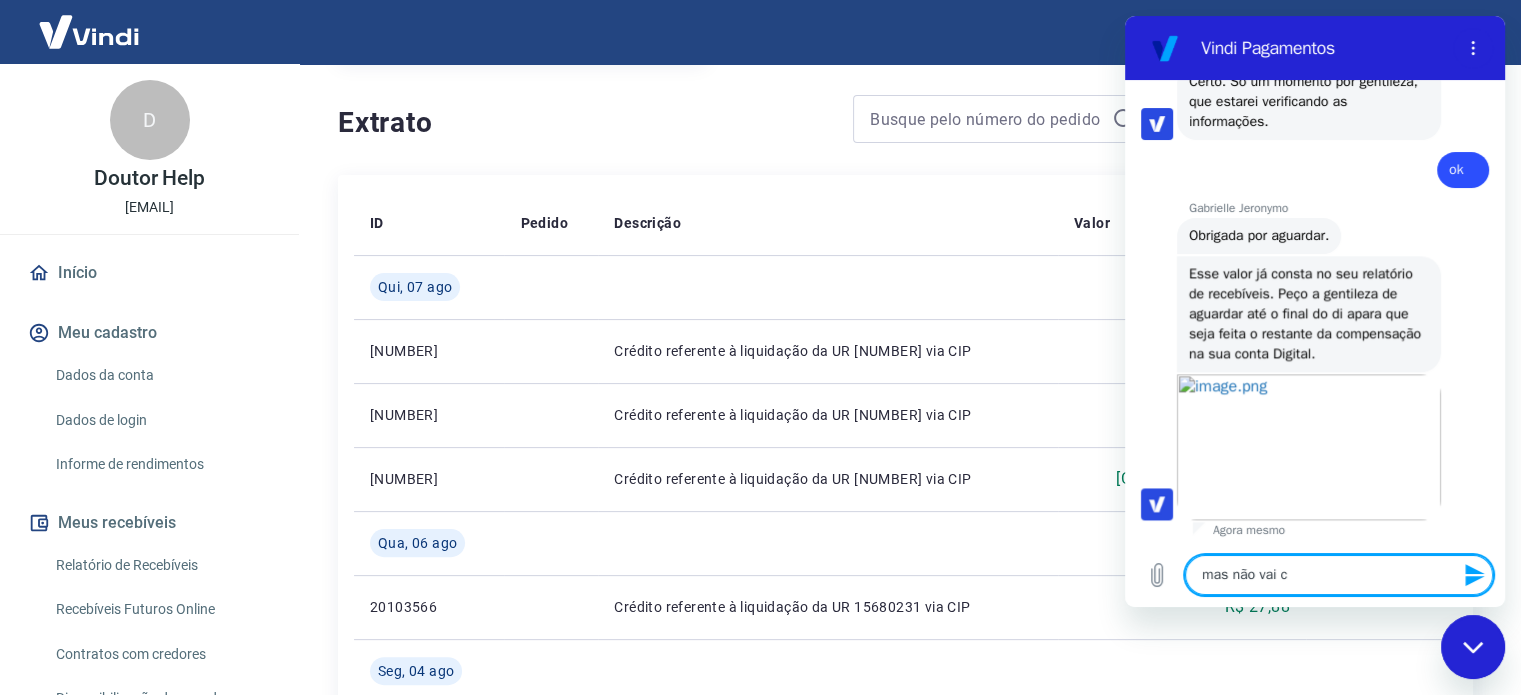 type on "mas não vai ca" 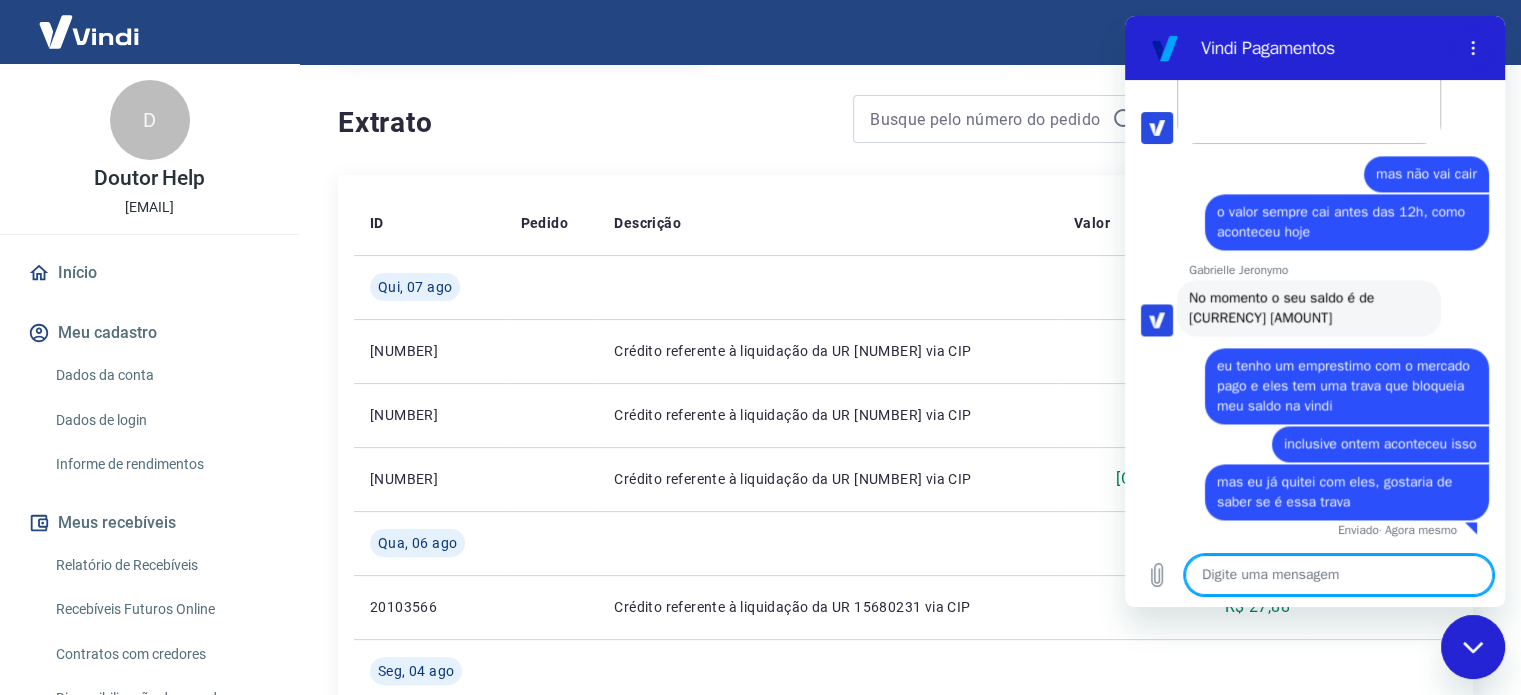 scroll, scrollTop: 3018, scrollLeft: 0, axis: vertical 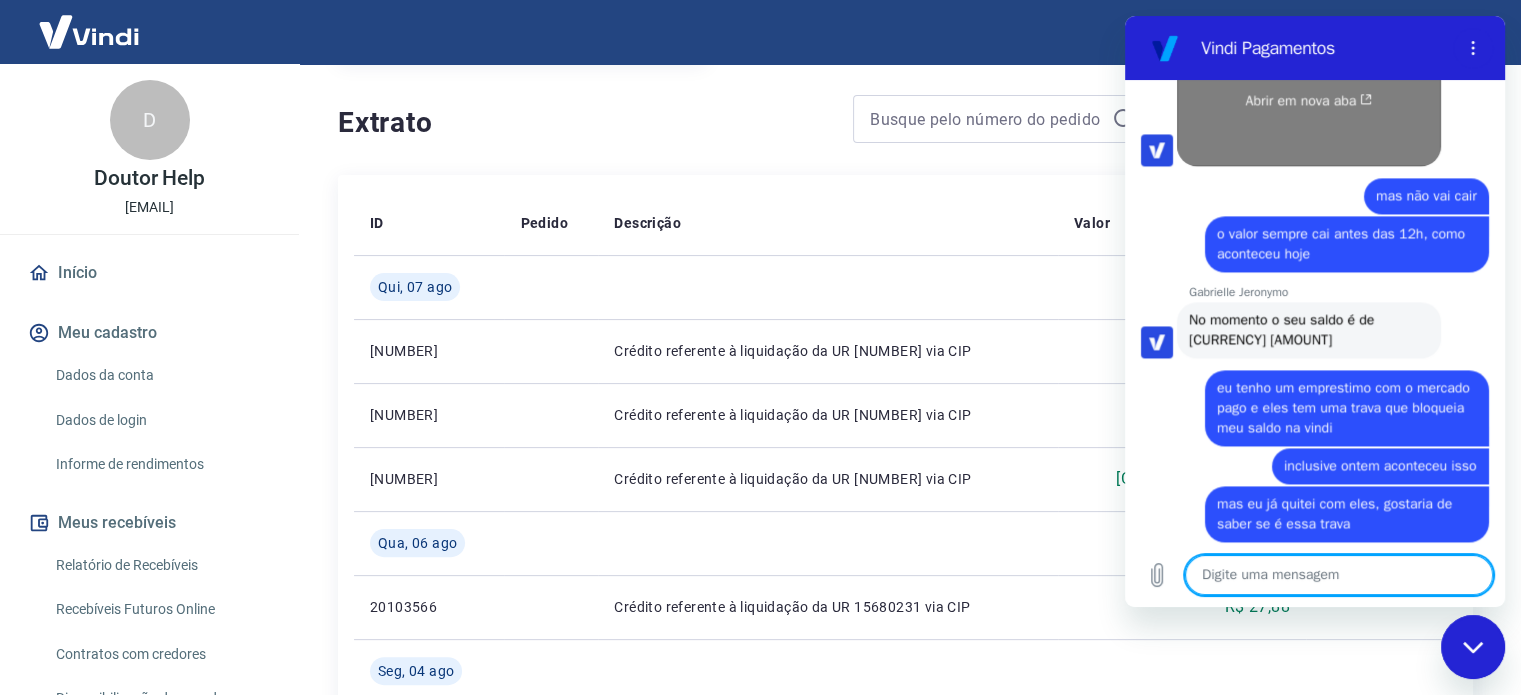click on "Abrir em nova aba" at bounding box center [1309, 93] 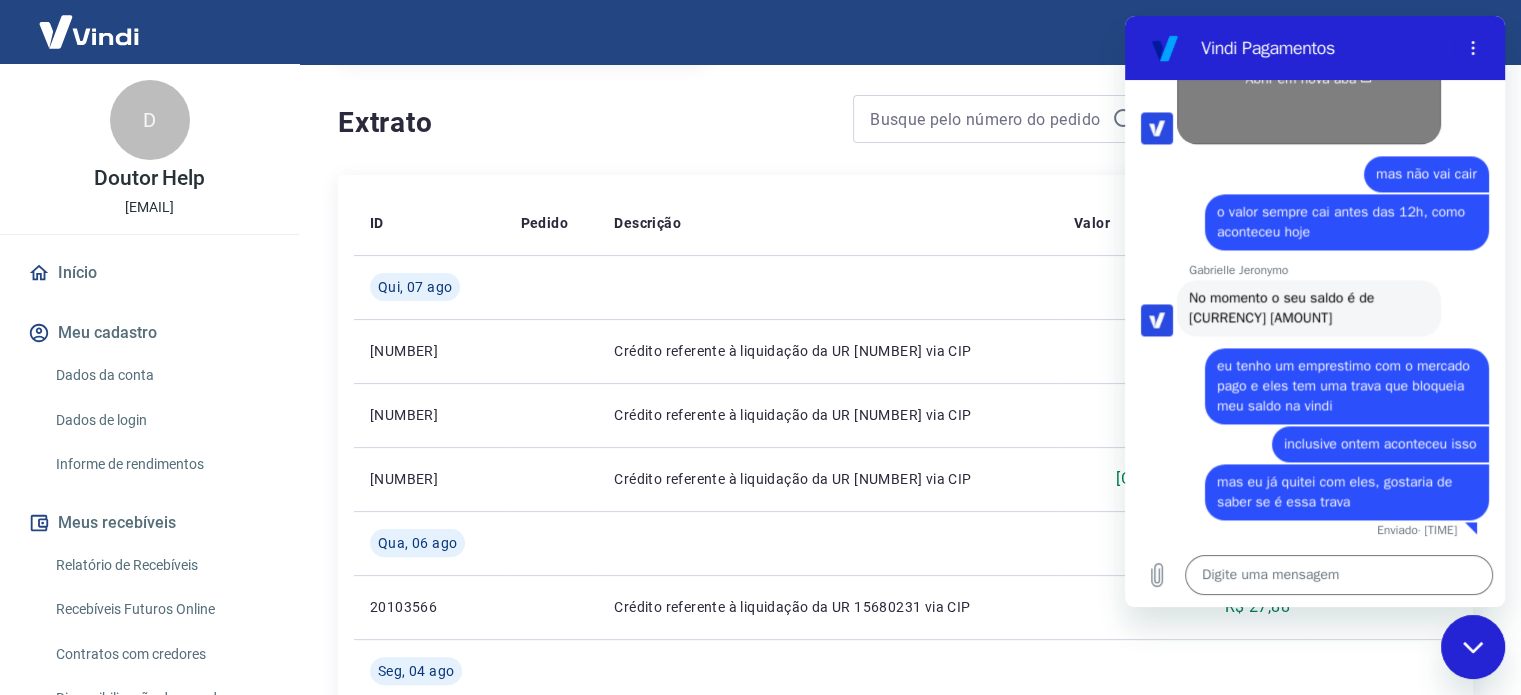 scroll, scrollTop: 3018, scrollLeft: 0, axis: vertical 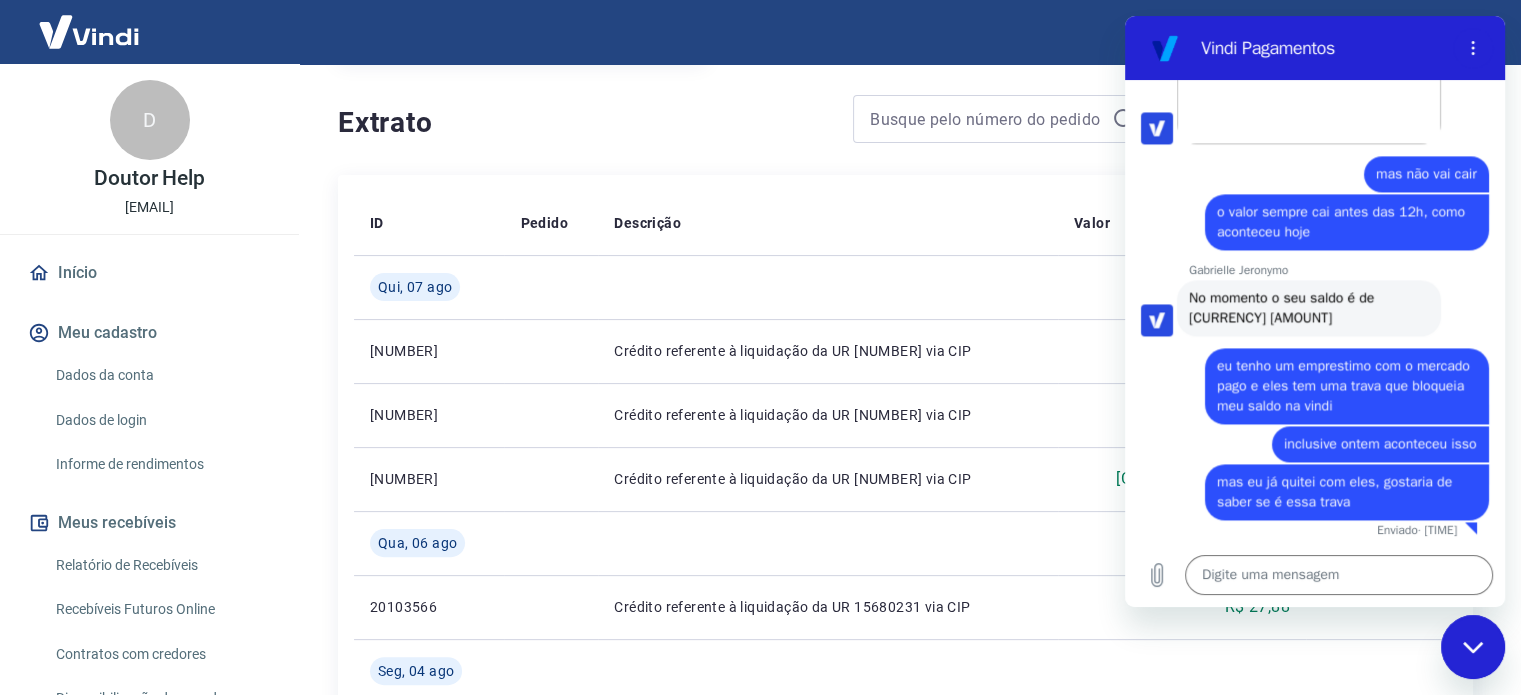 click at bounding box center (1473, 647) 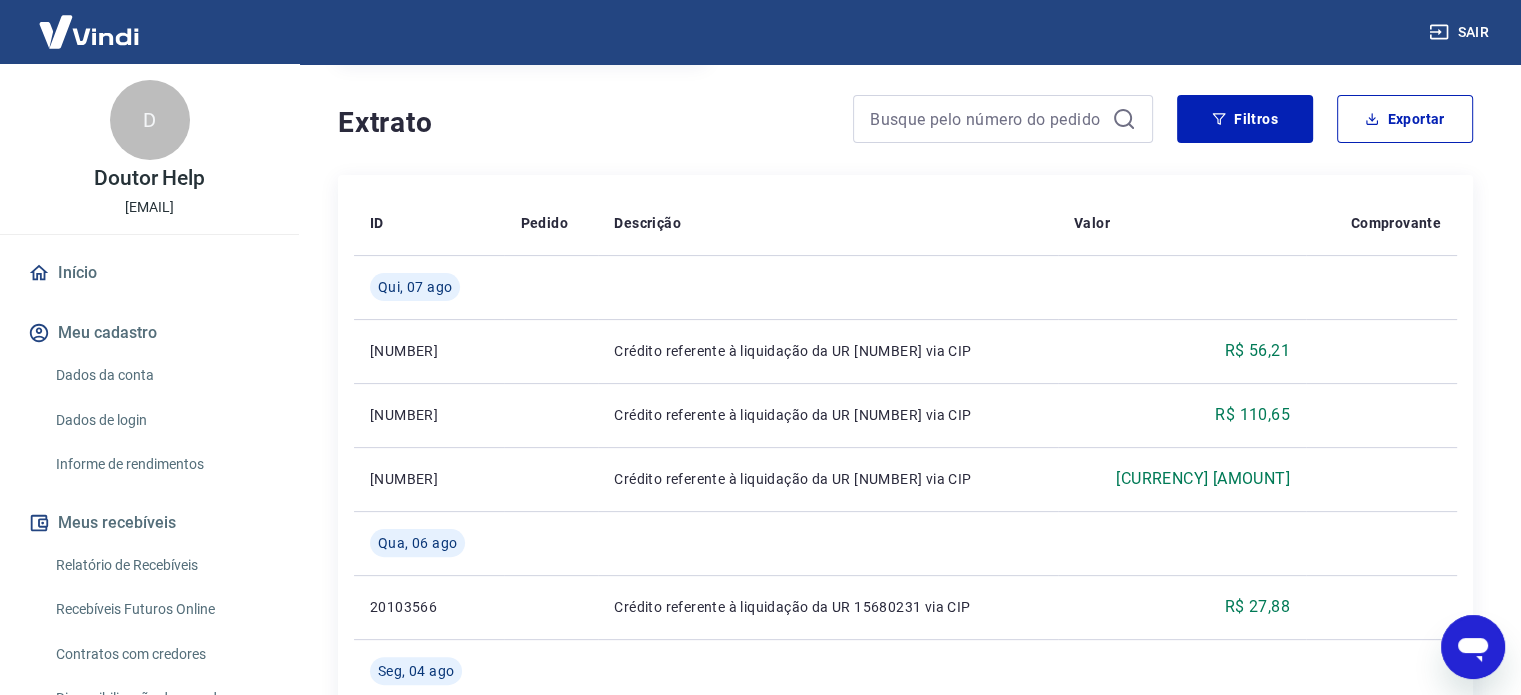 click 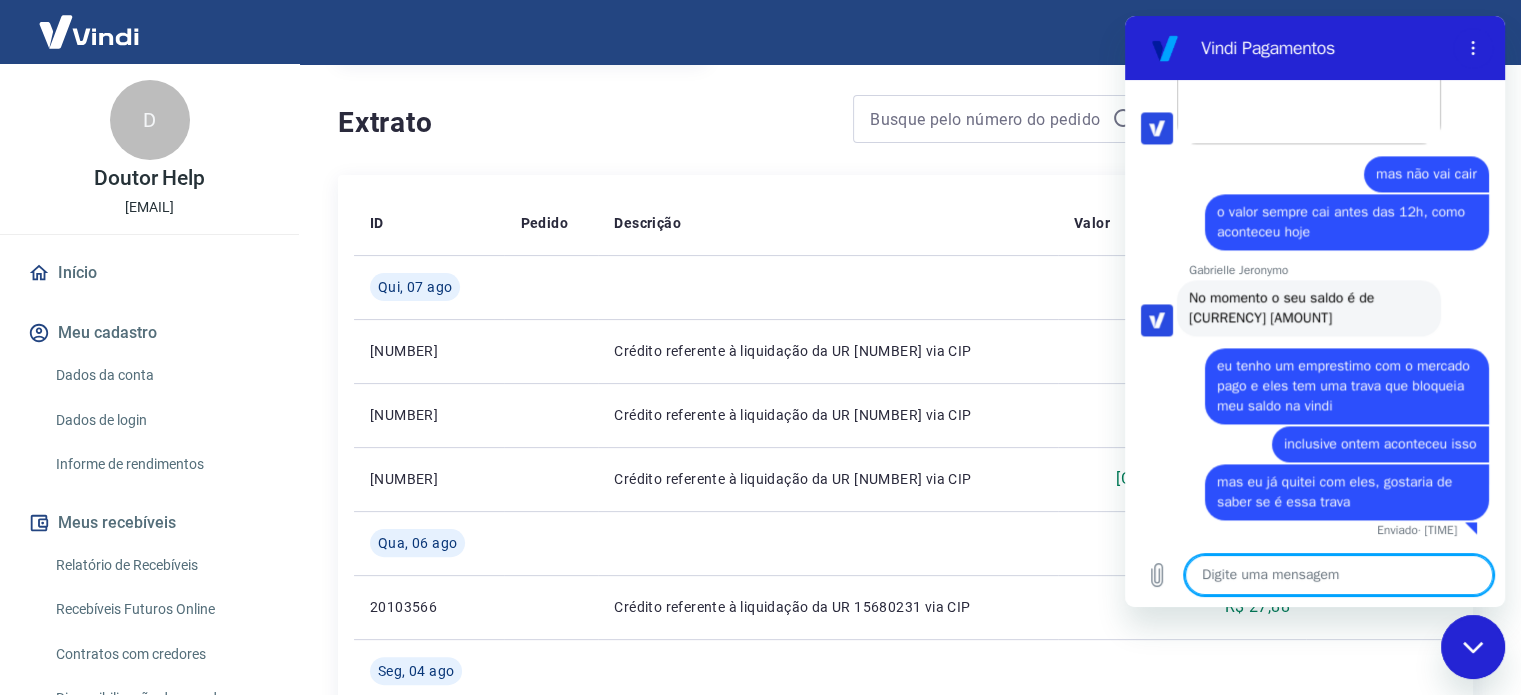 scroll, scrollTop: 0, scrollLeft: 0, axis: both 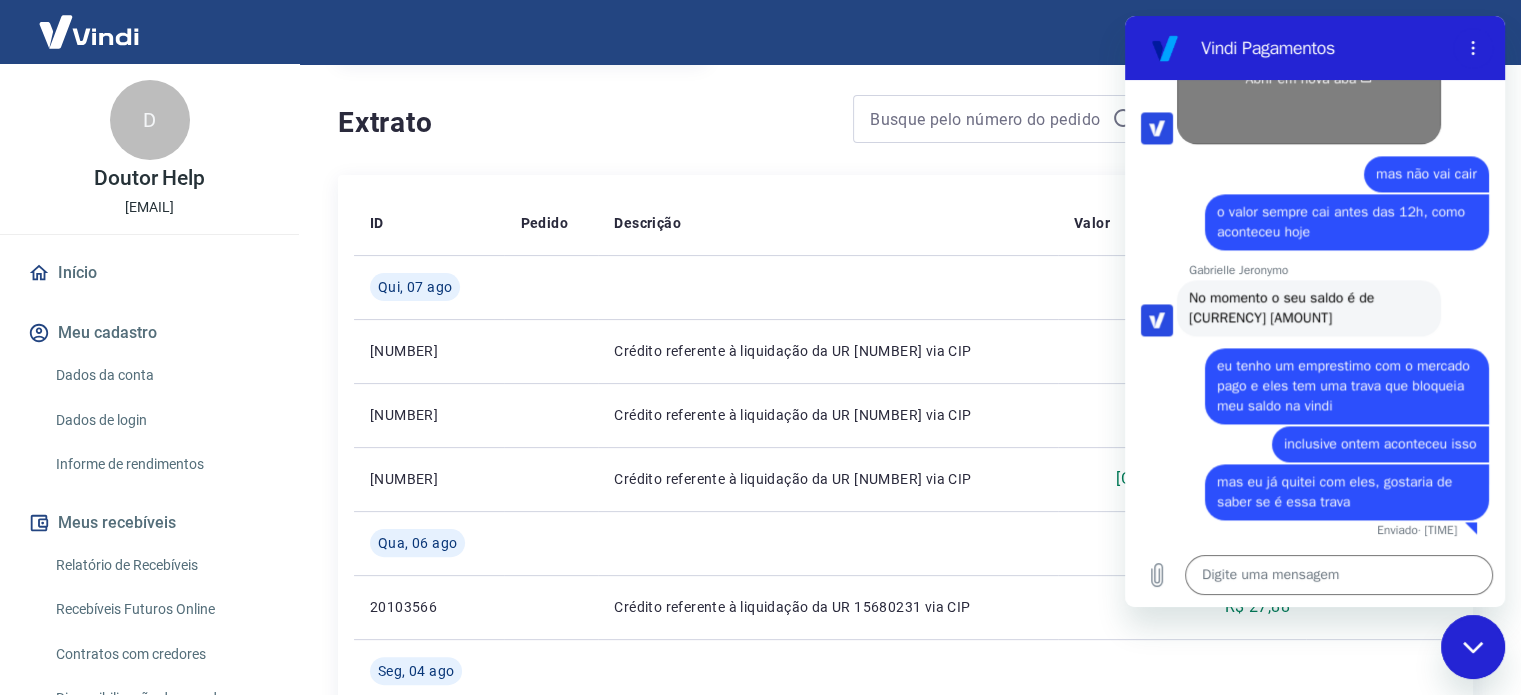click on "Abrir em nova aba" at bounding box center [1309, 71] 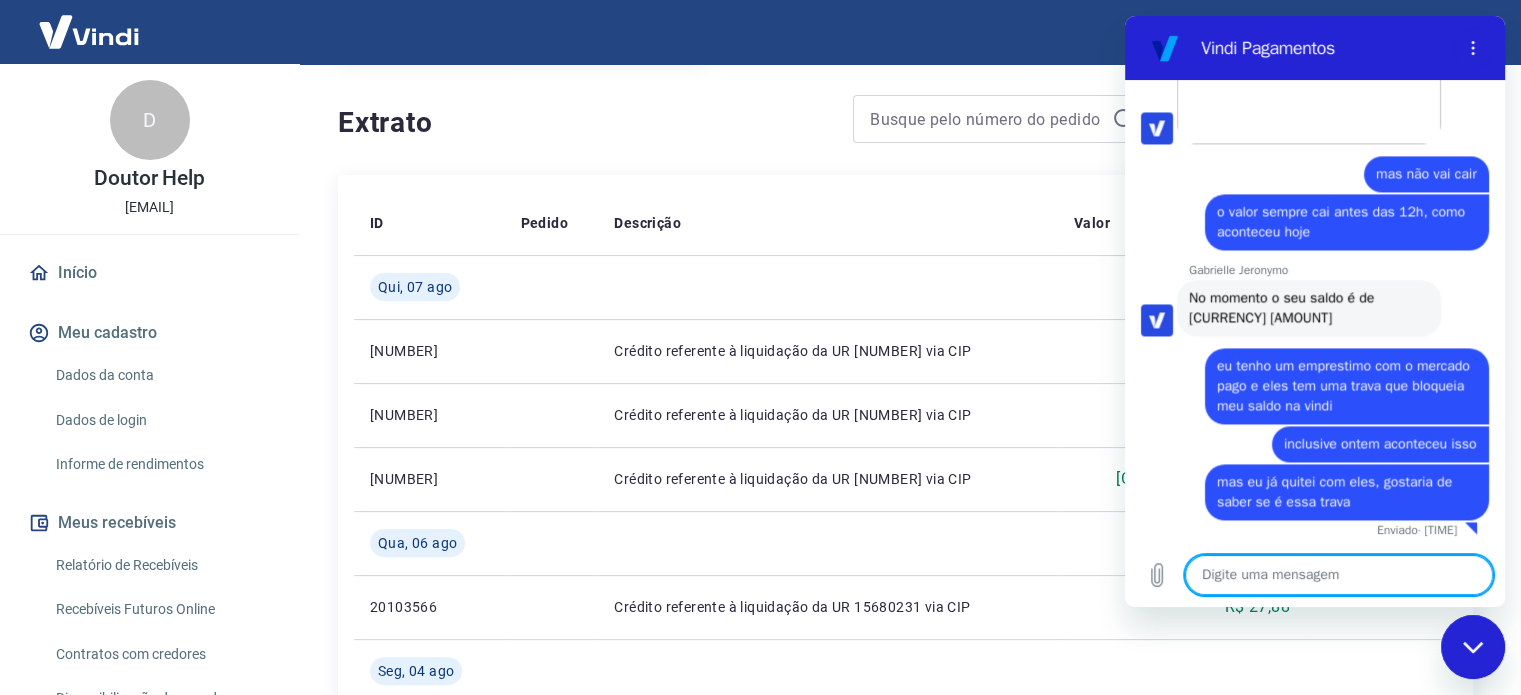 click at bounding box center [1339, 575] 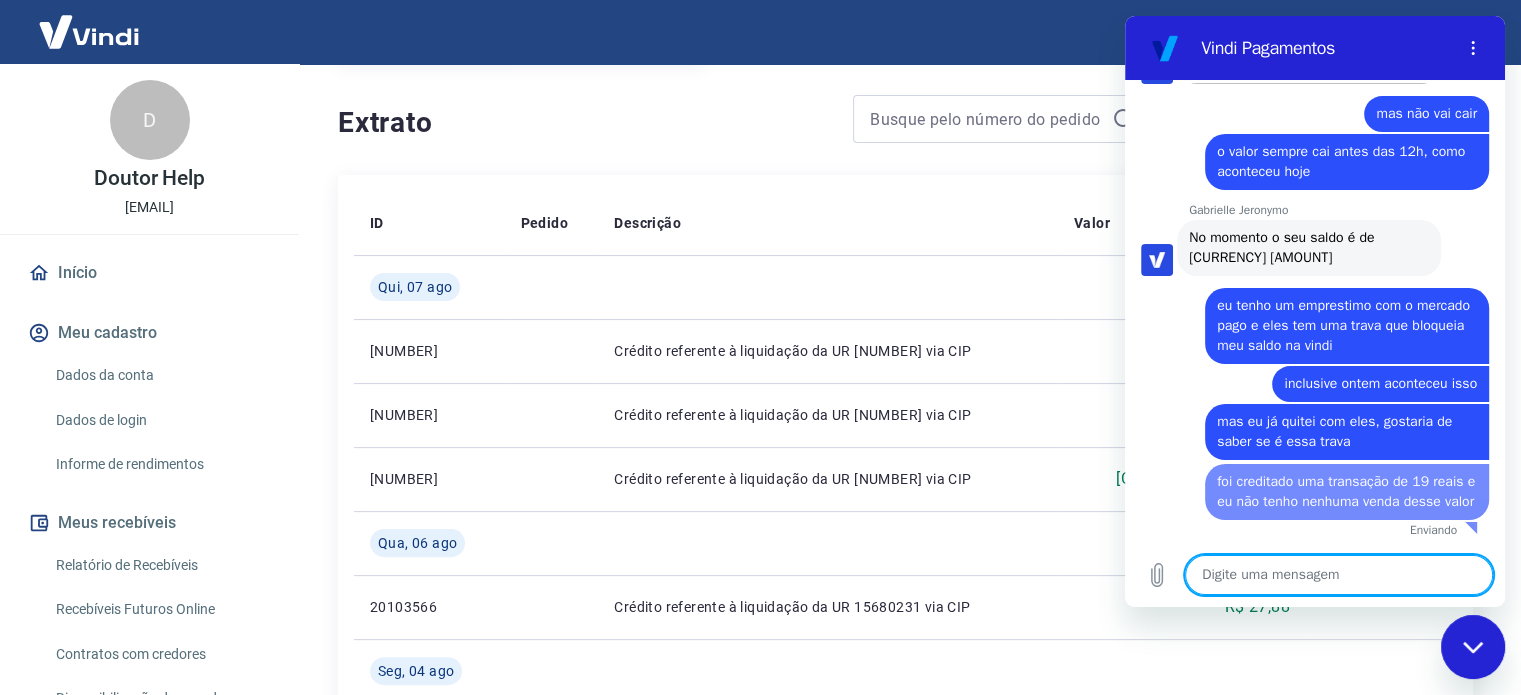 scroll, scrollTop: 3096, scrollLeft: 0, axis: vertical 